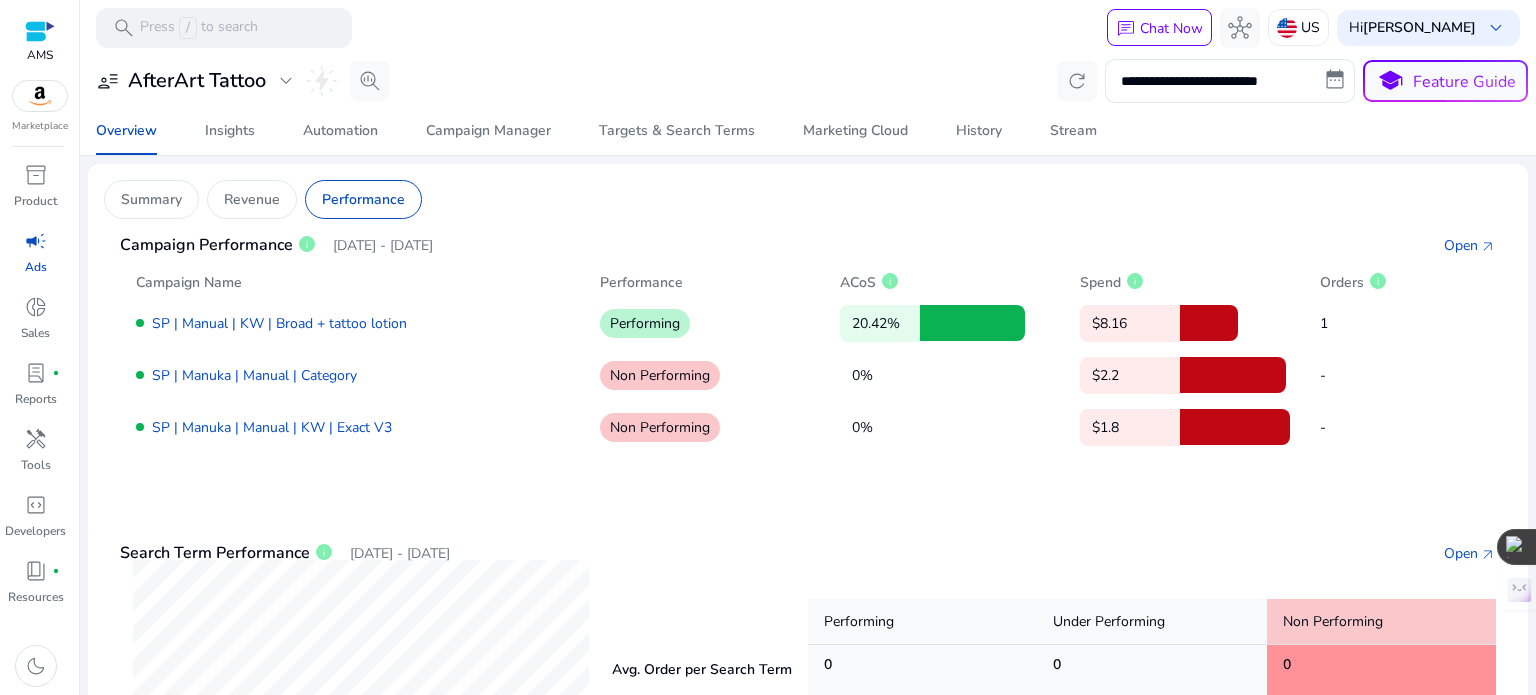 scroll, scrollTop: 0, scrollLeft: 0, axis: both 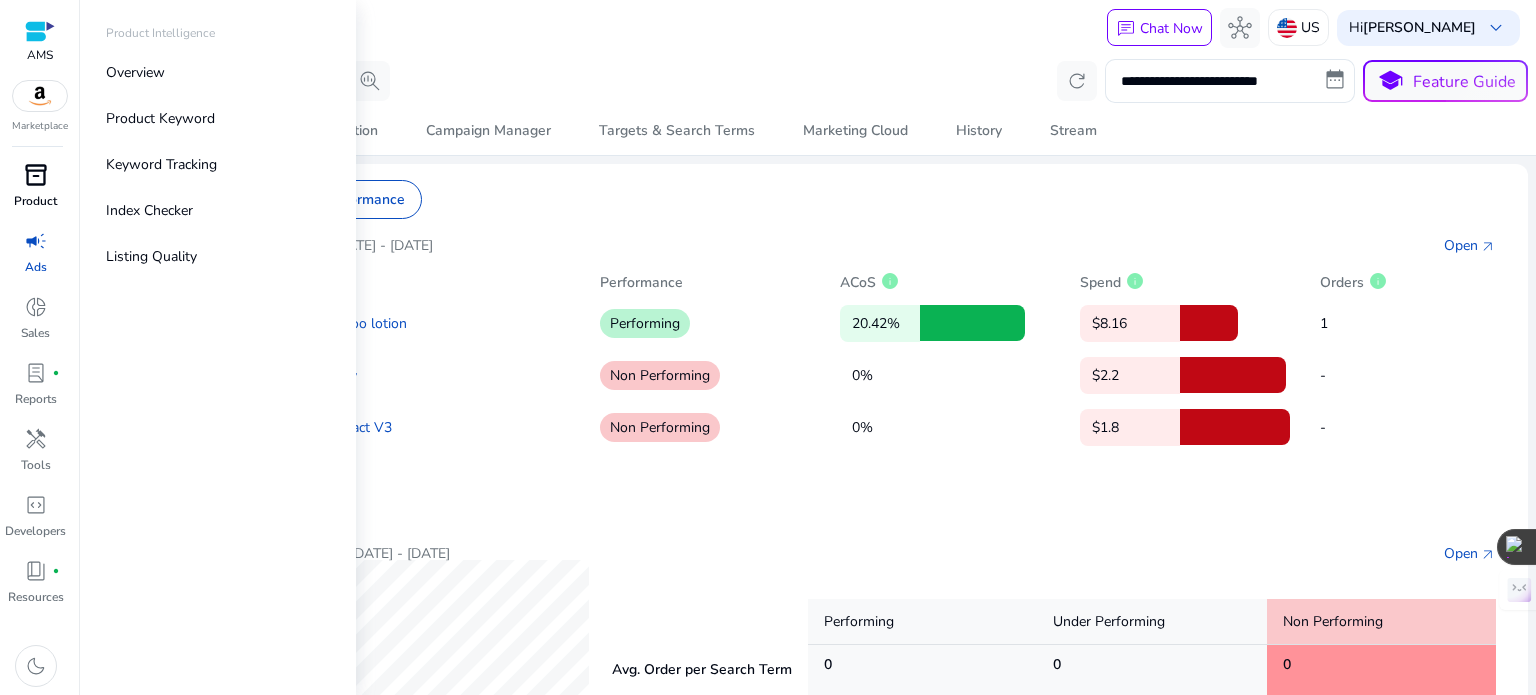 click on "inventory_2" at bounding box center (36, 175) 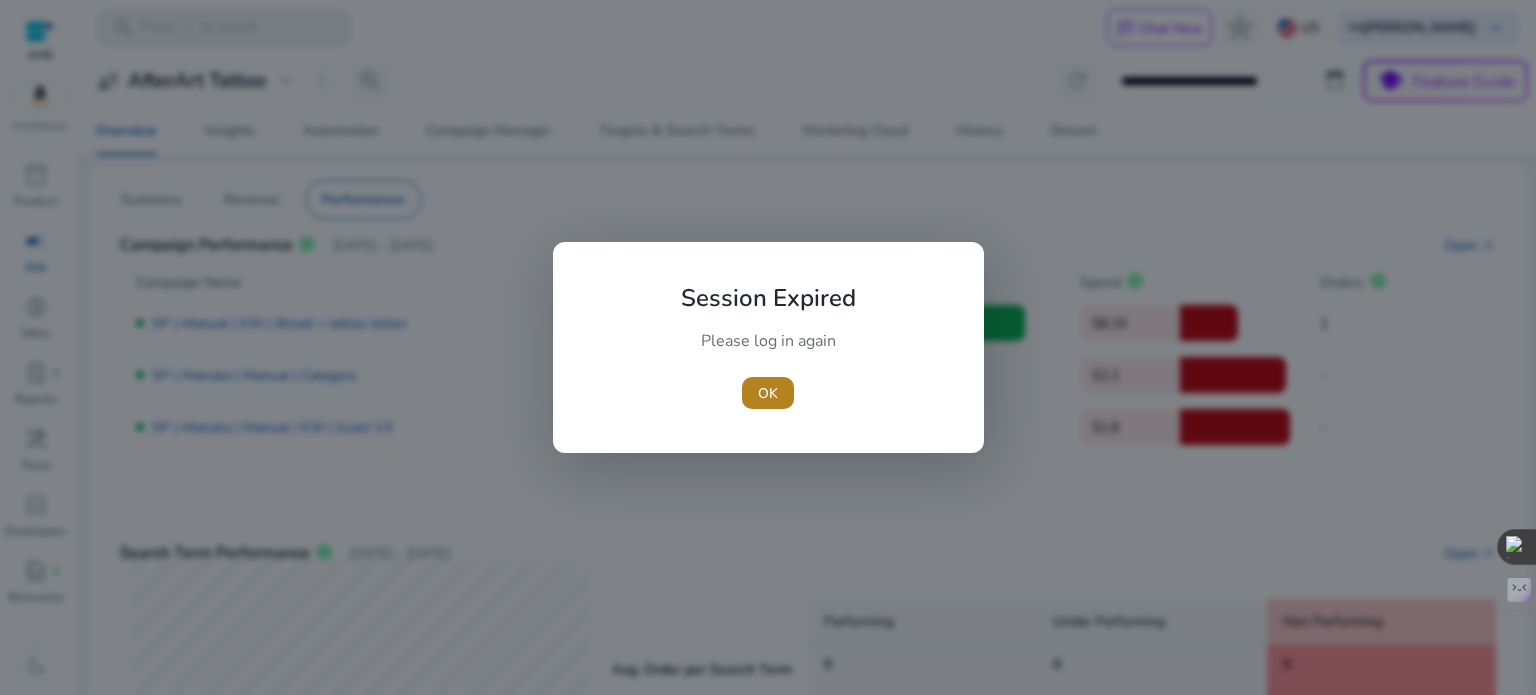 click on "OK" at bounding box center (768, 393) 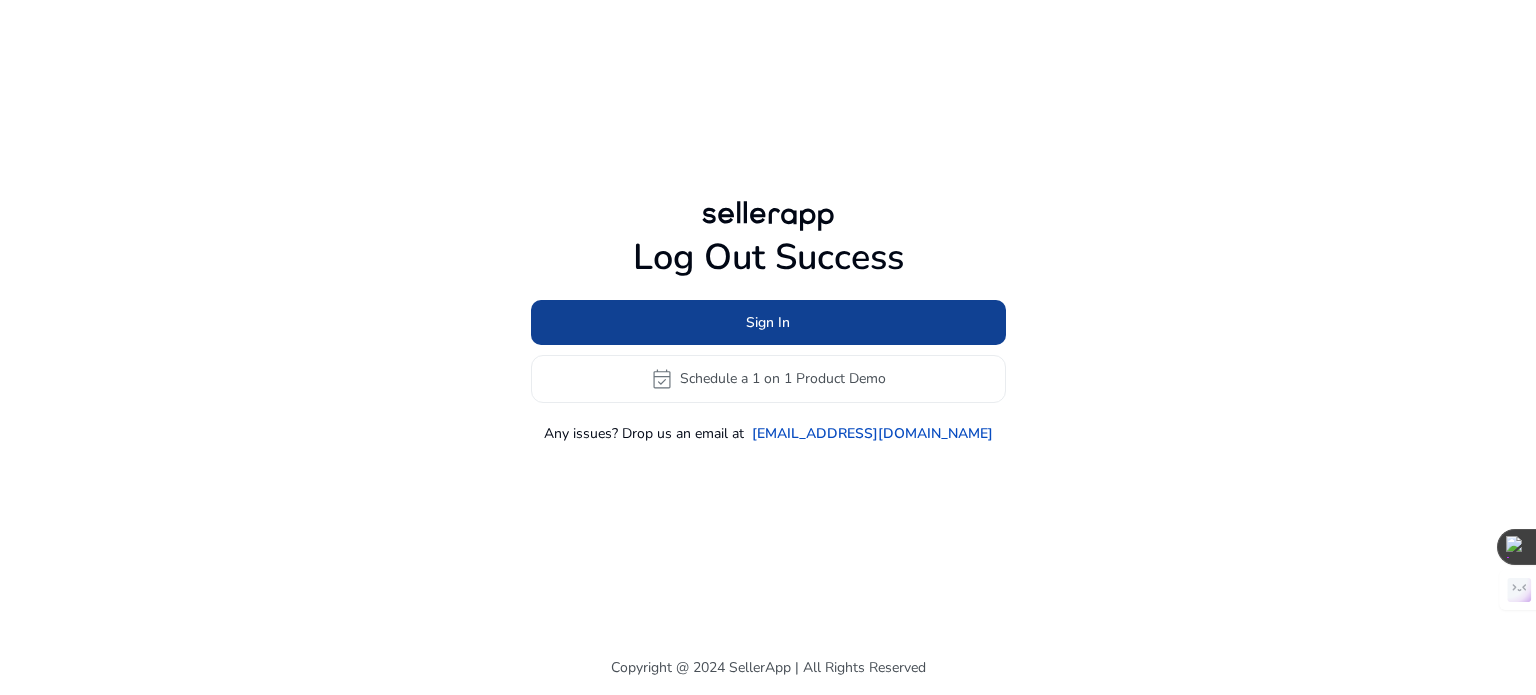click on "Sign In" 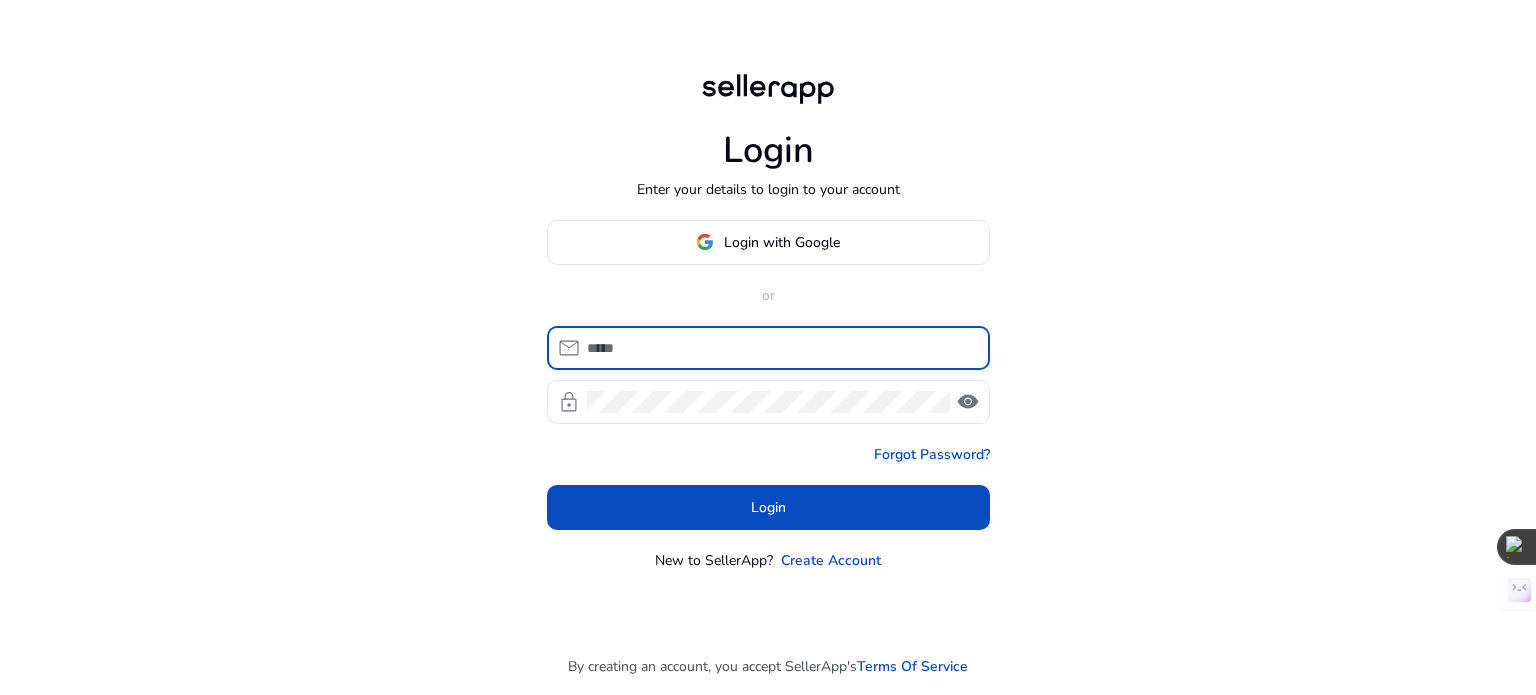 type on "**********" 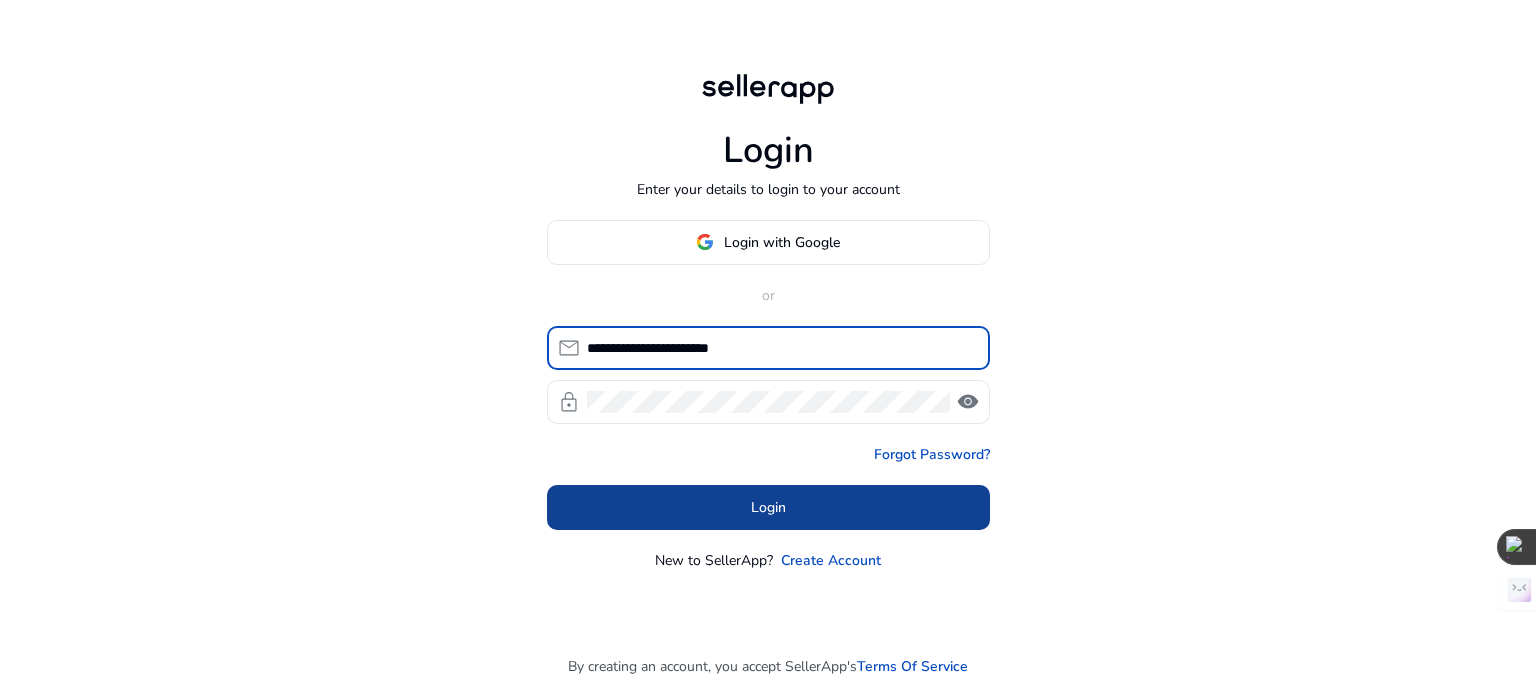 click on "Login" at bounding box center [768, 507] 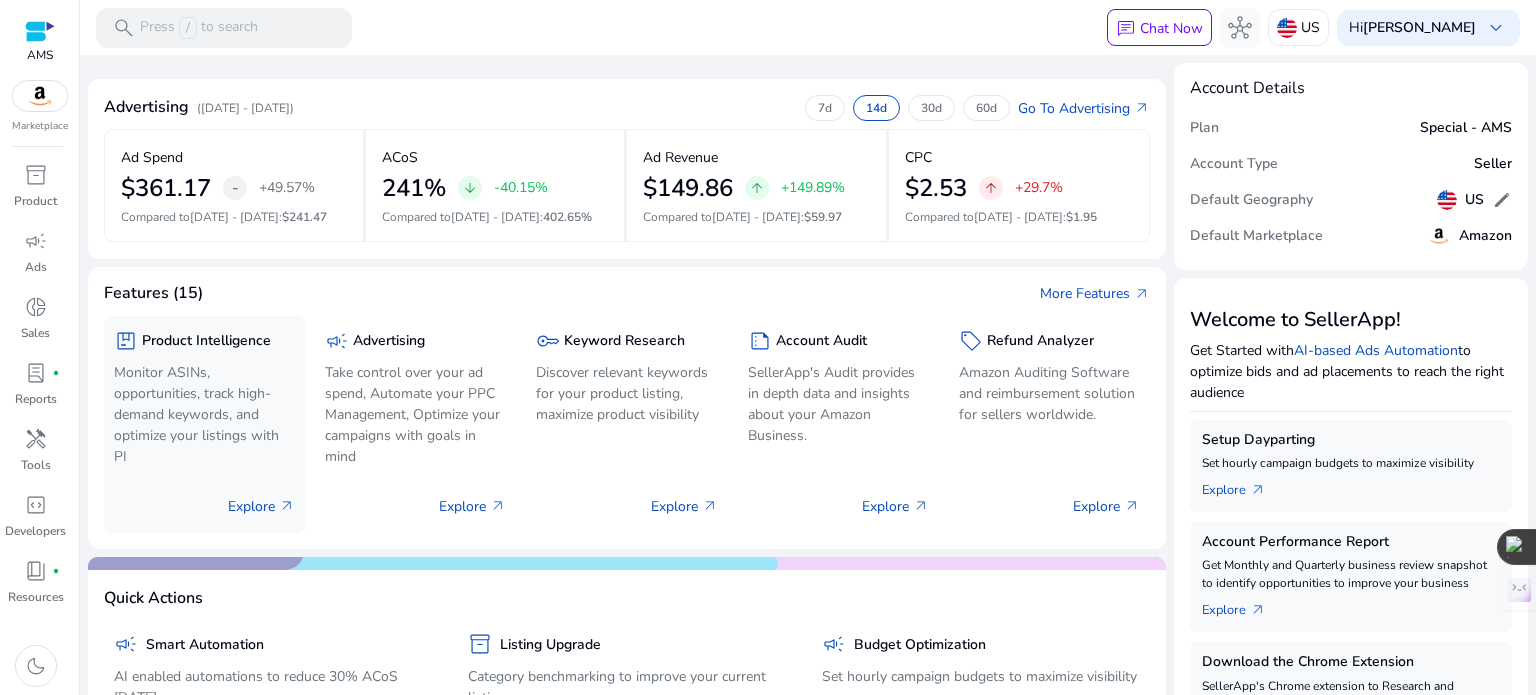 click on "Product Intelligence" 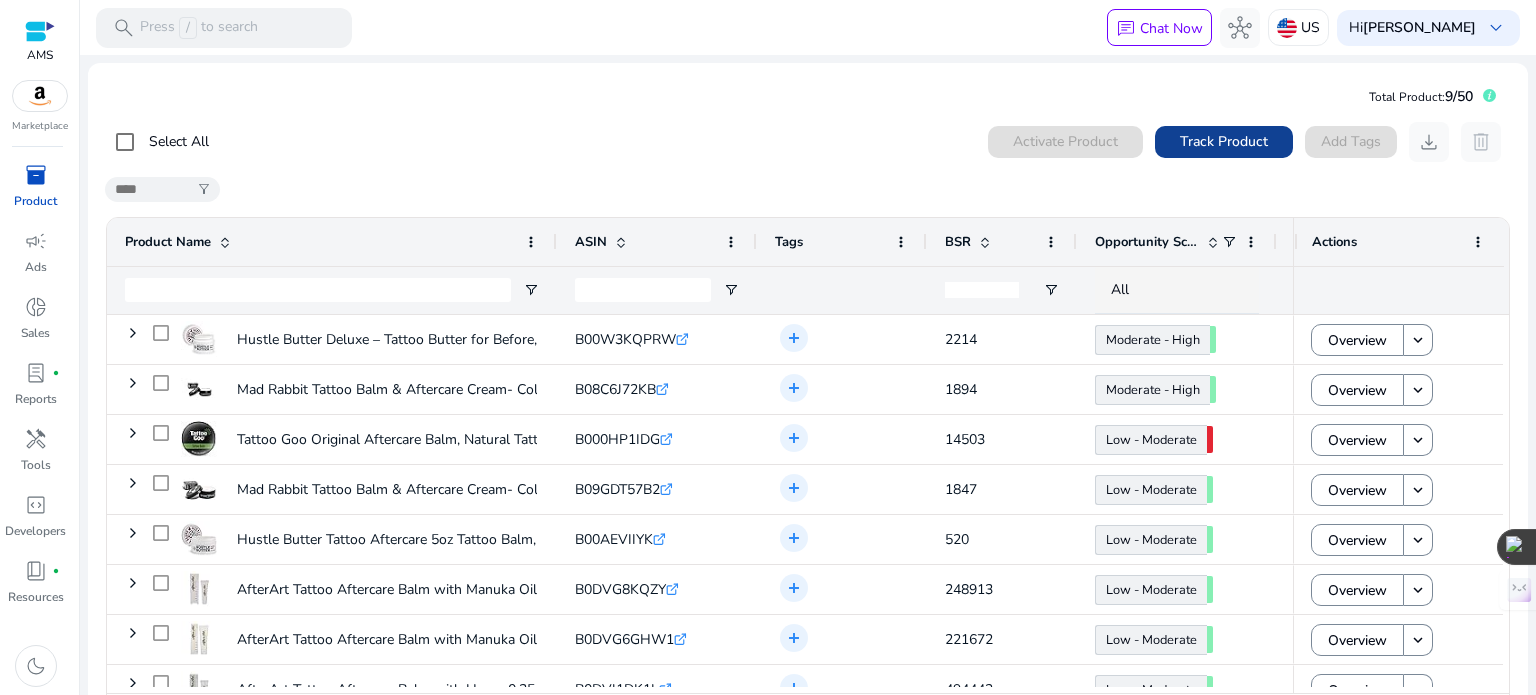 click on "Track Product" 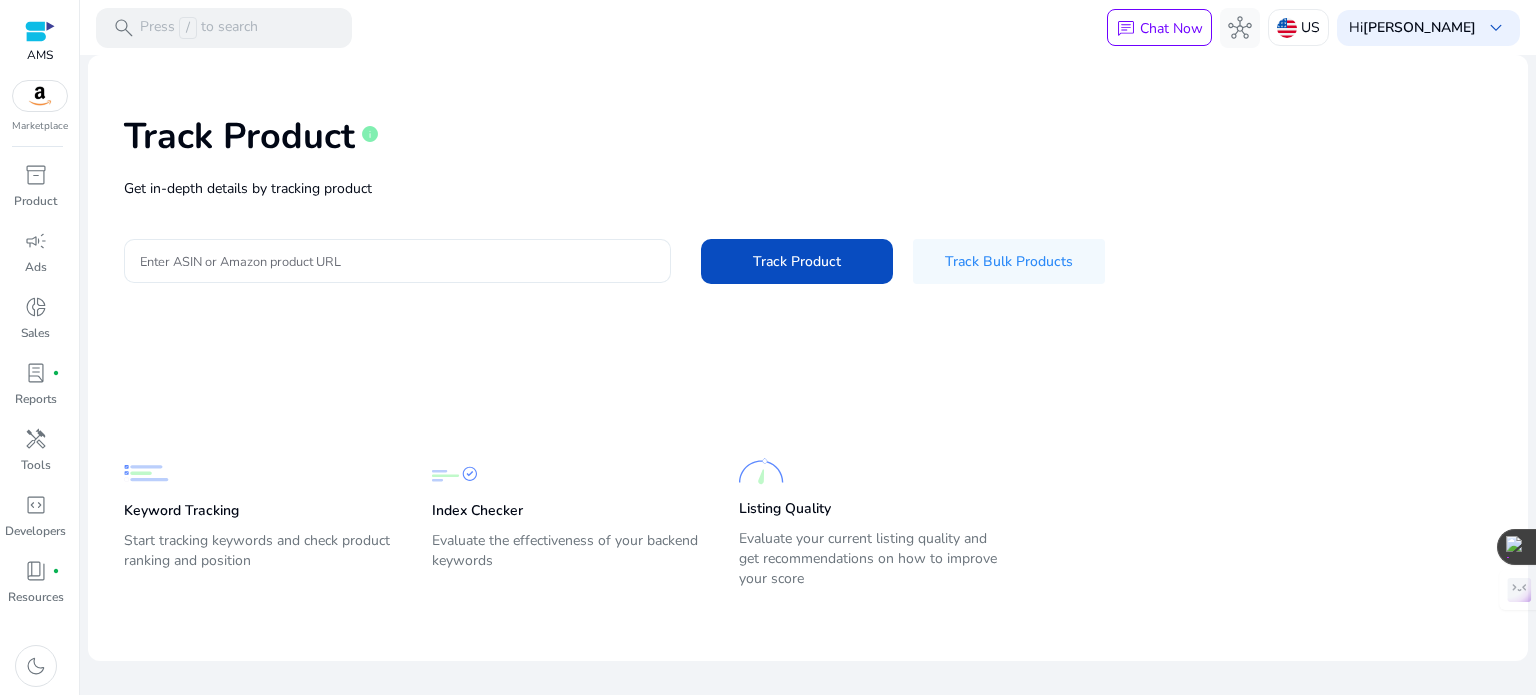click on "Enter ASIN or Amazon product URL" at bounding box center [397, 261] 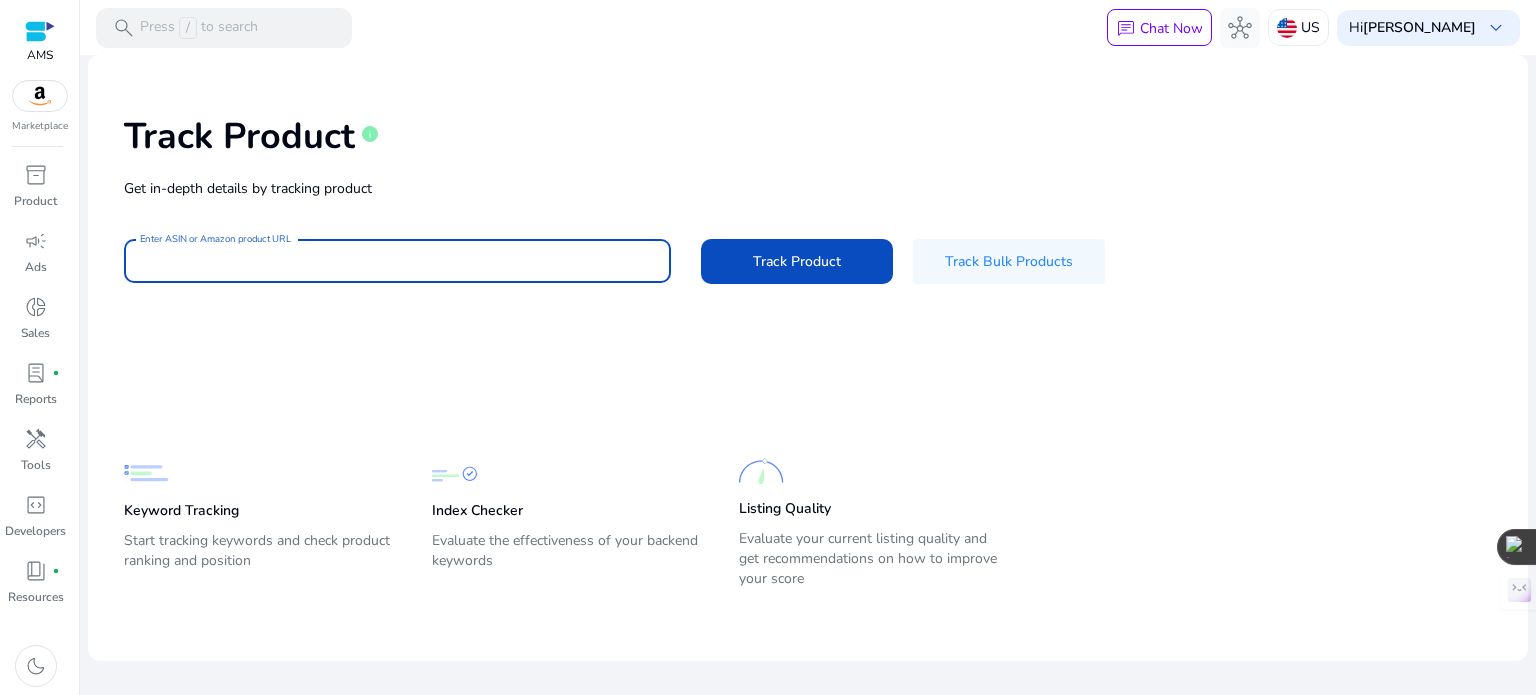 paste on "**********" 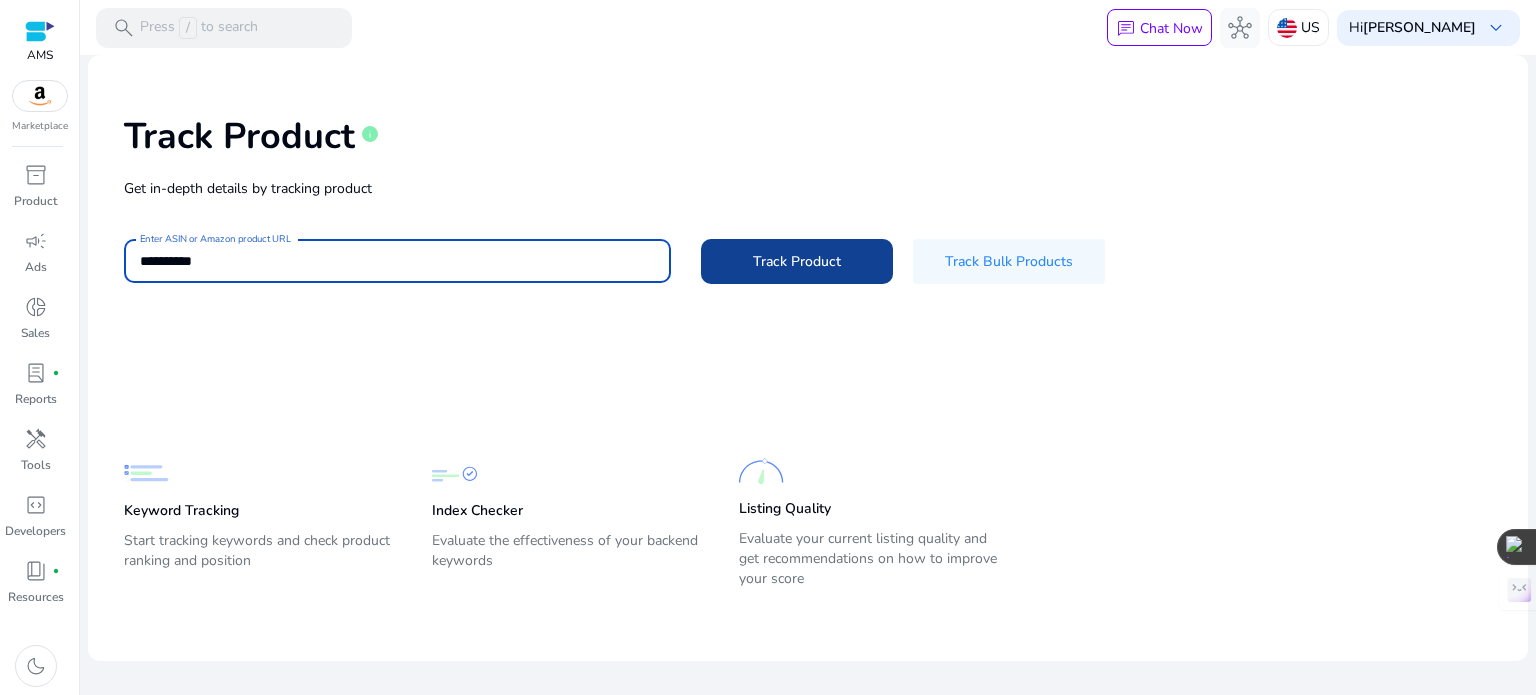 click 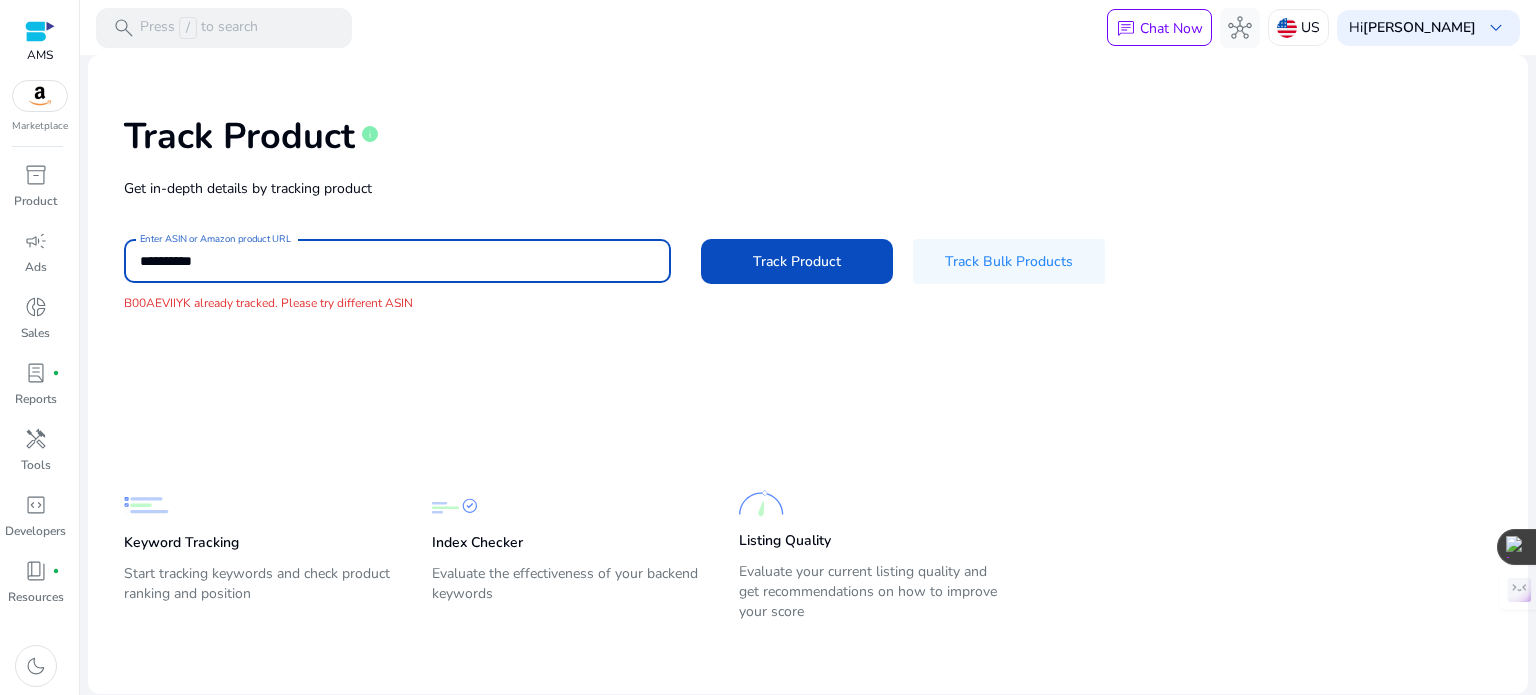 click on "**********" at bounding box center [397, 261] 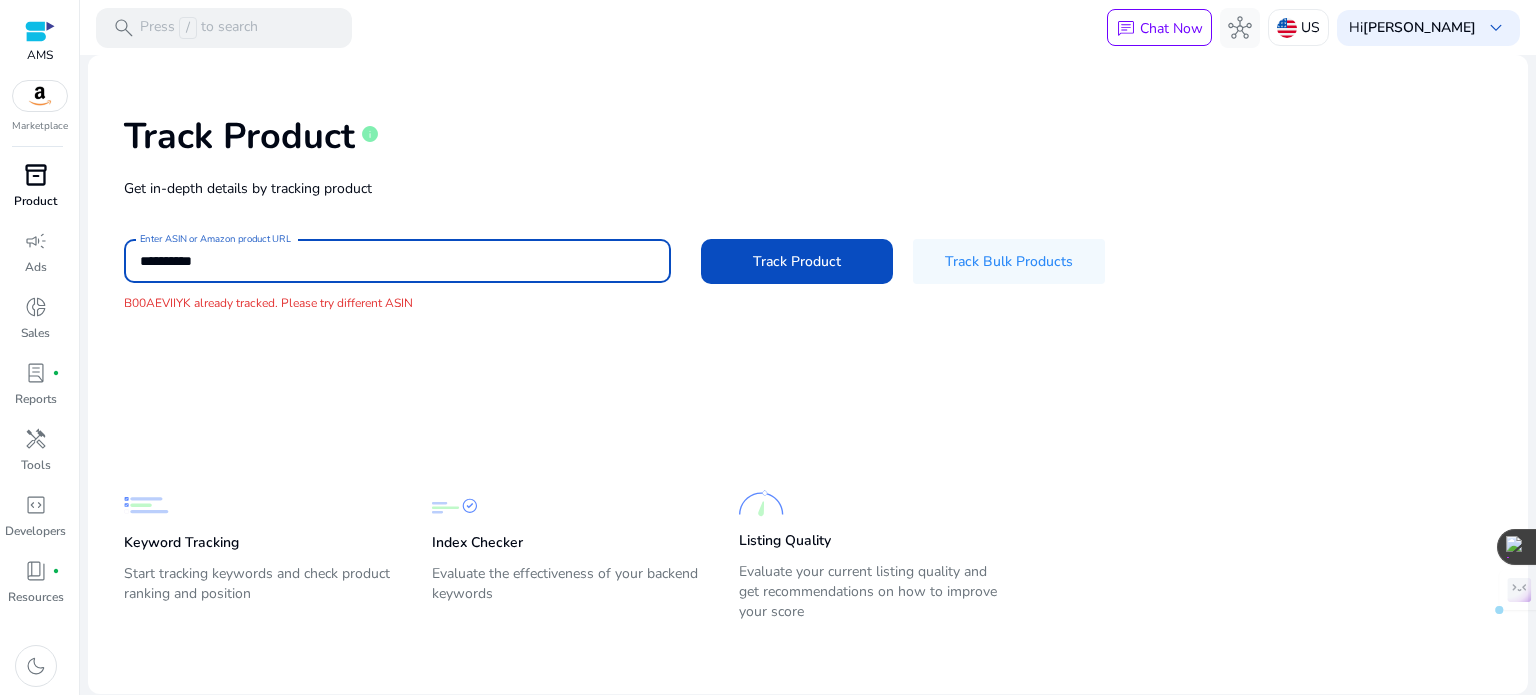 drag, startPoint x: 264, startPoint y: 266, endPoint x: 0, endPoint y: 188, distance: 275.28168 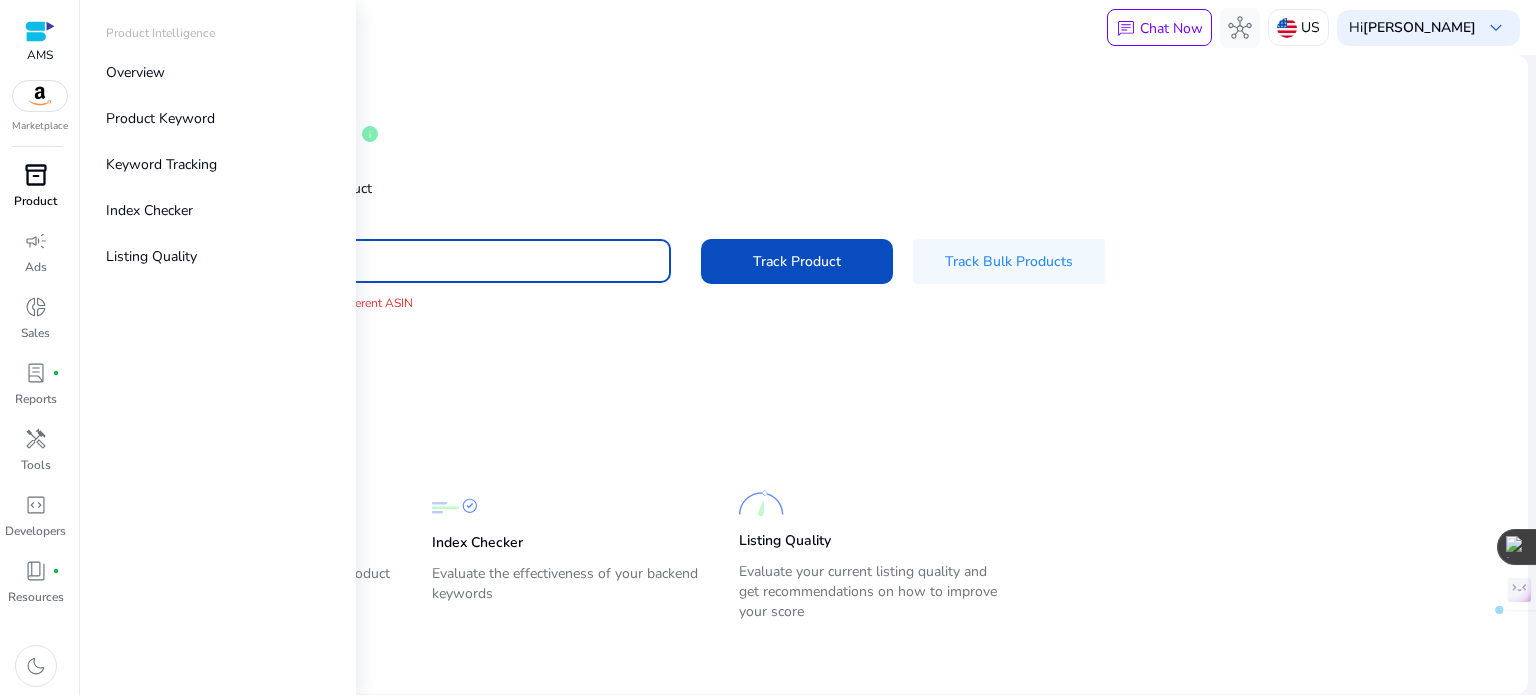 paste 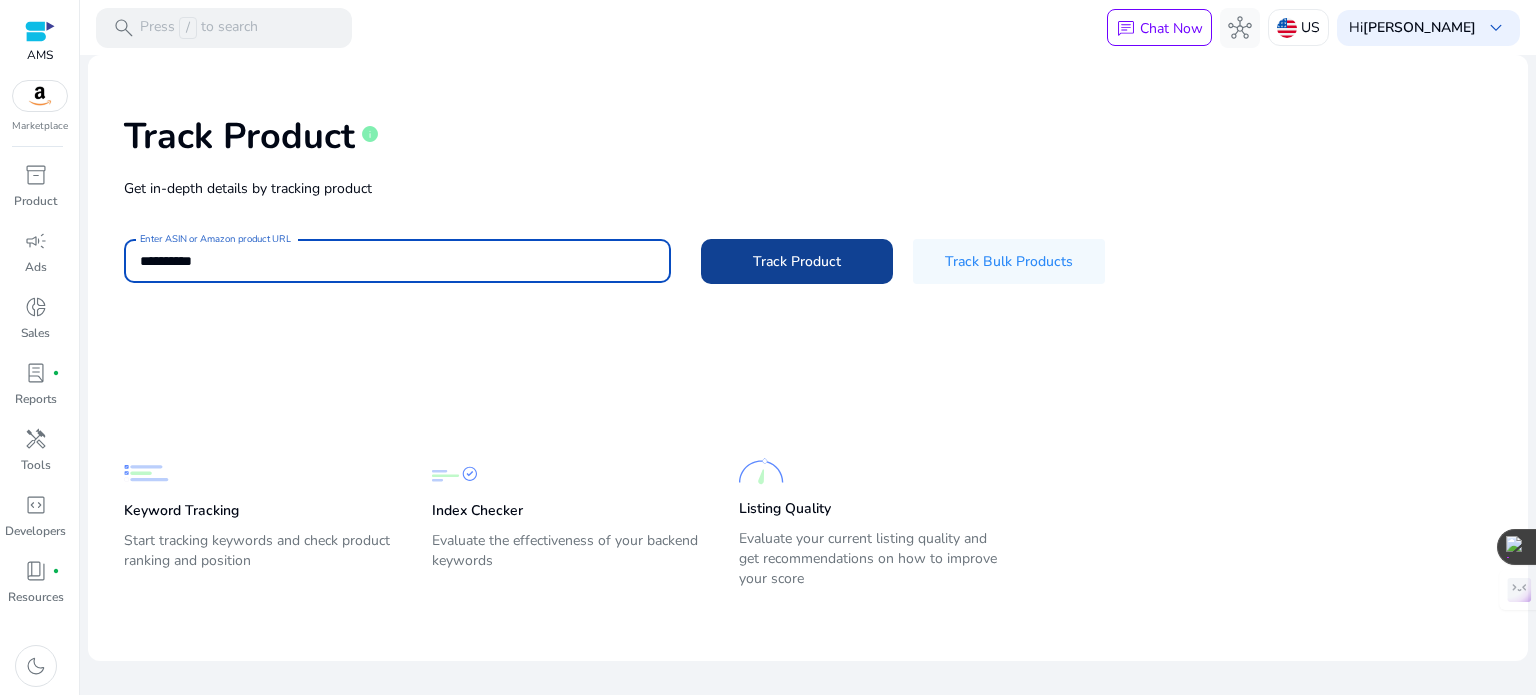 click 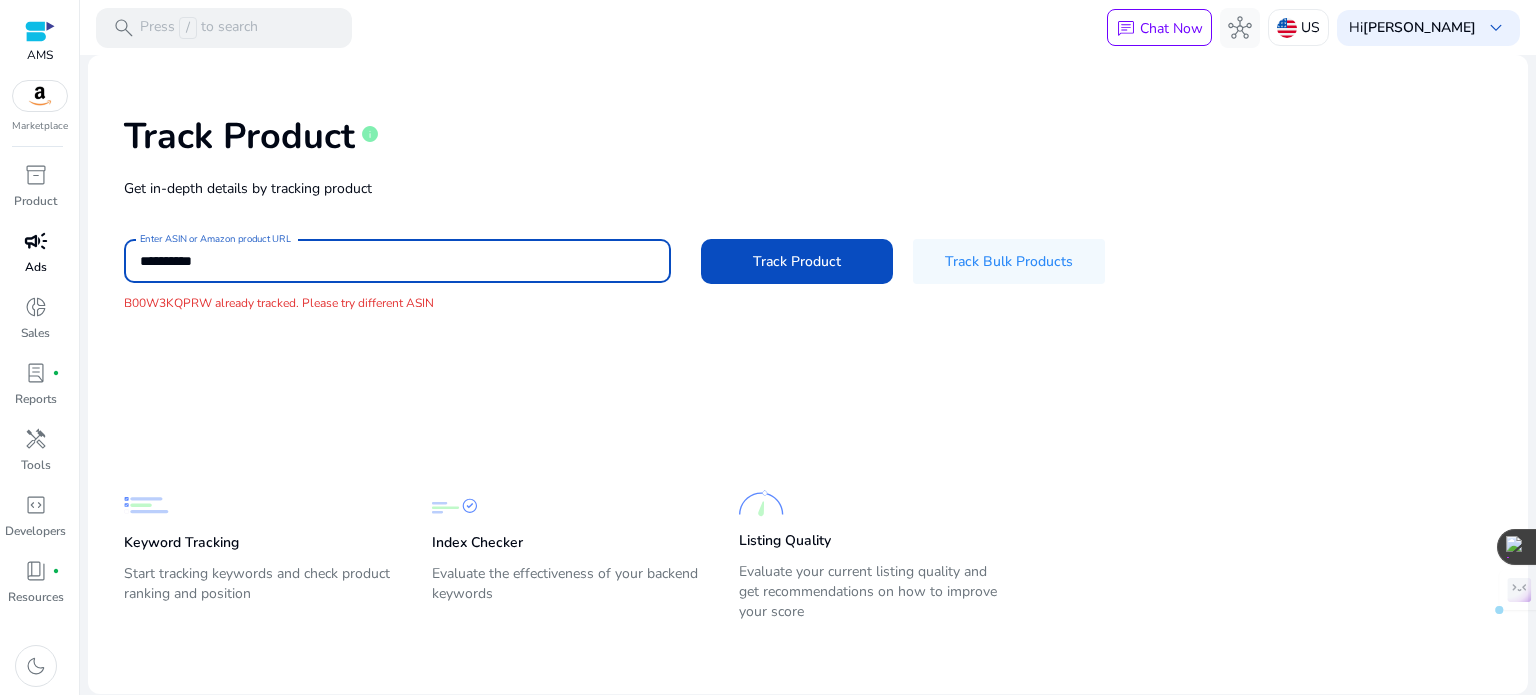 drag, startPoint x: 271, startPoint y: 259, endPoint x: 0, endPoint y: 260, distance: 271.00183 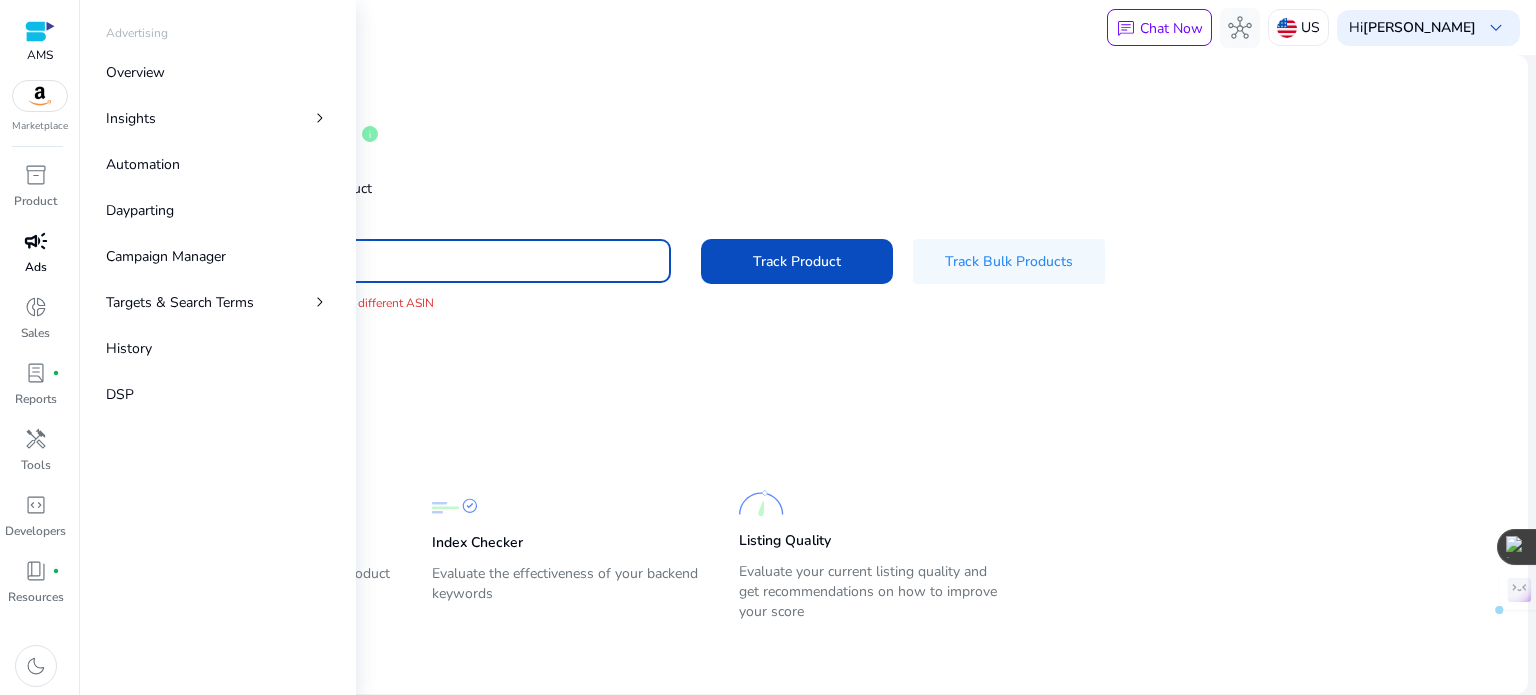 paste 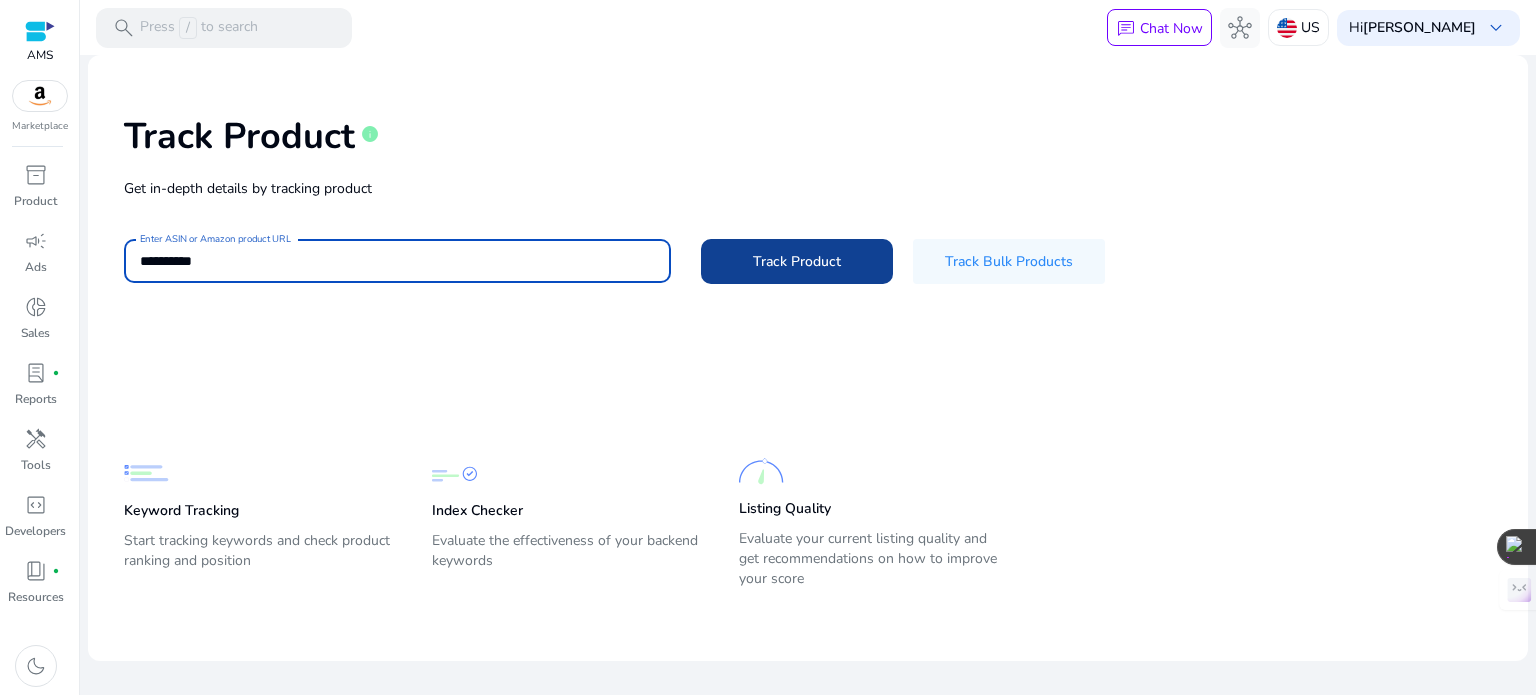 type on "**********" 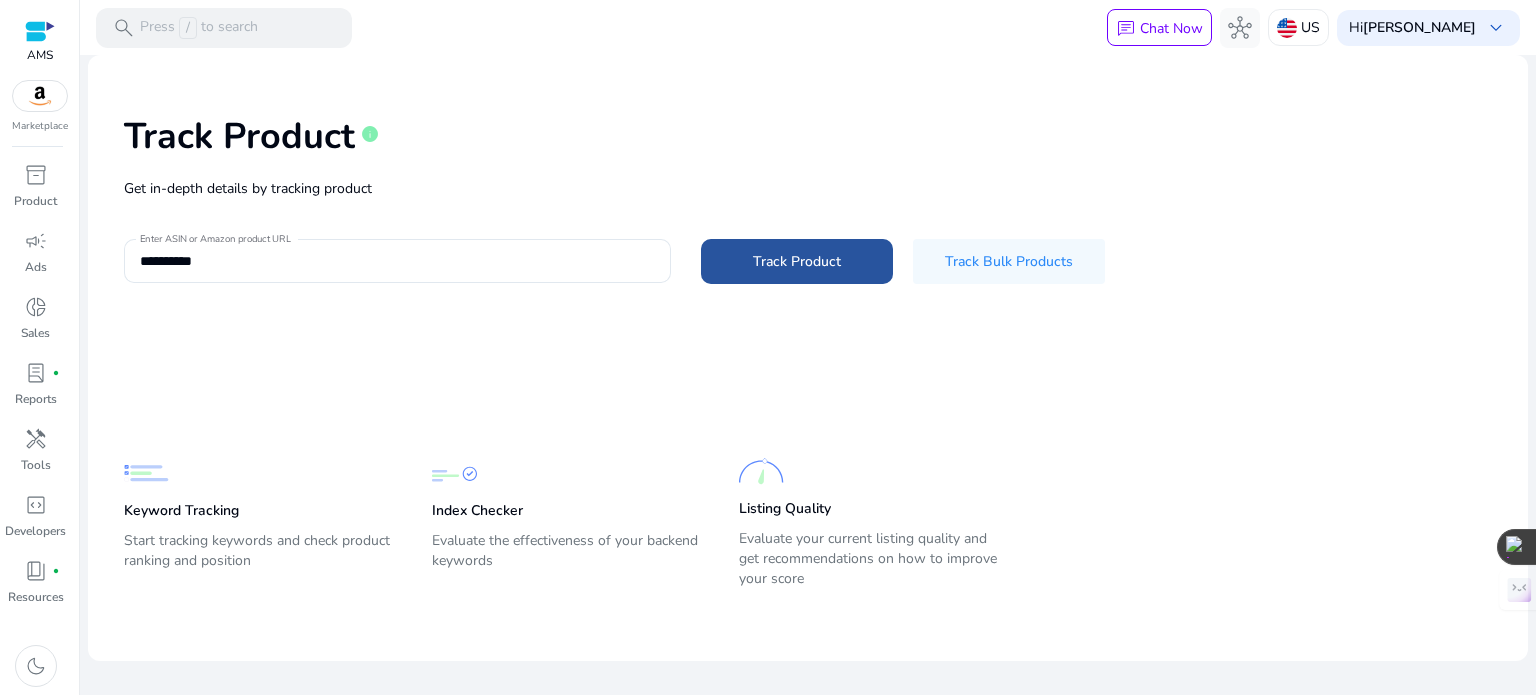 click 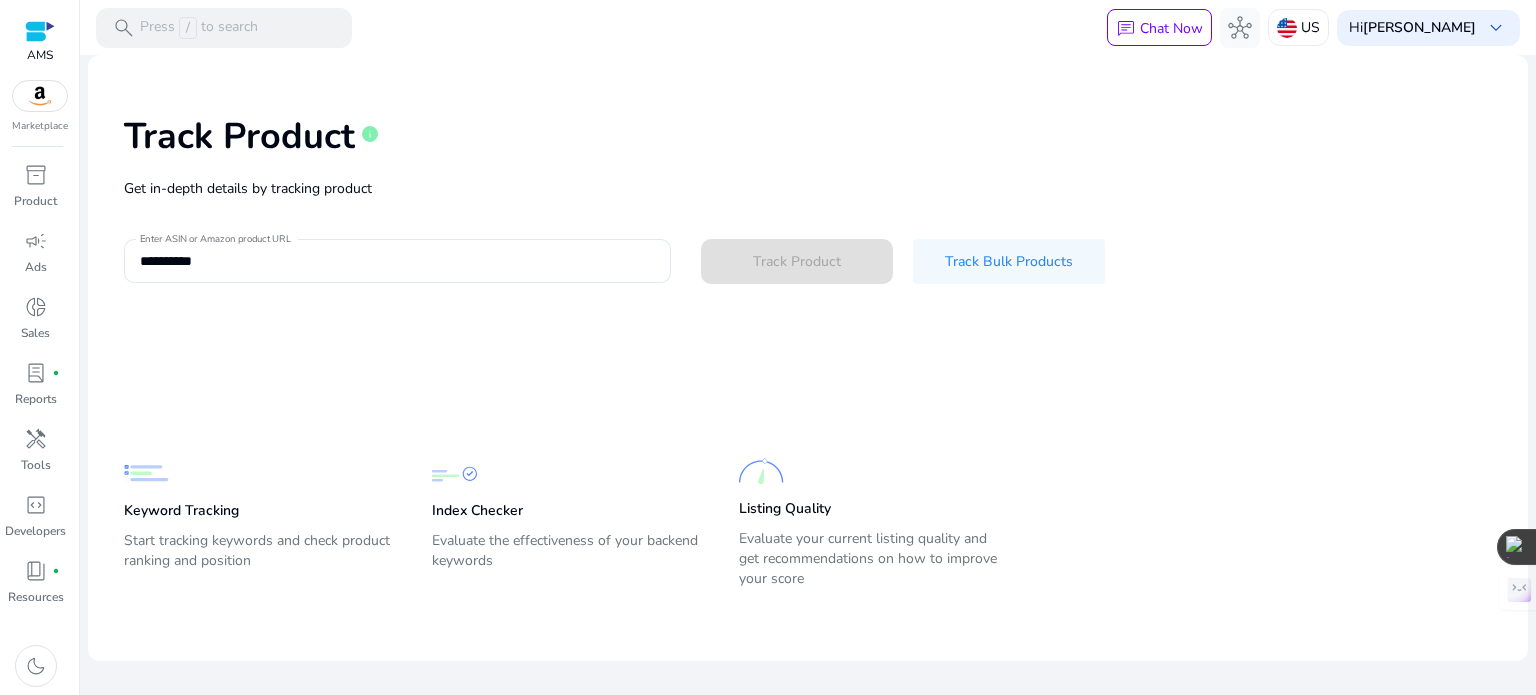 type 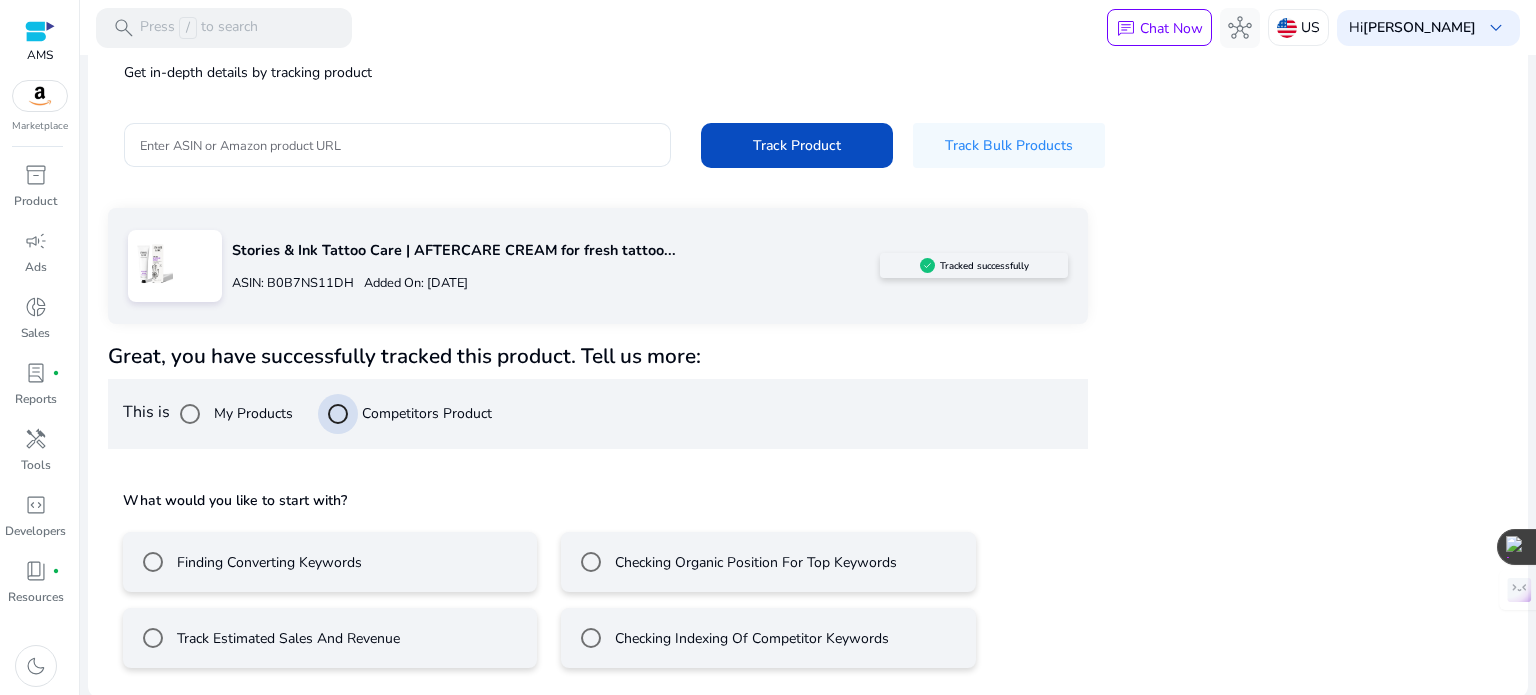 scroll, scrollTop: 117, scrollLeft: 0, axis: vertical 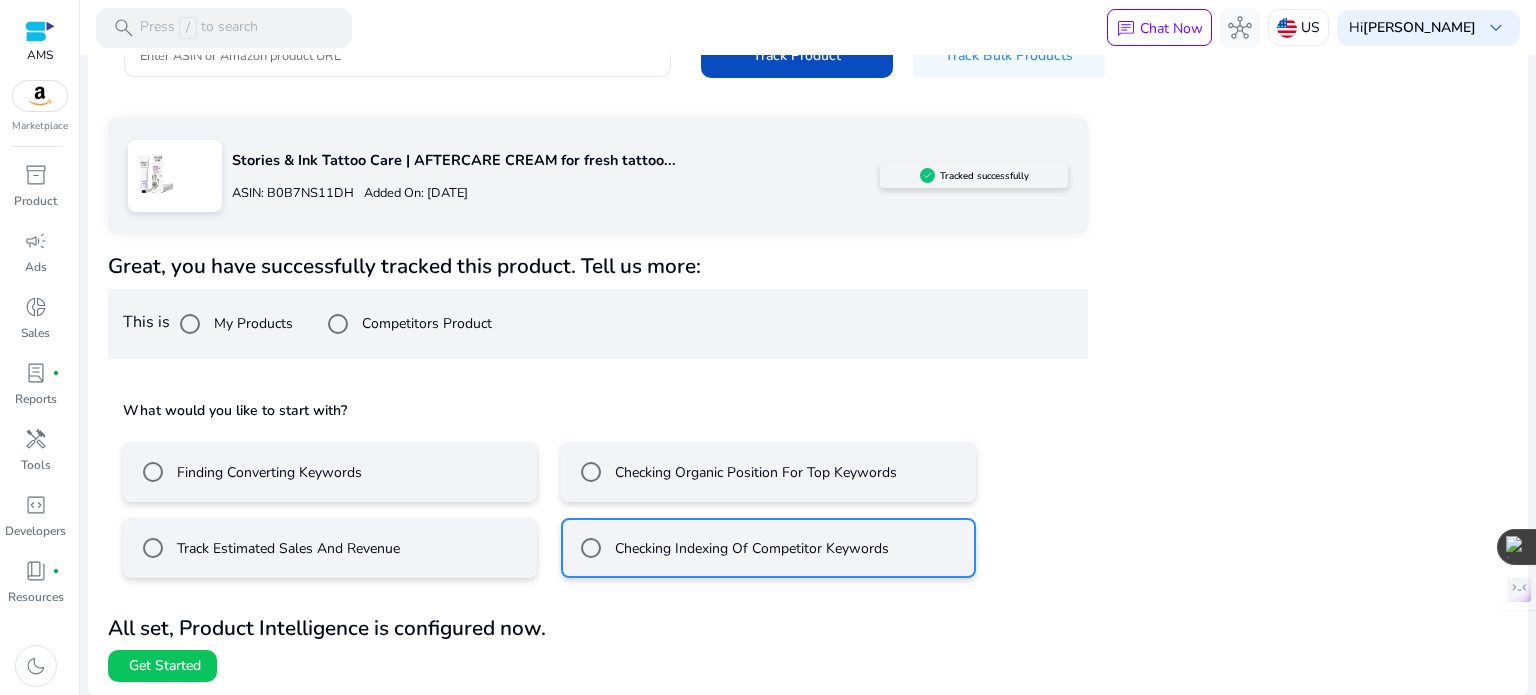 click on "Finding Converting Keywords" at bounding box center (267, 472) 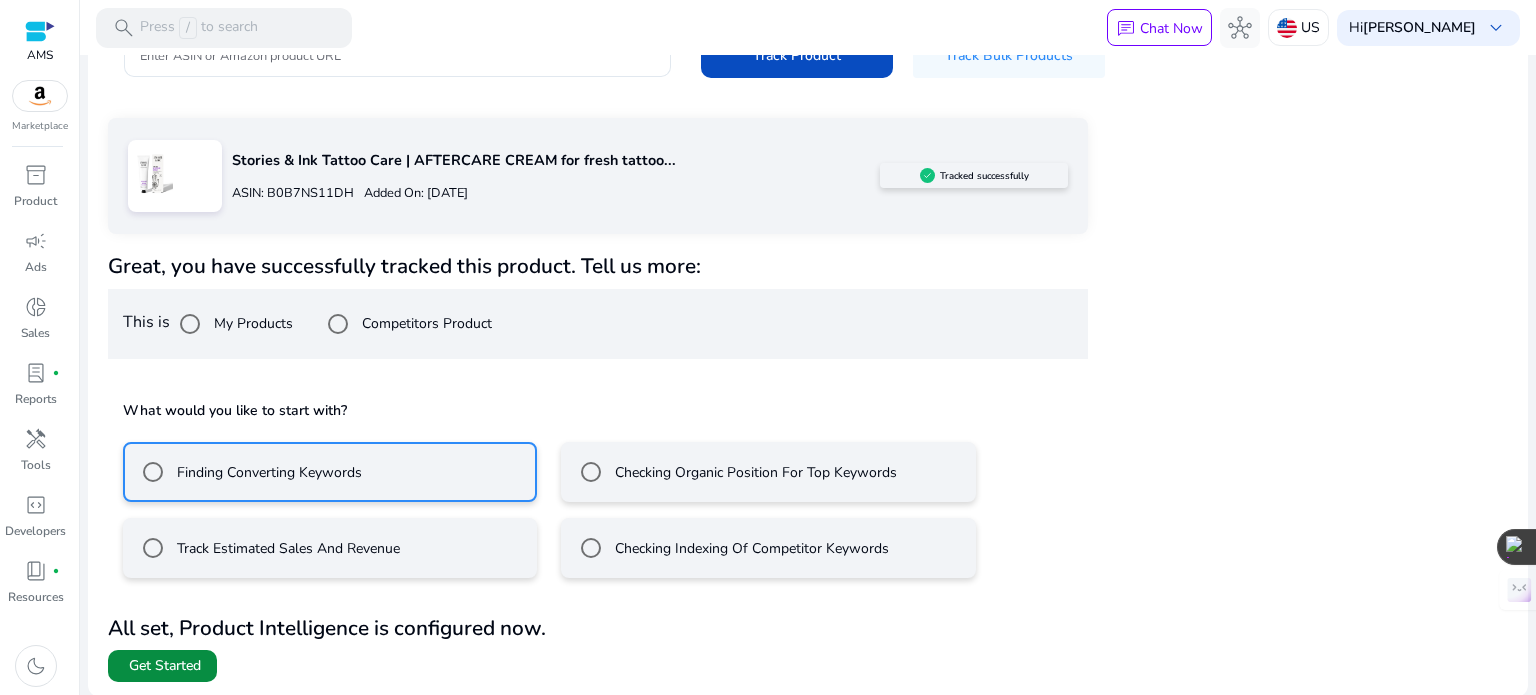 click on "Get Started" at bounding box center (165, 666) 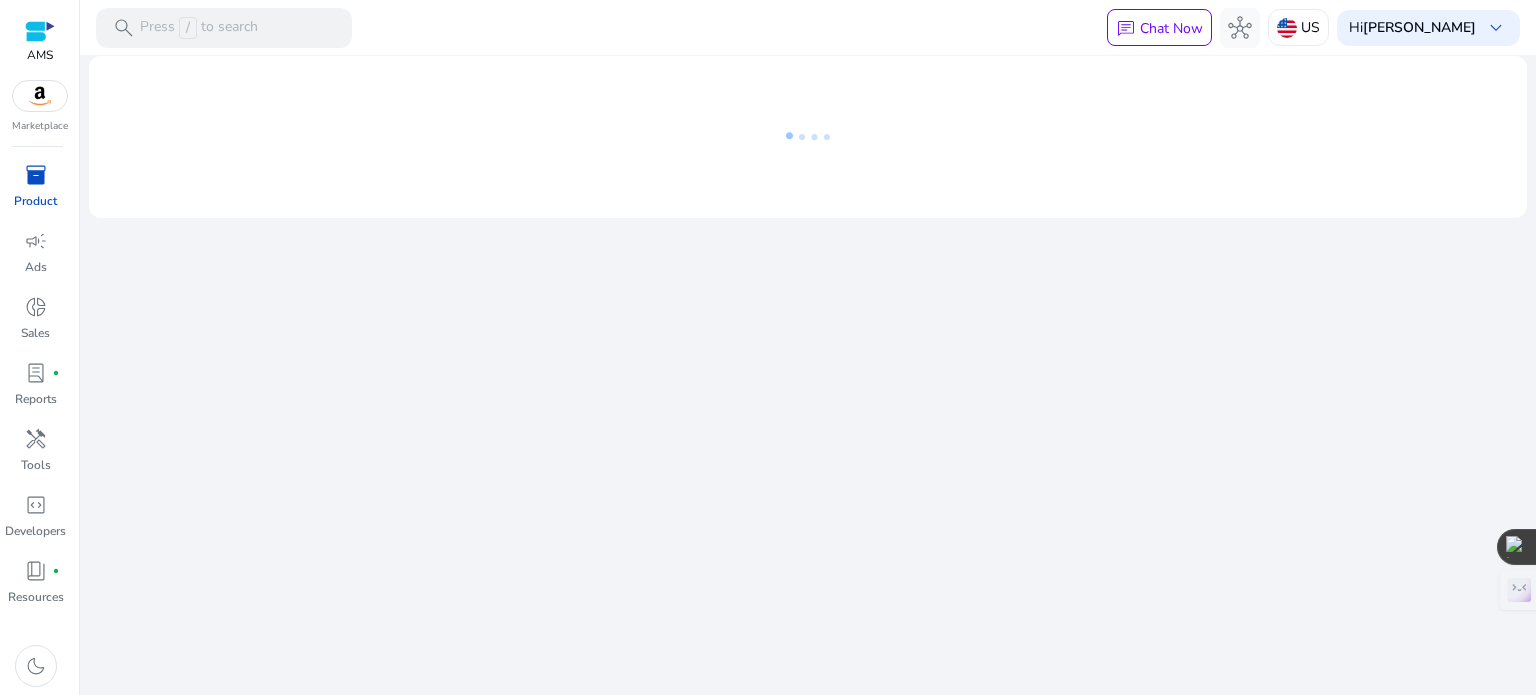 scroll, scrollTop: 0, scrollLeft: 0, axis: both 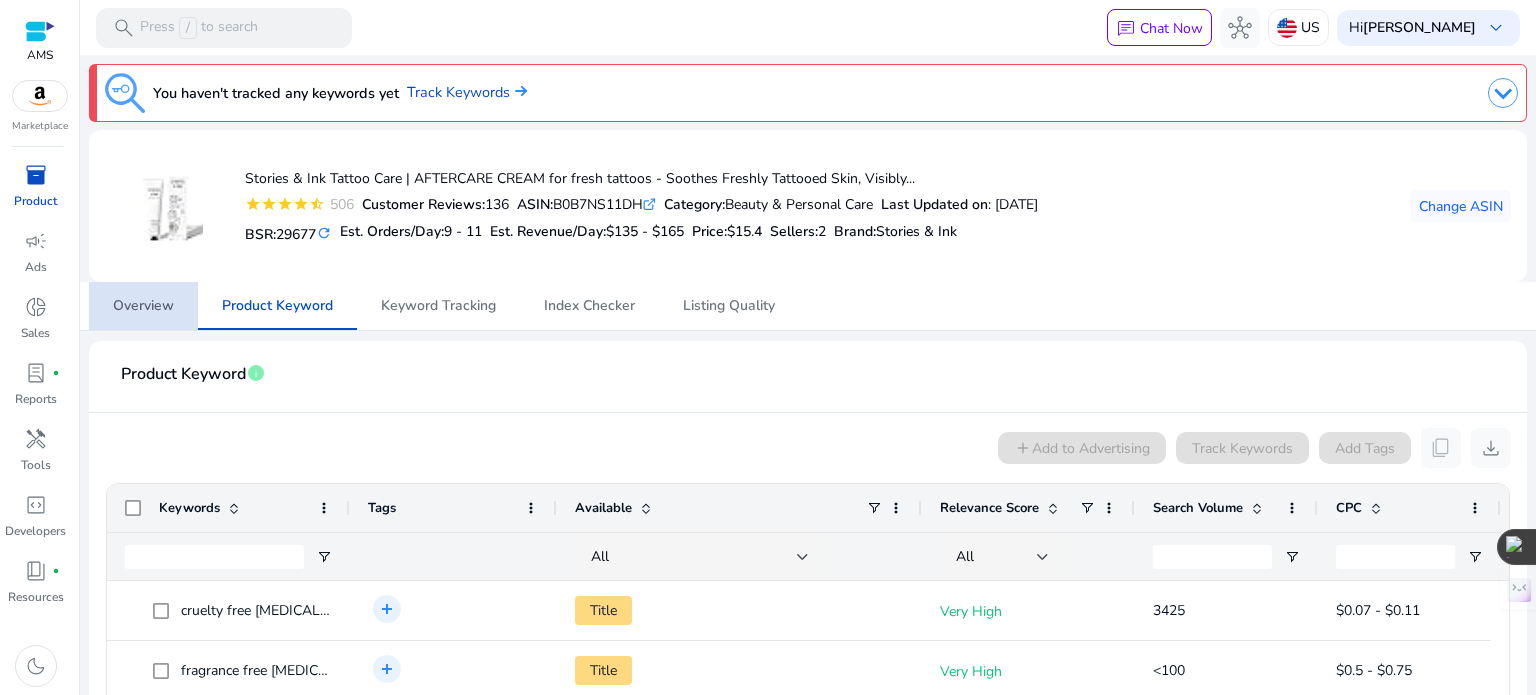 click on "Overview" at bounding box center (143, 306) 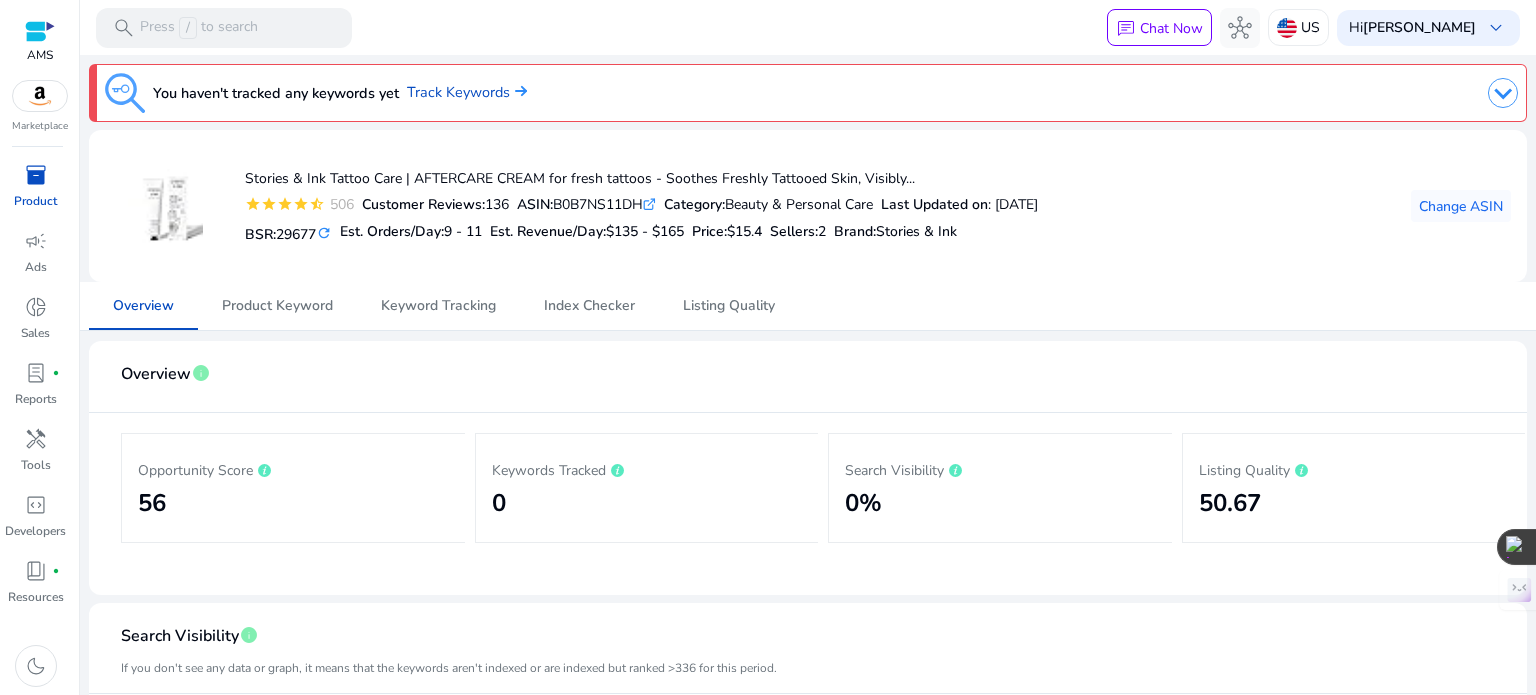 click on "inventory_2" at bounding box center (36, 175) 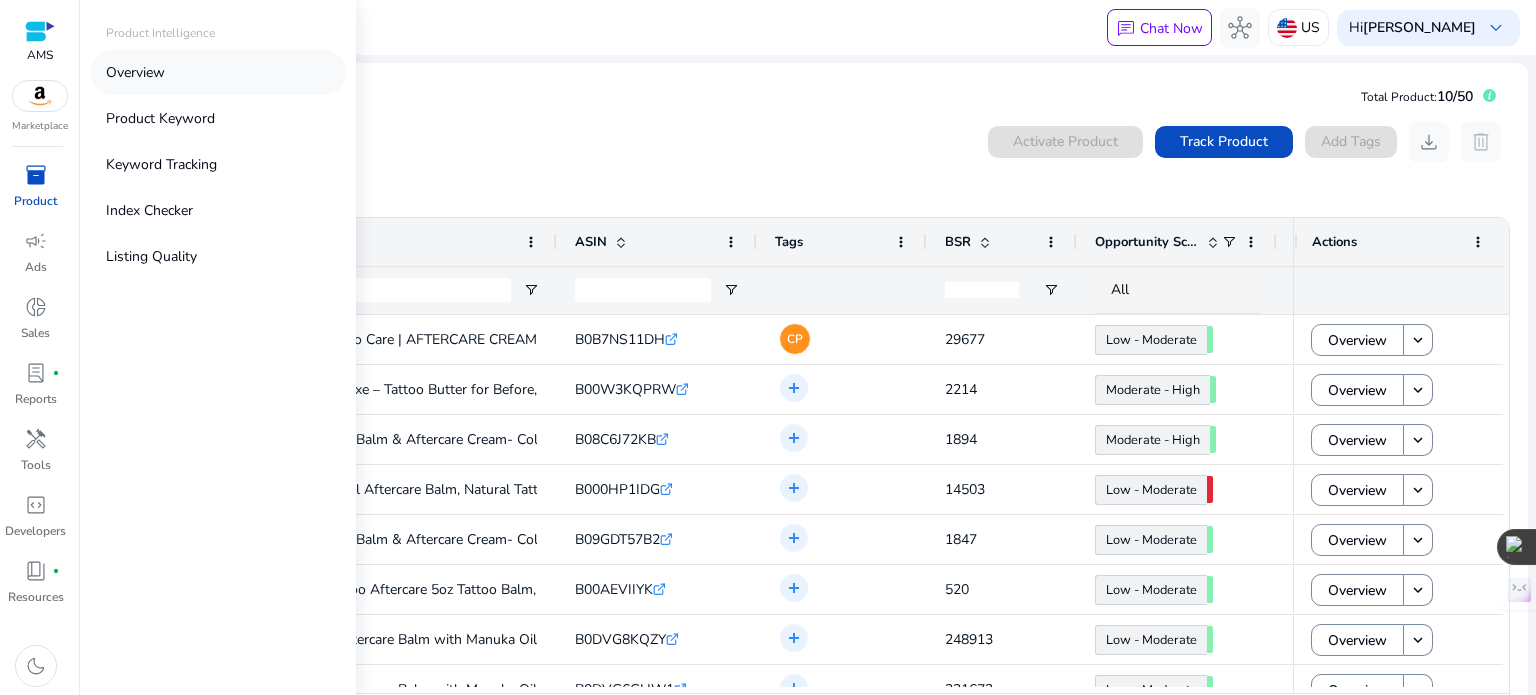 click on "Overview" at bounding box center (135, 72) 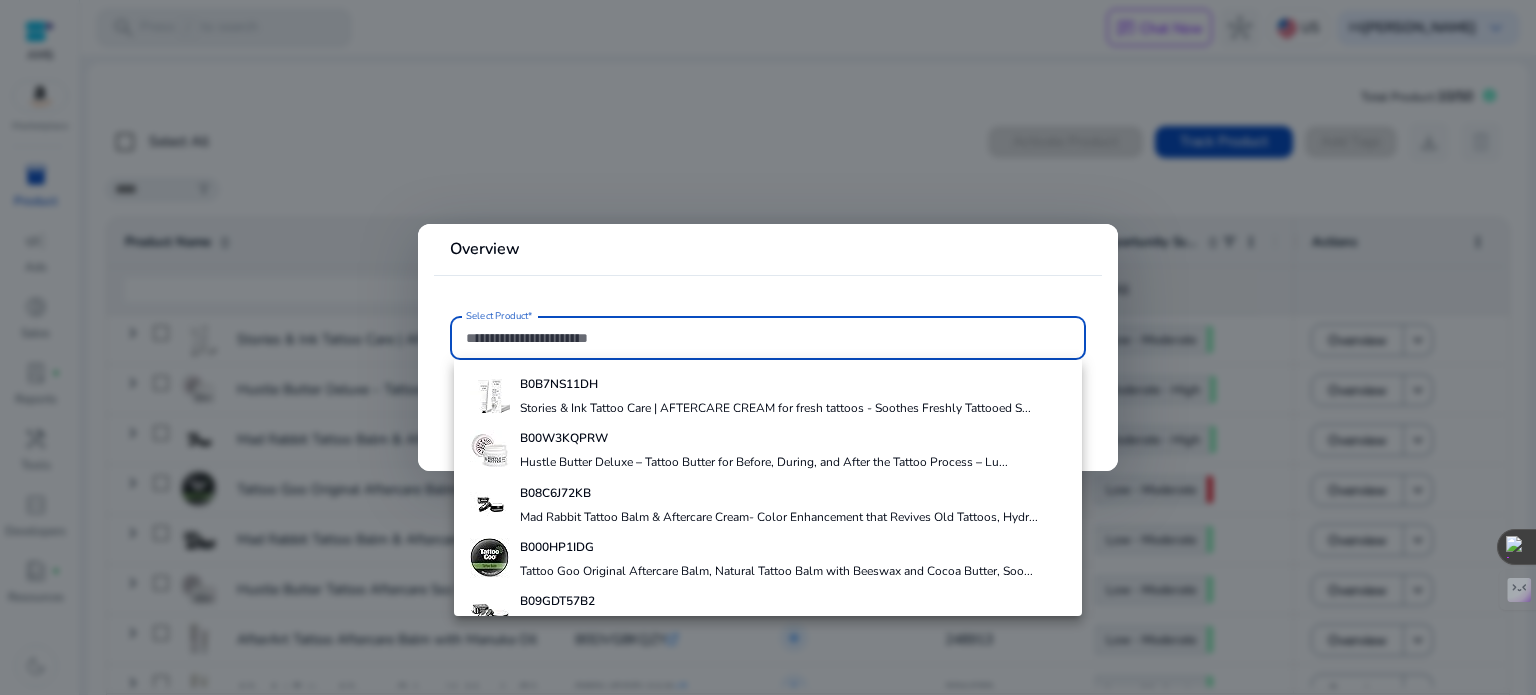 click at bounding box center [768, 347] 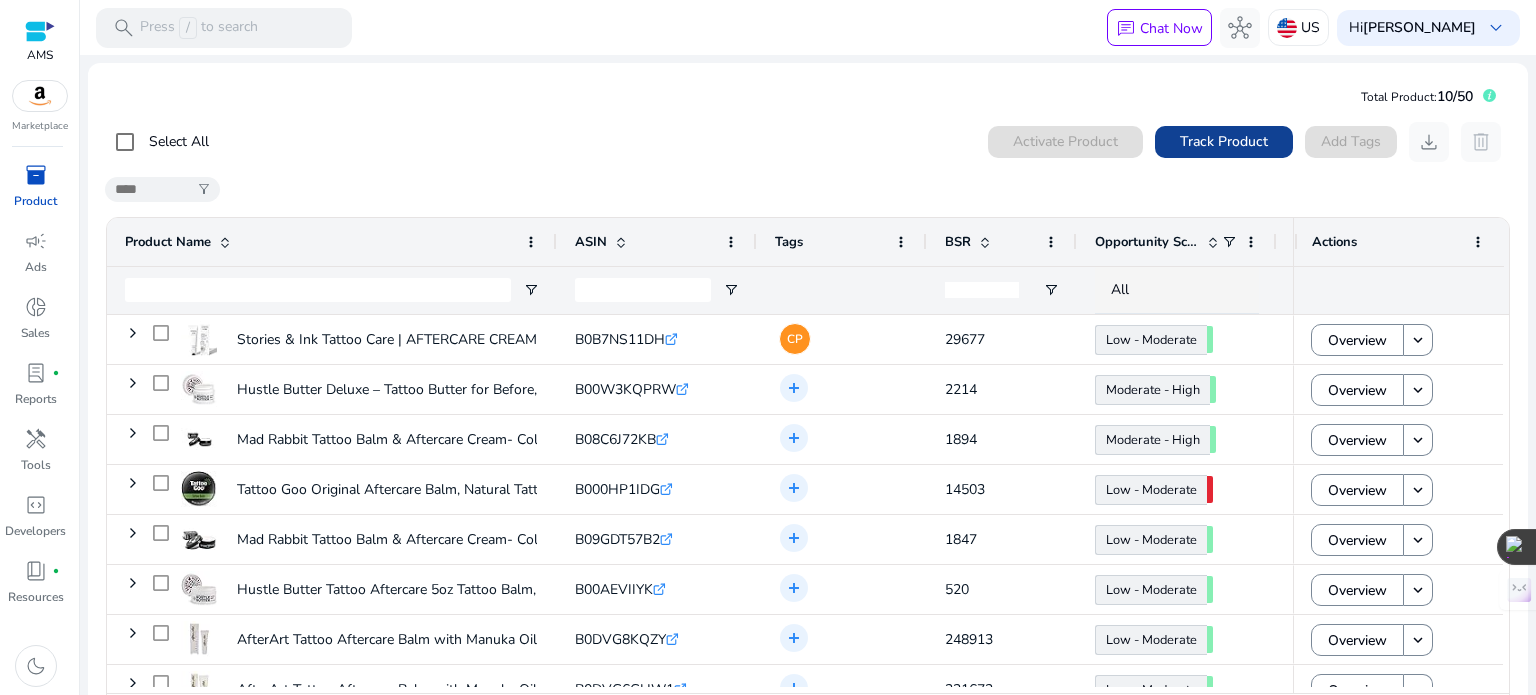 click on "Track Product" 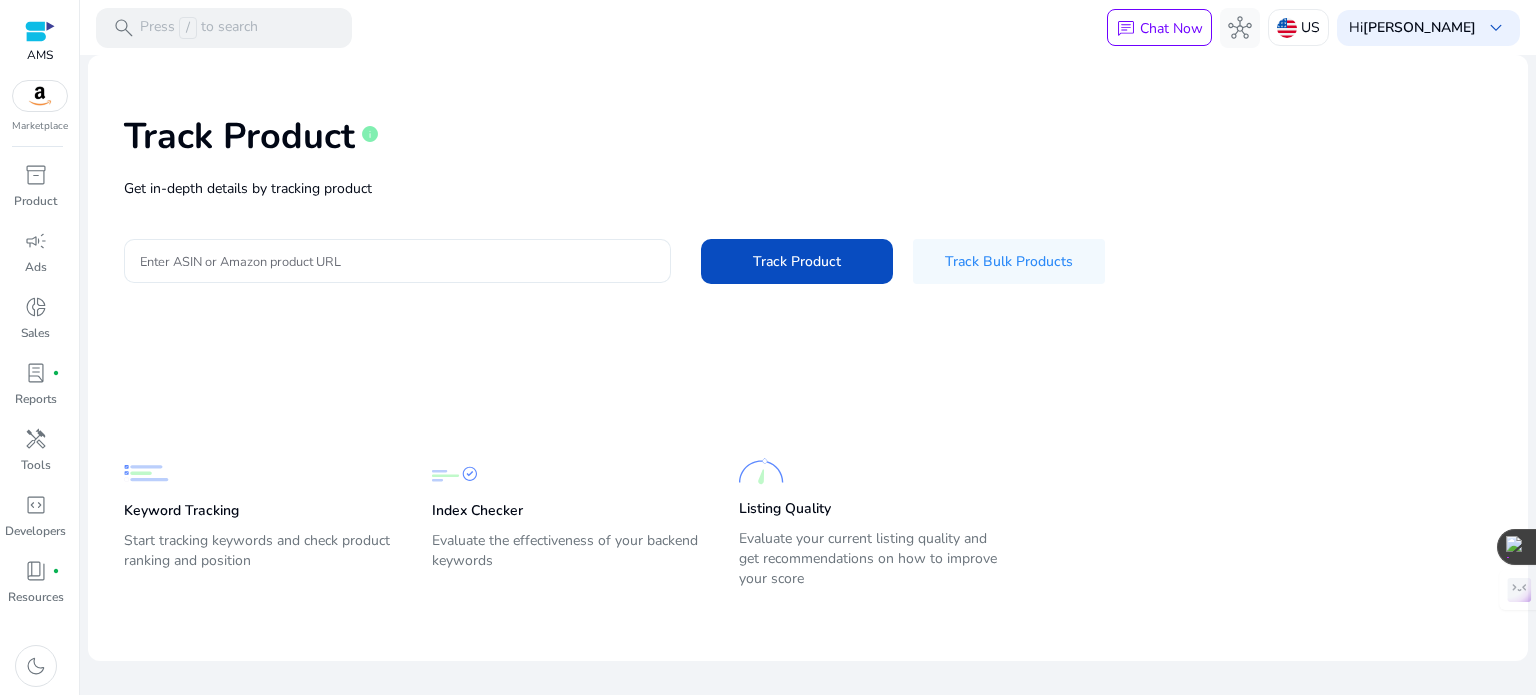 drag, startPoint x: 384, startPoint y: 275, endPoint x: 391, endPoint y: 267, distance: 10.630146 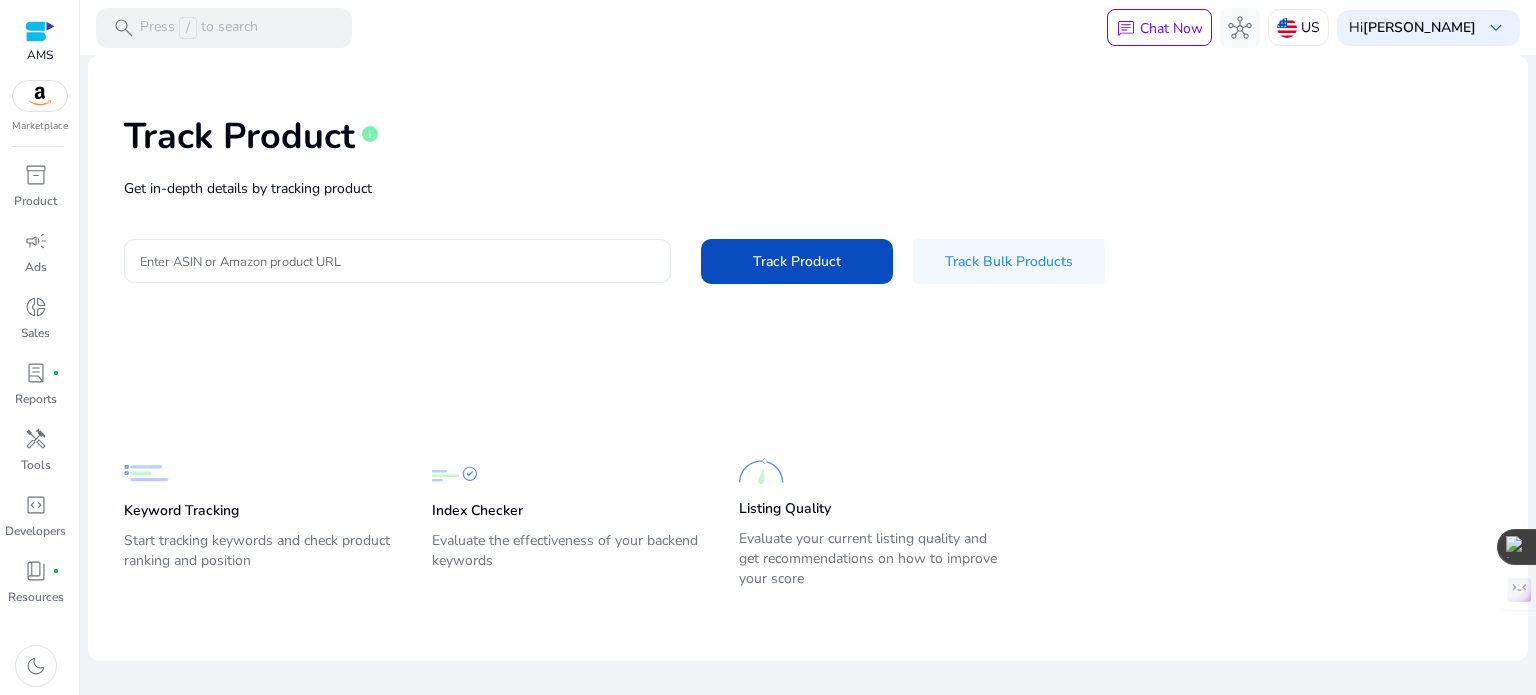 click 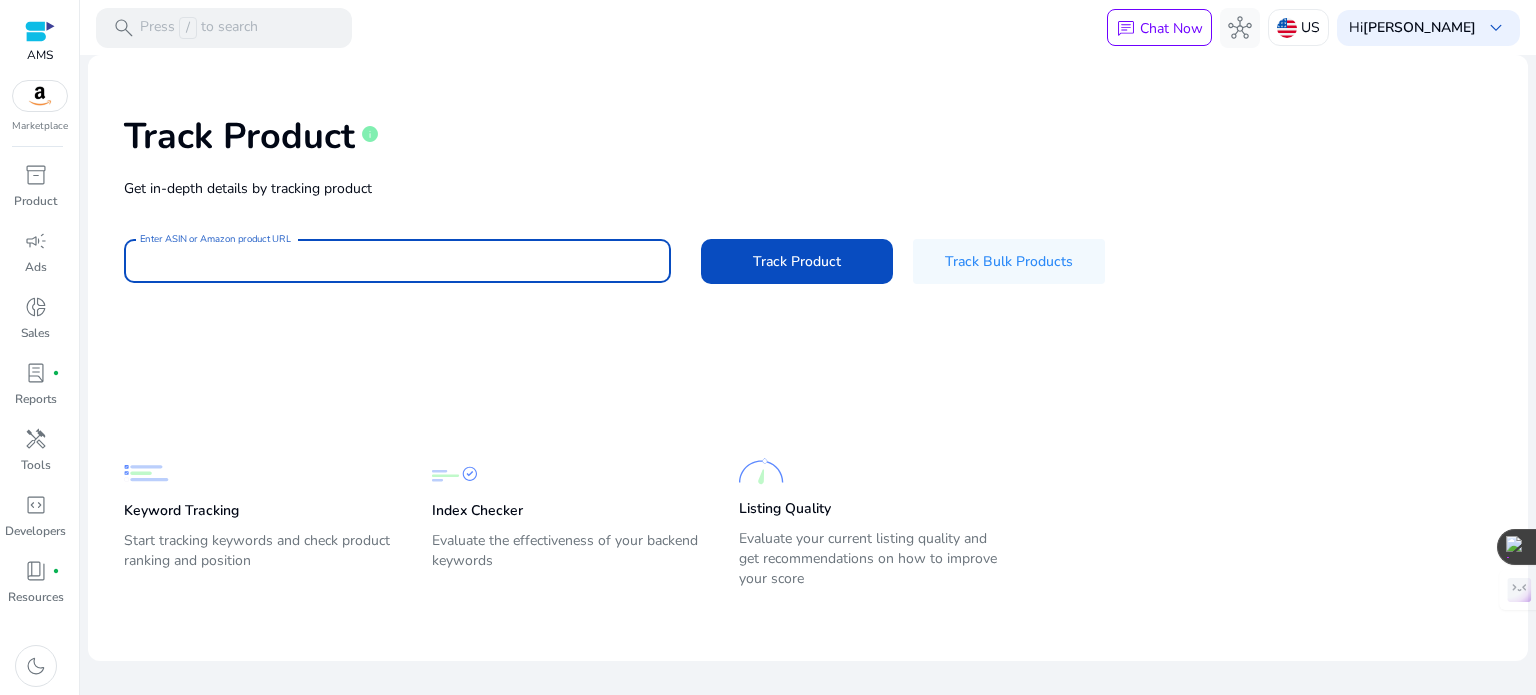 paste on "**********" 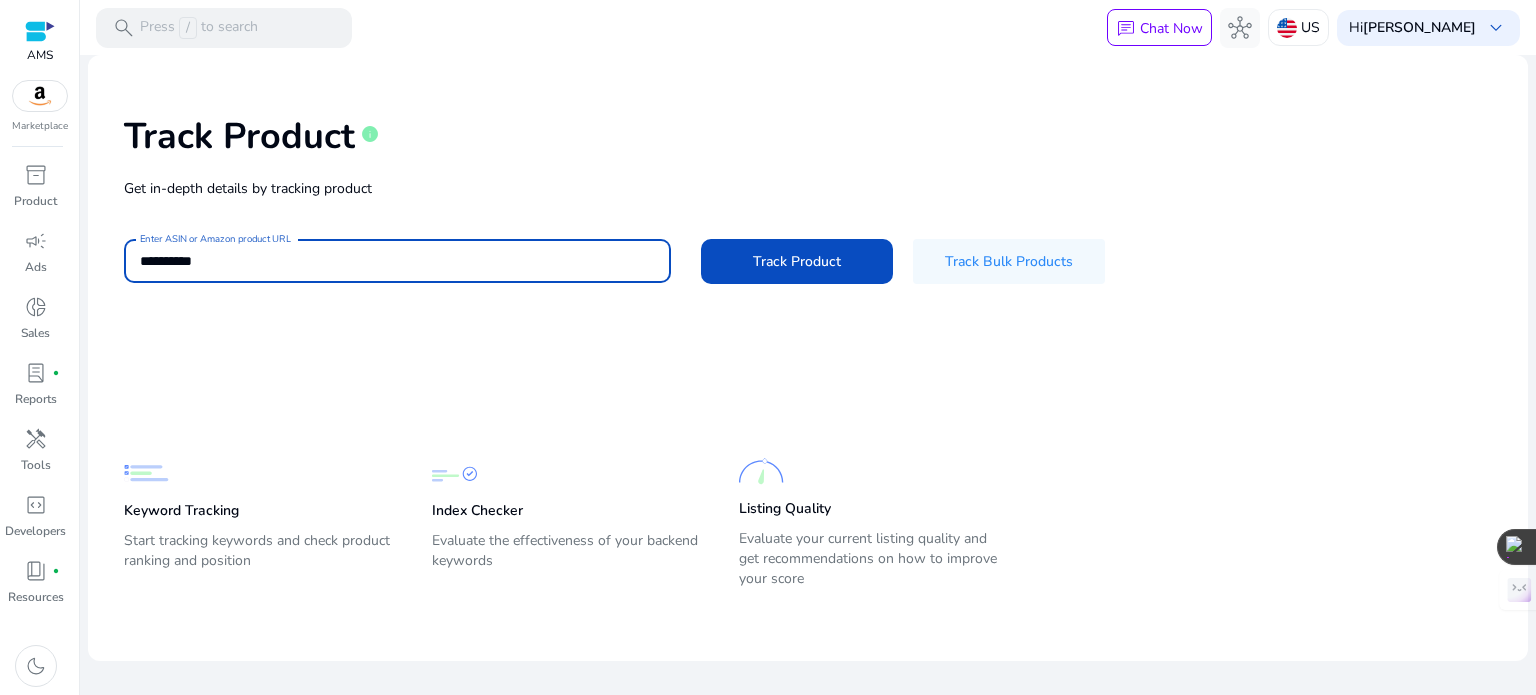 type on "**********" 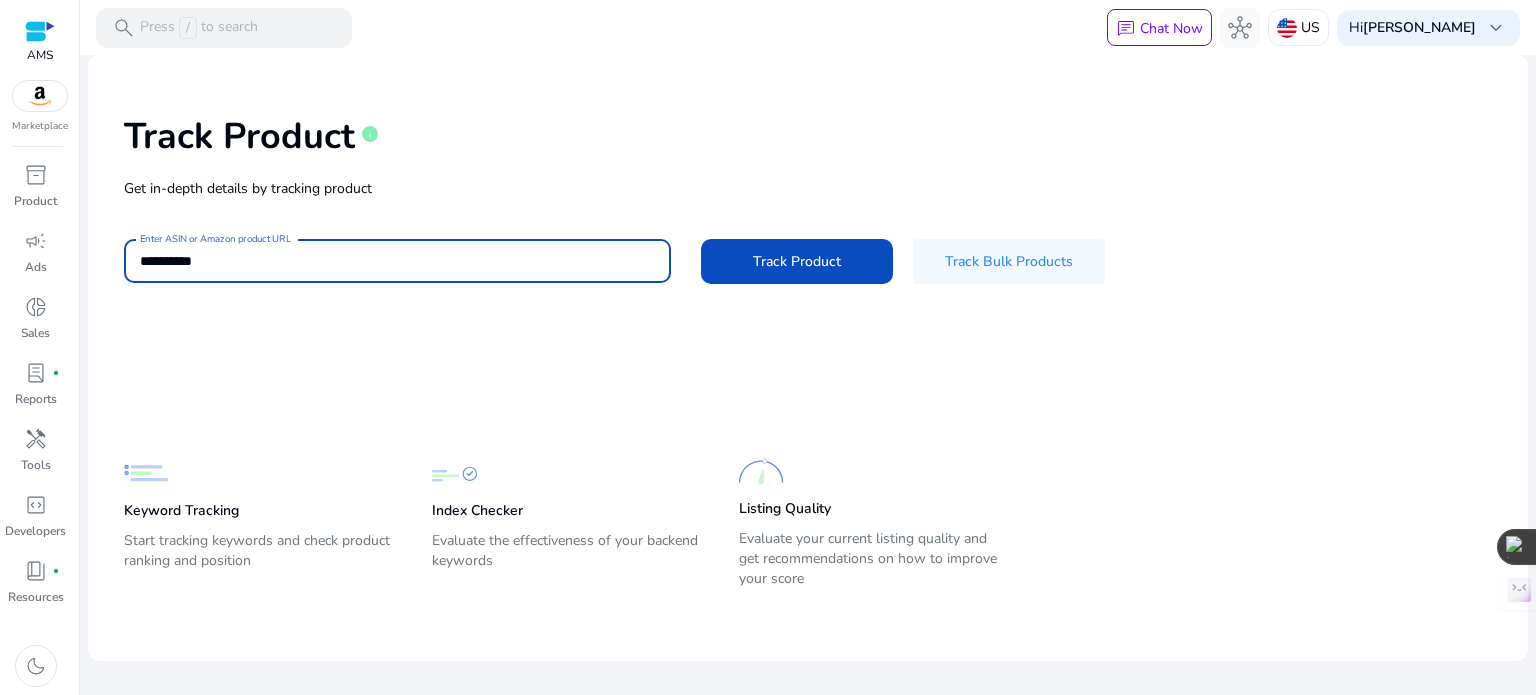 type 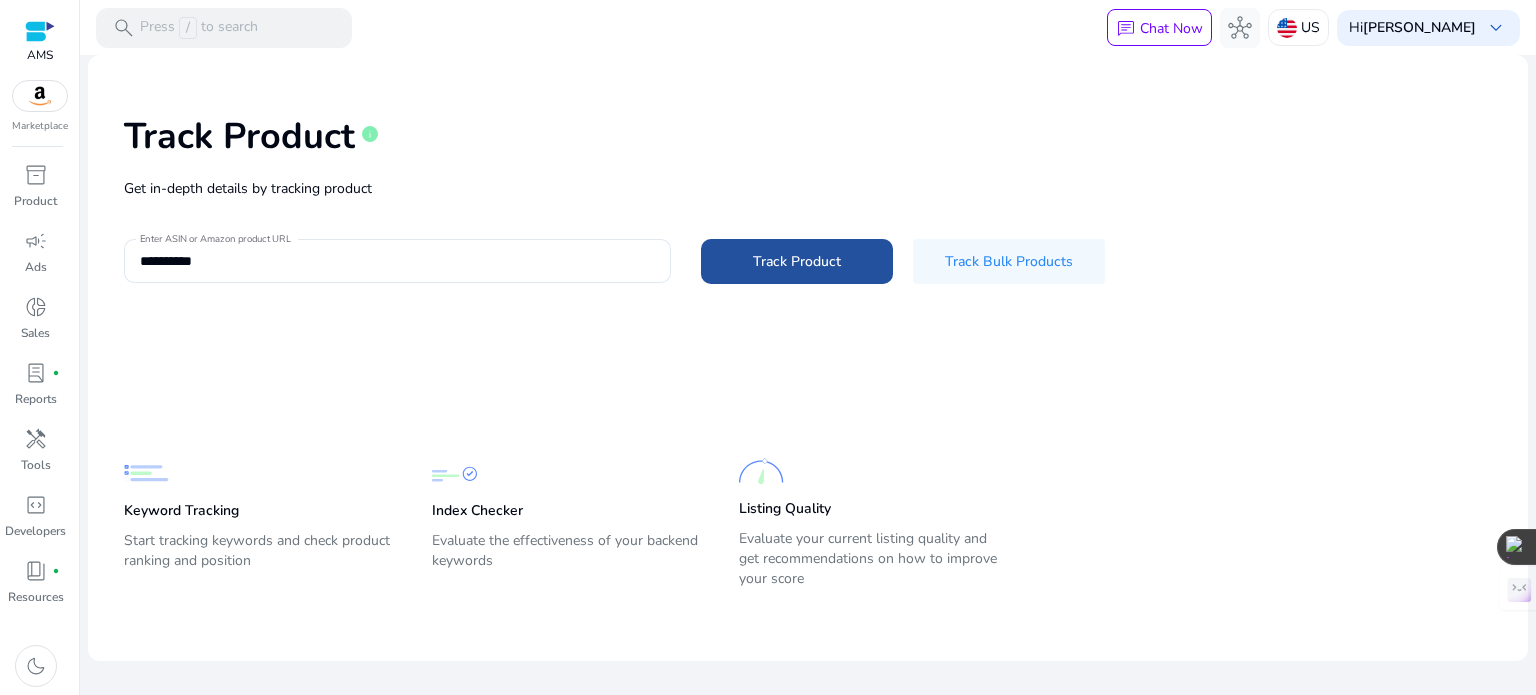 click on "Track Product" 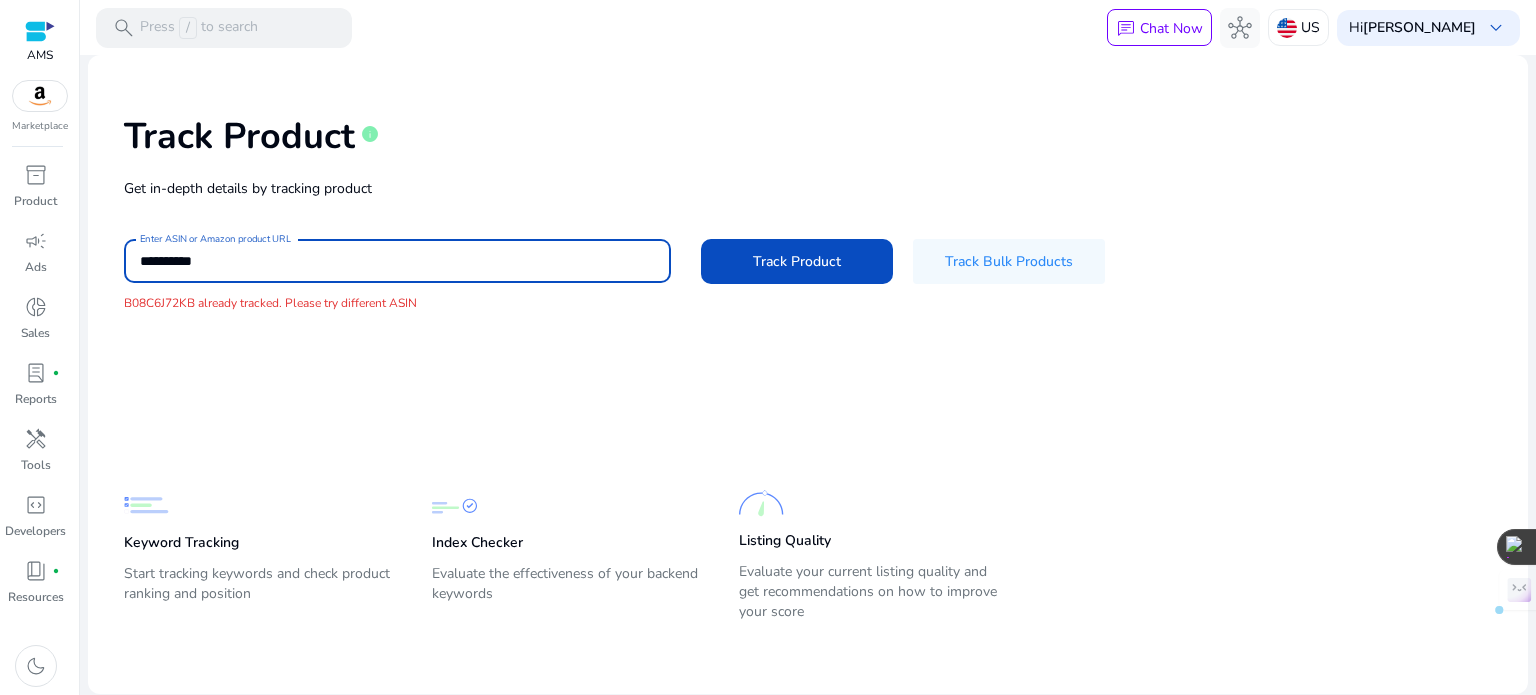 drag, startPoint x: 319, startPoint y: 254, endPoint x: 110, endPoint y: 255, distance: 209.0024 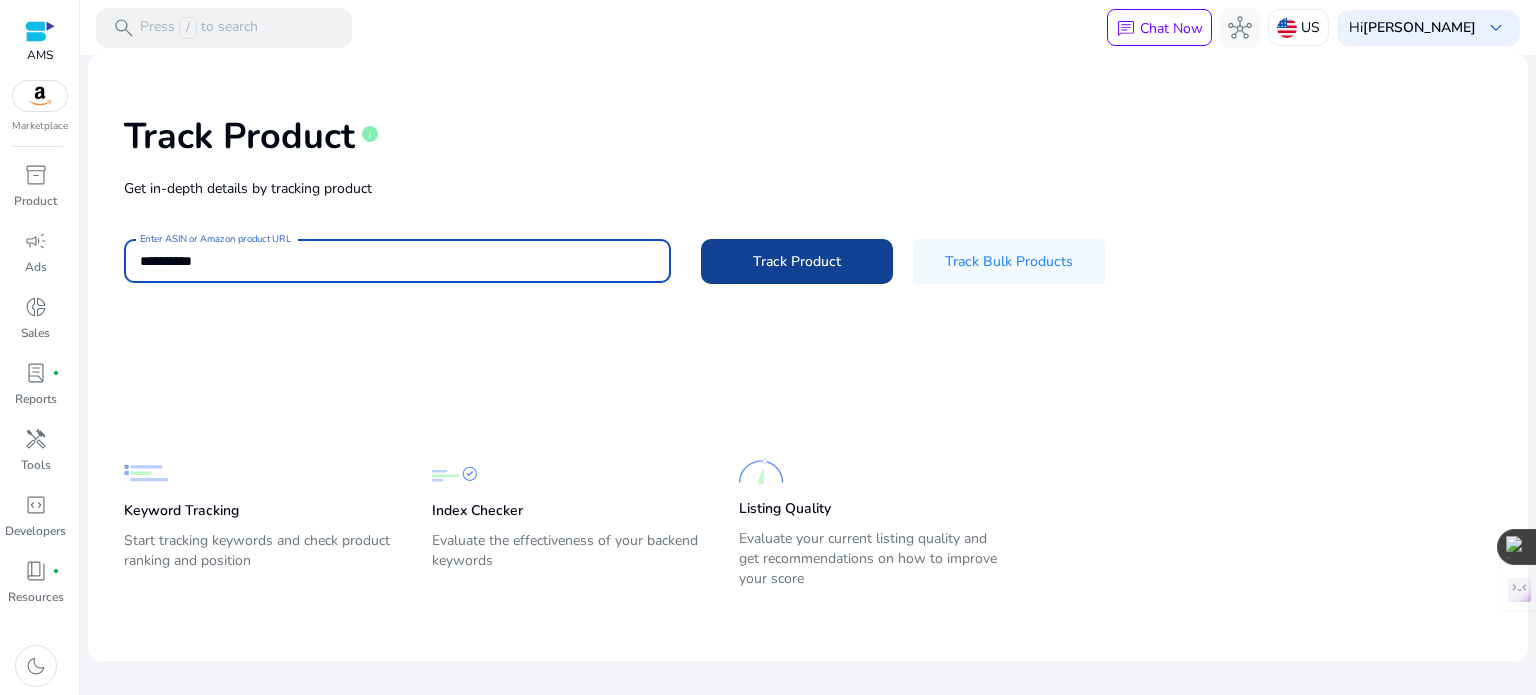 type on "**********" 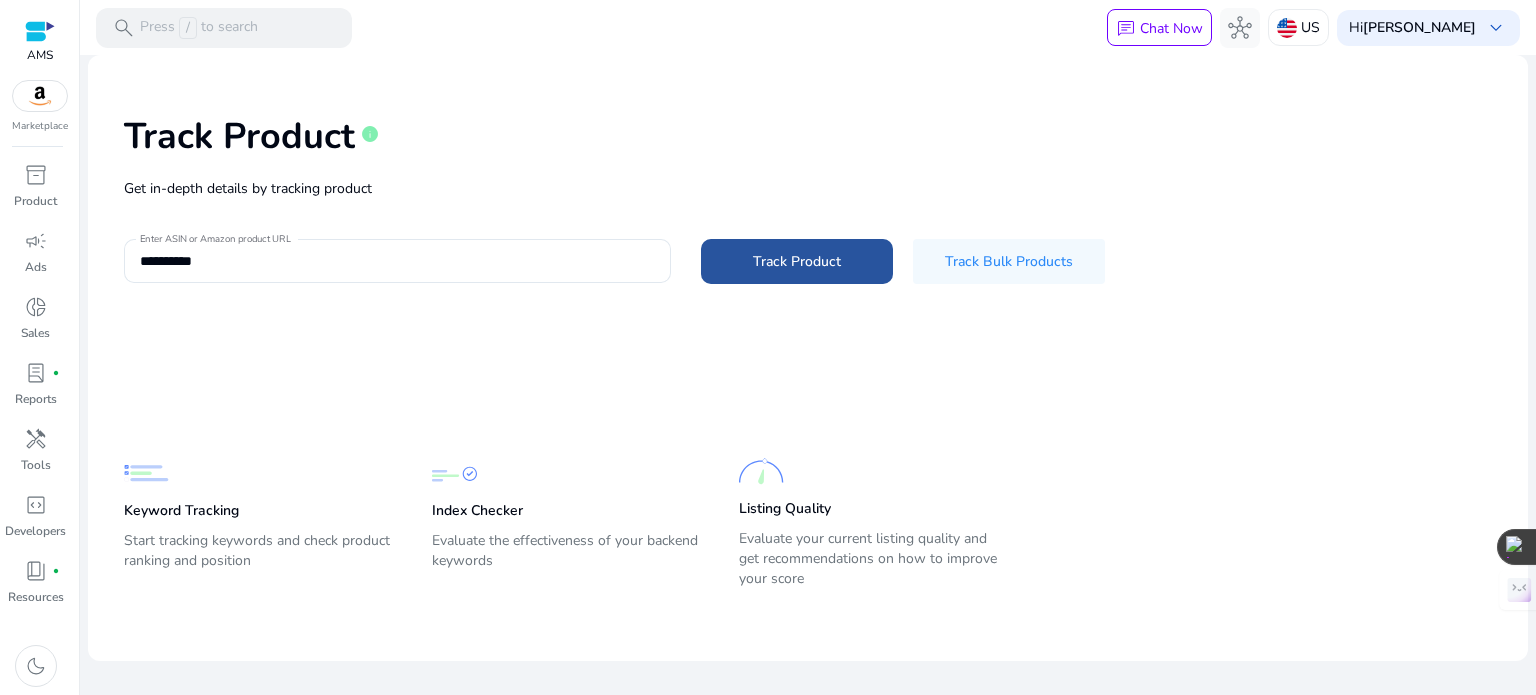 click on "Track Product" 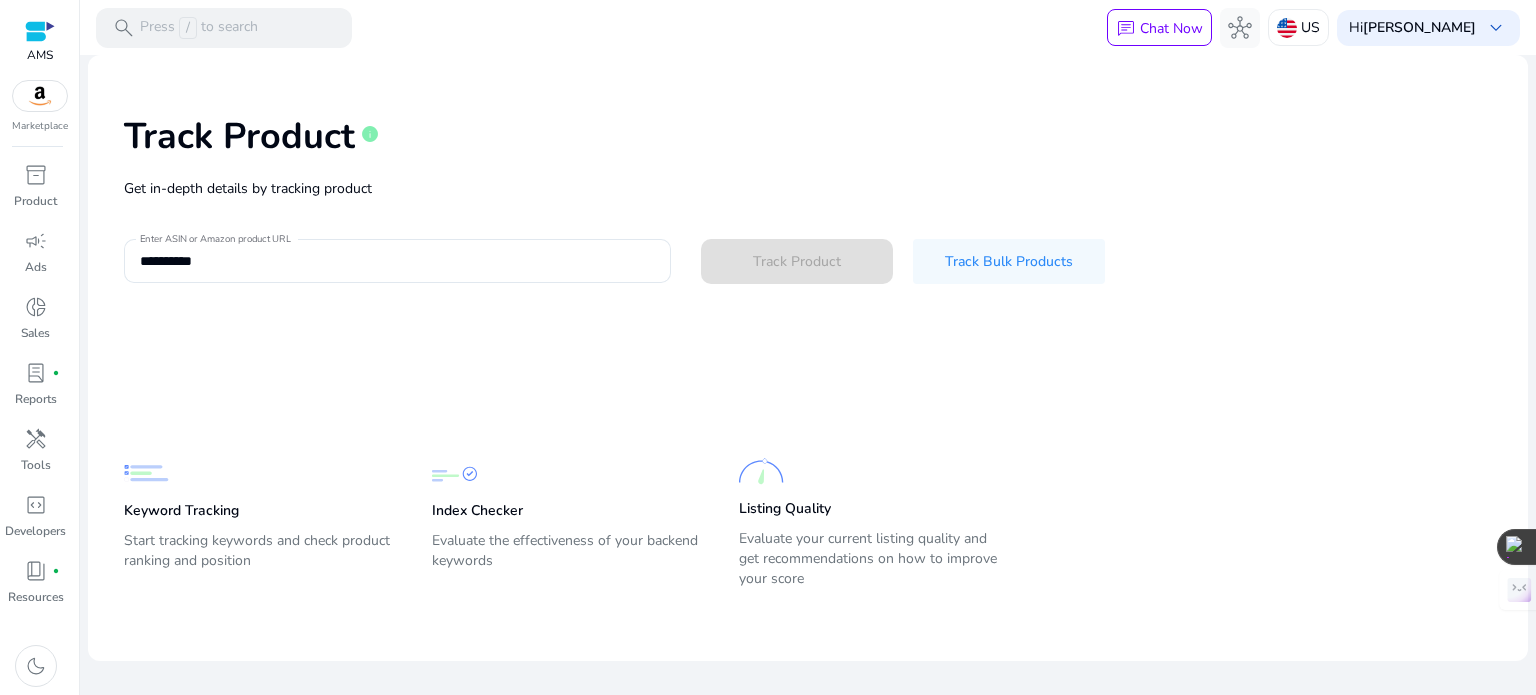 type 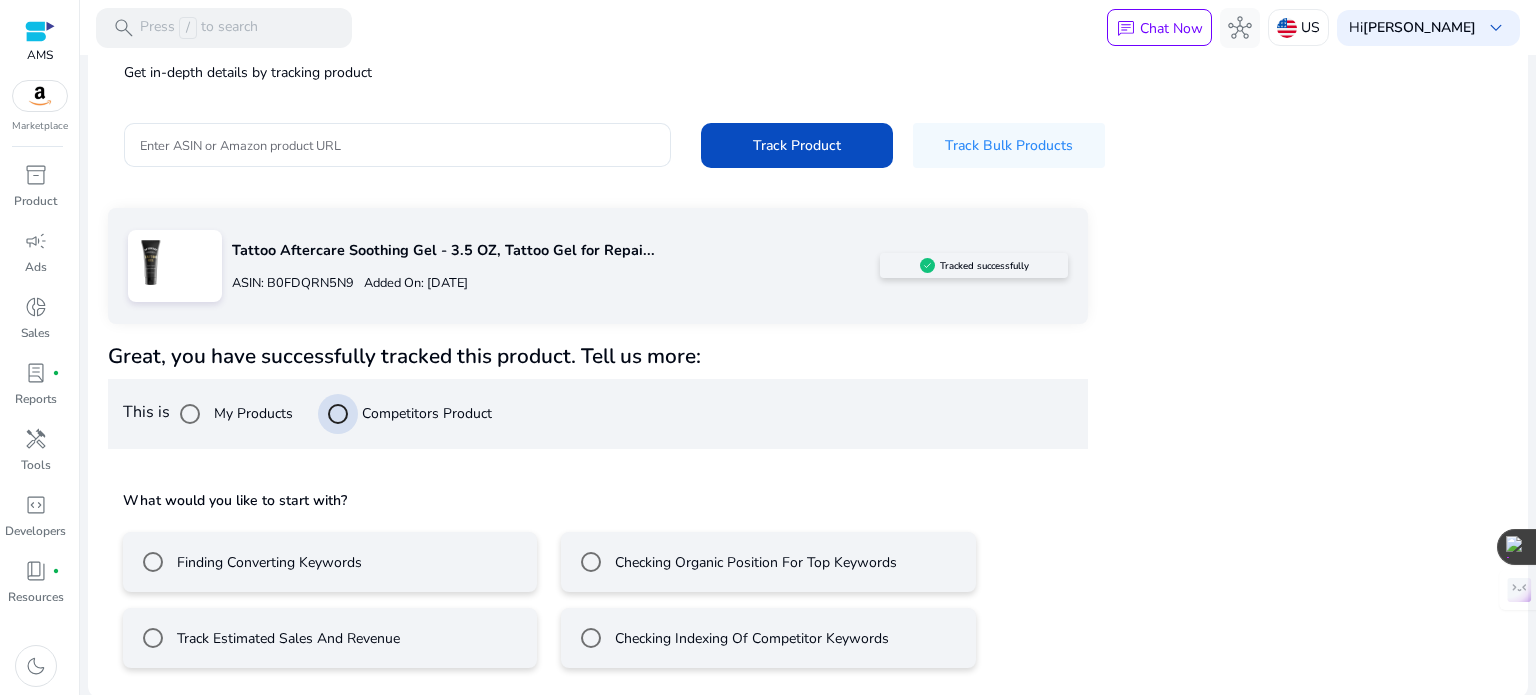 scroll, scrollTop: 117, scrollLeft: 0, axis: vertical 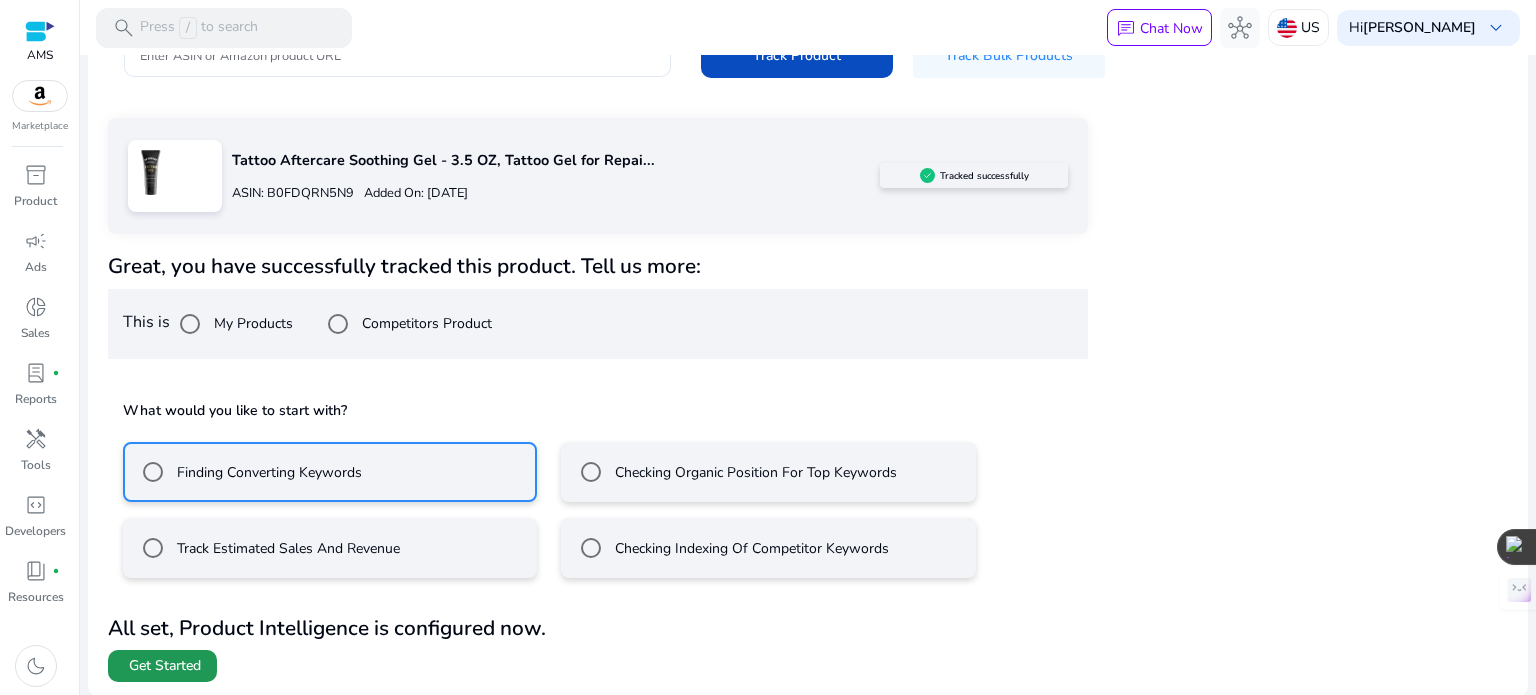 click on "Get Started" at bounding box center [165, 666] 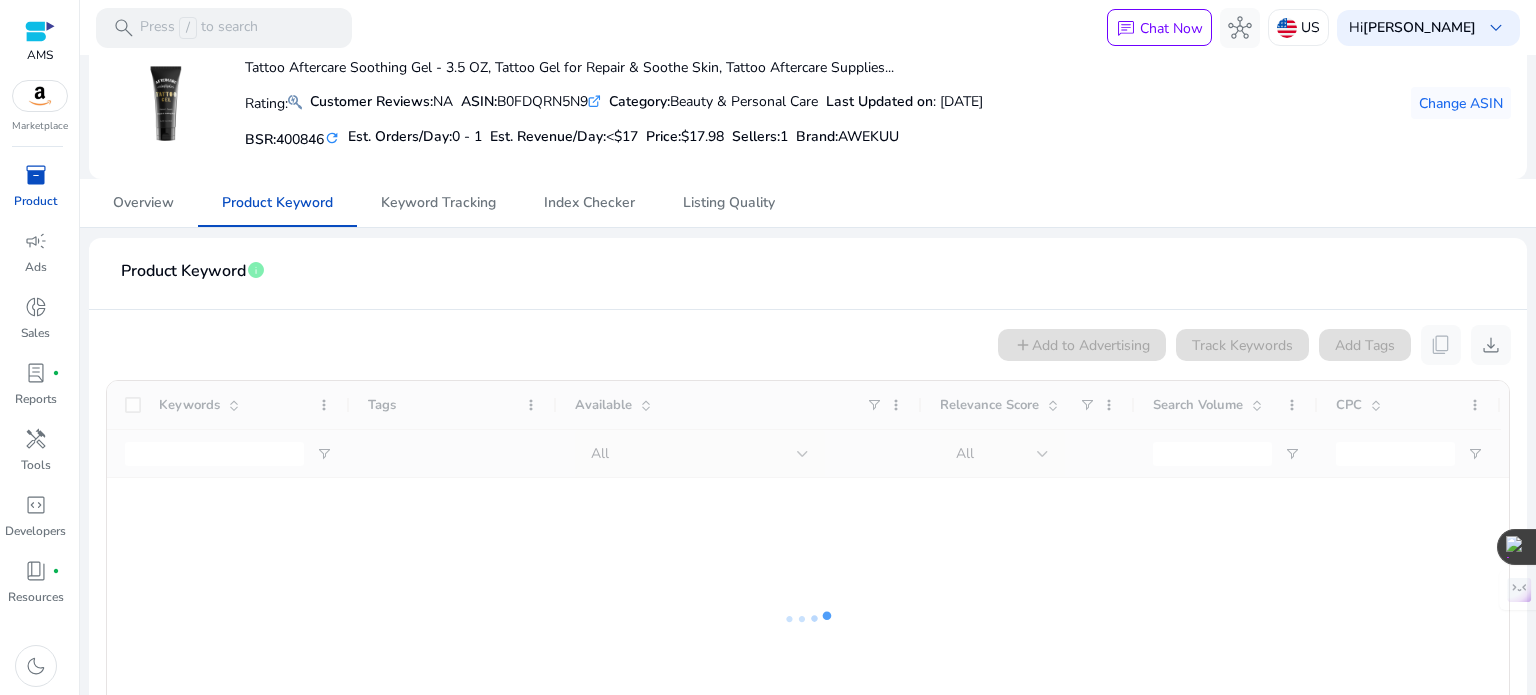 scroll, scrollTop: 0, scrollLeft: 0, axis: both 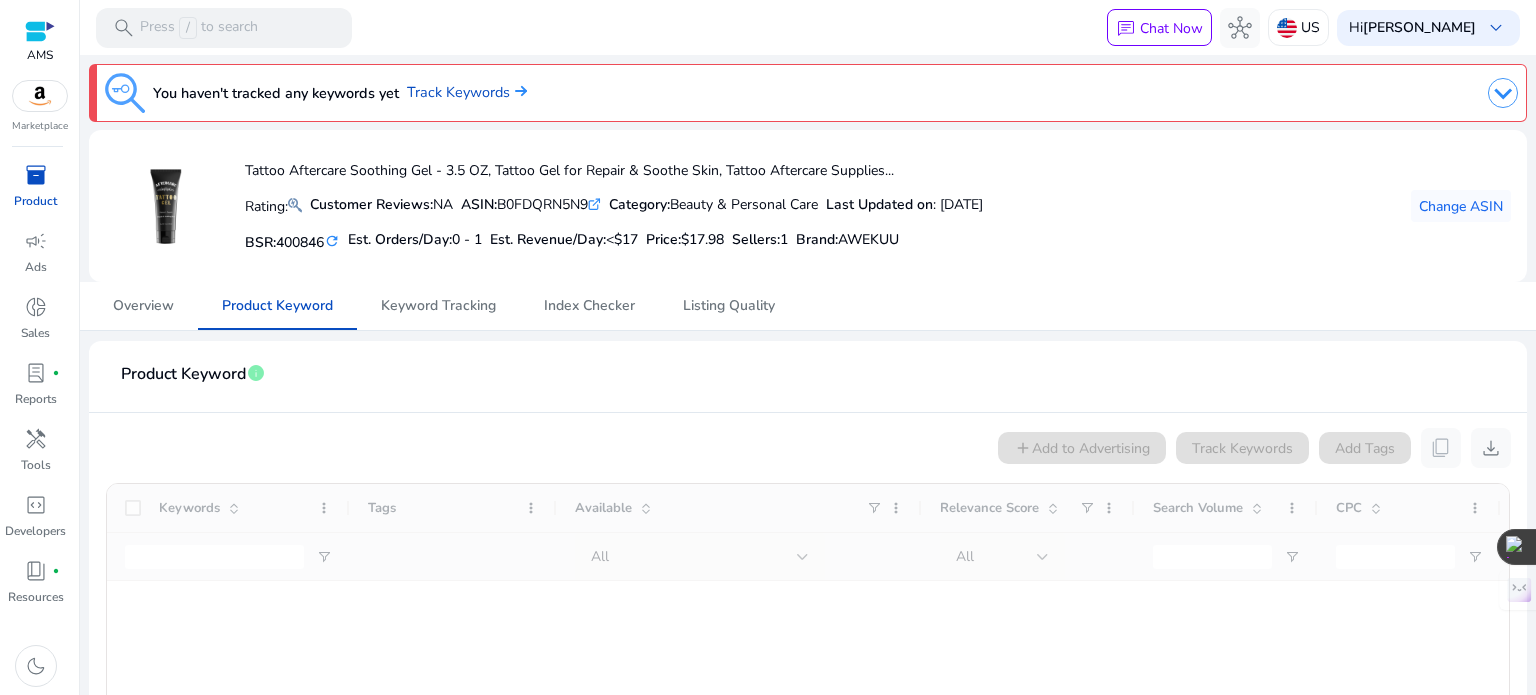 click on "inventory_2" at bounding box center (36, 175) 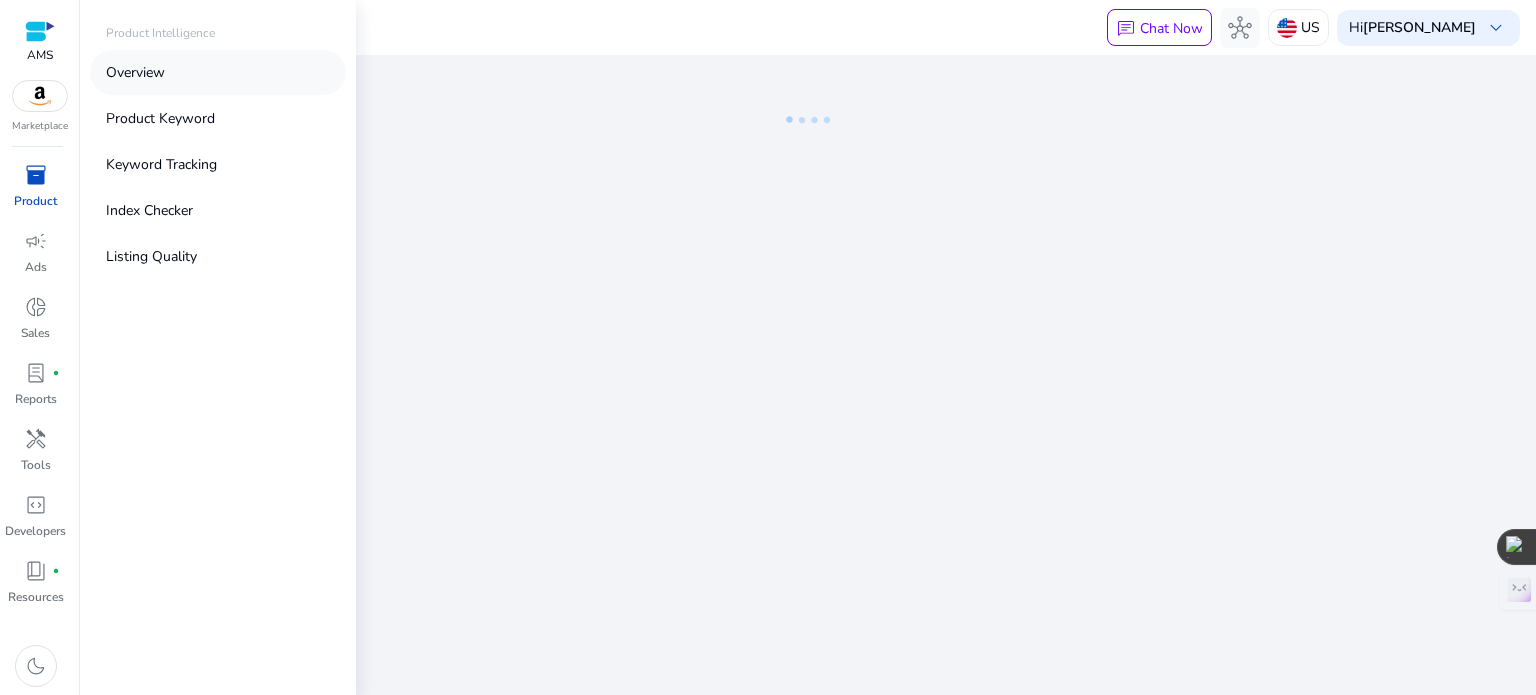 click on "Overview" at bounding box center [135, 72] 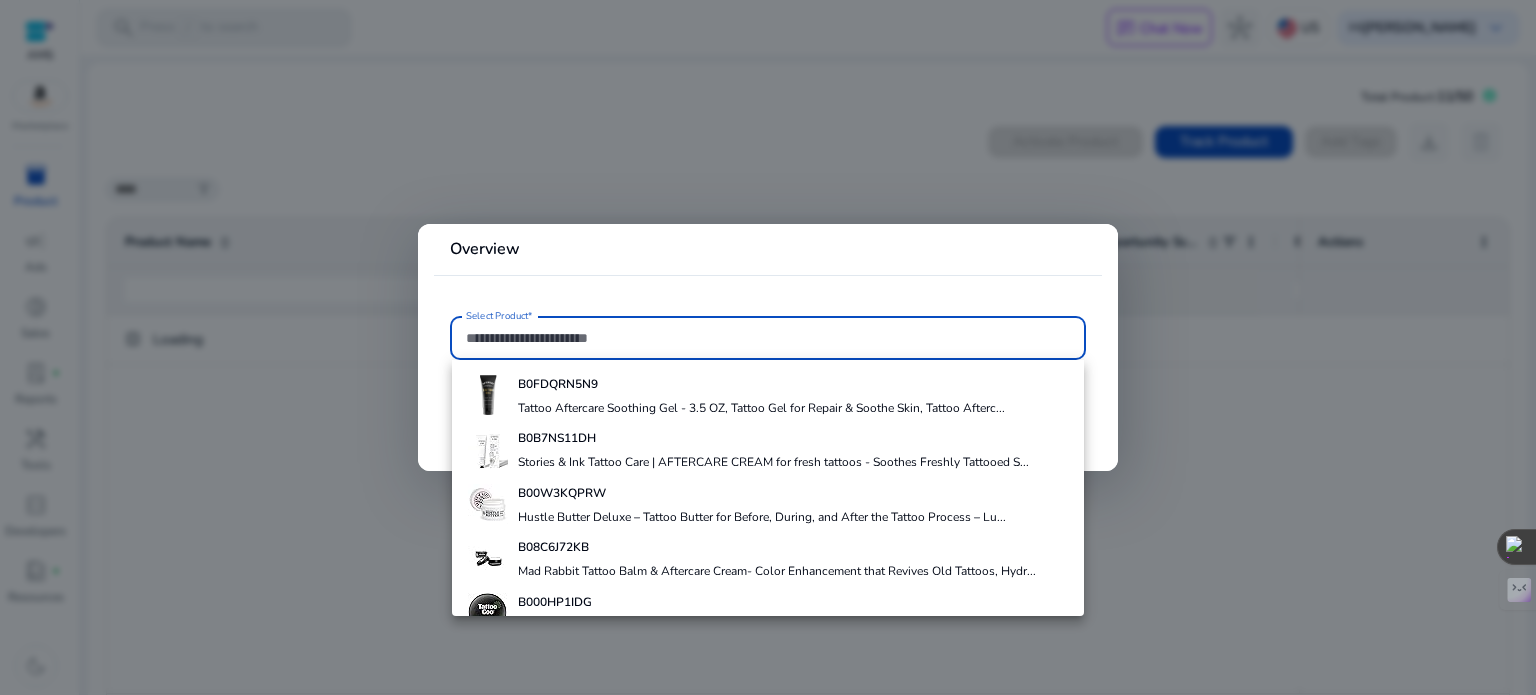 click at bounding box center [768, 347] 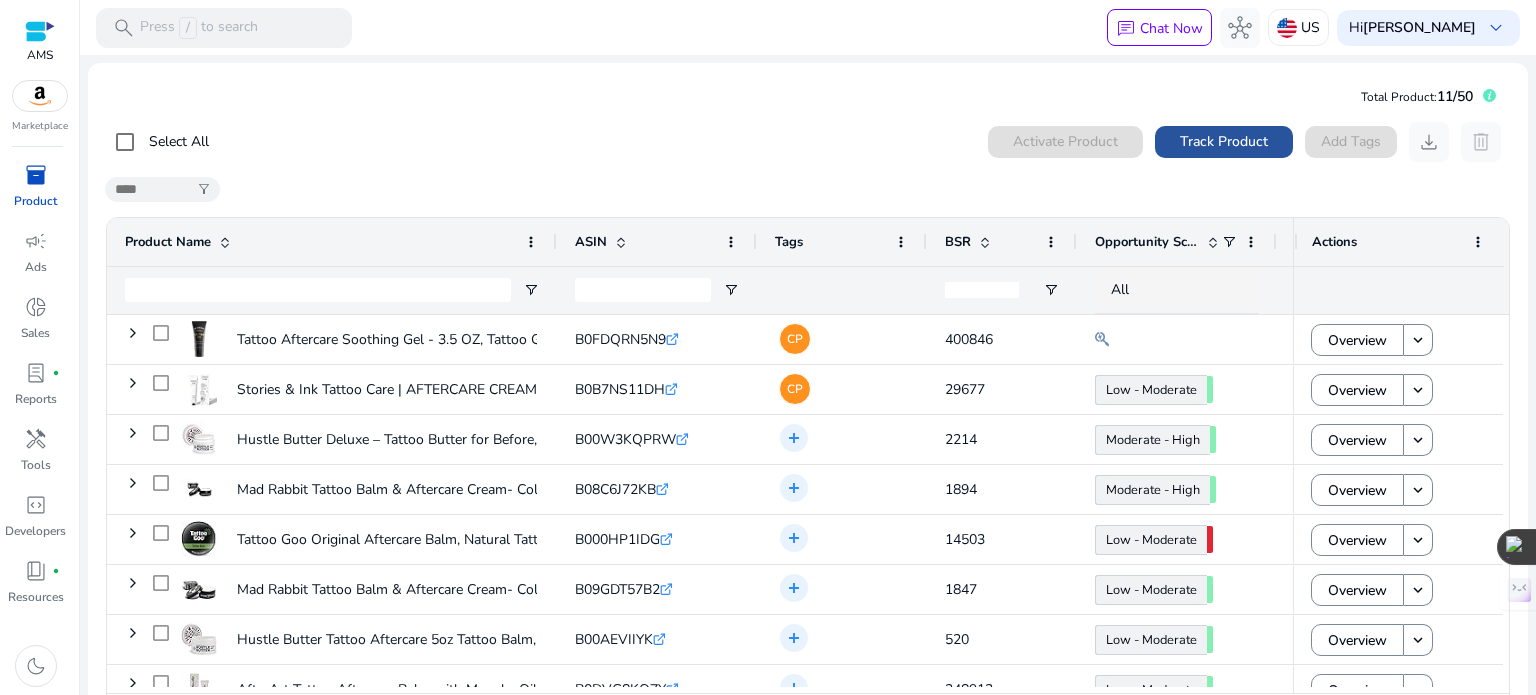 click on "Track Product" 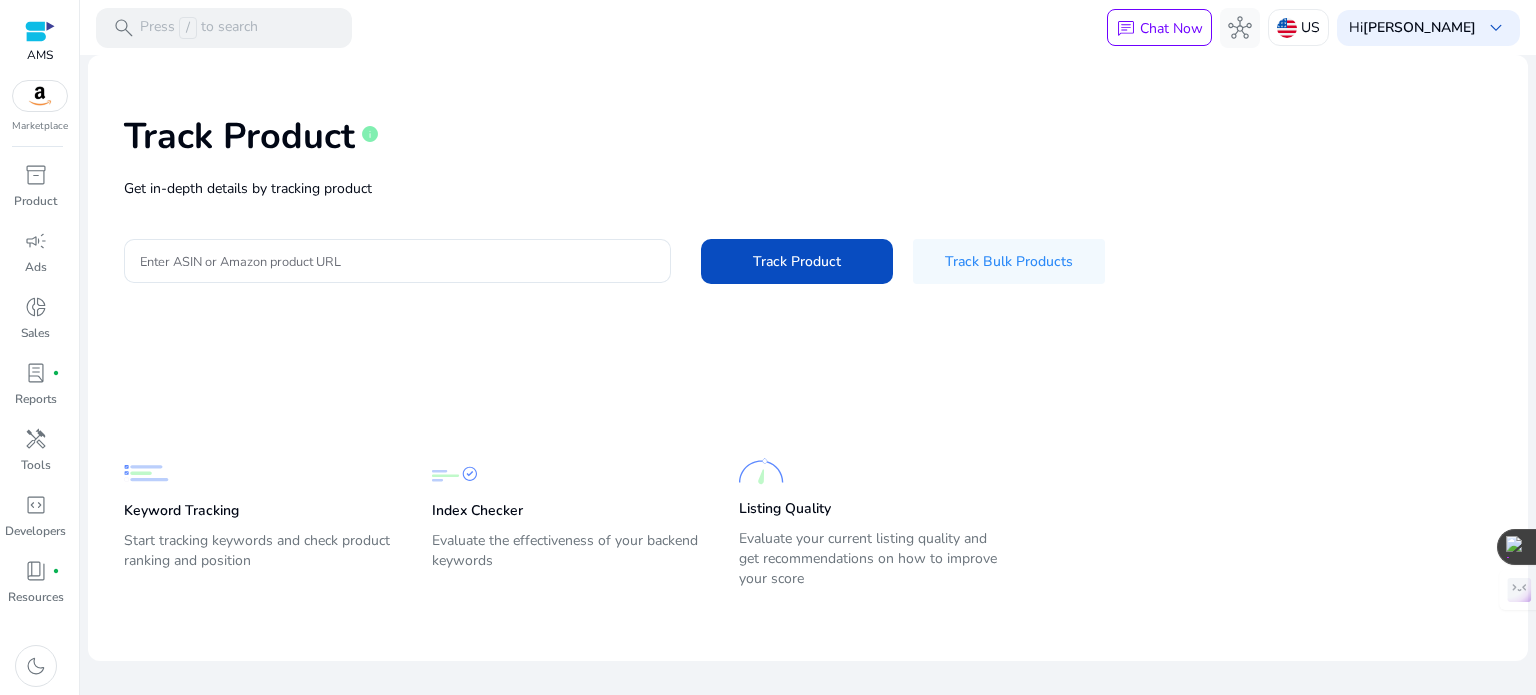 click on "Get in-depth details by tracking product" 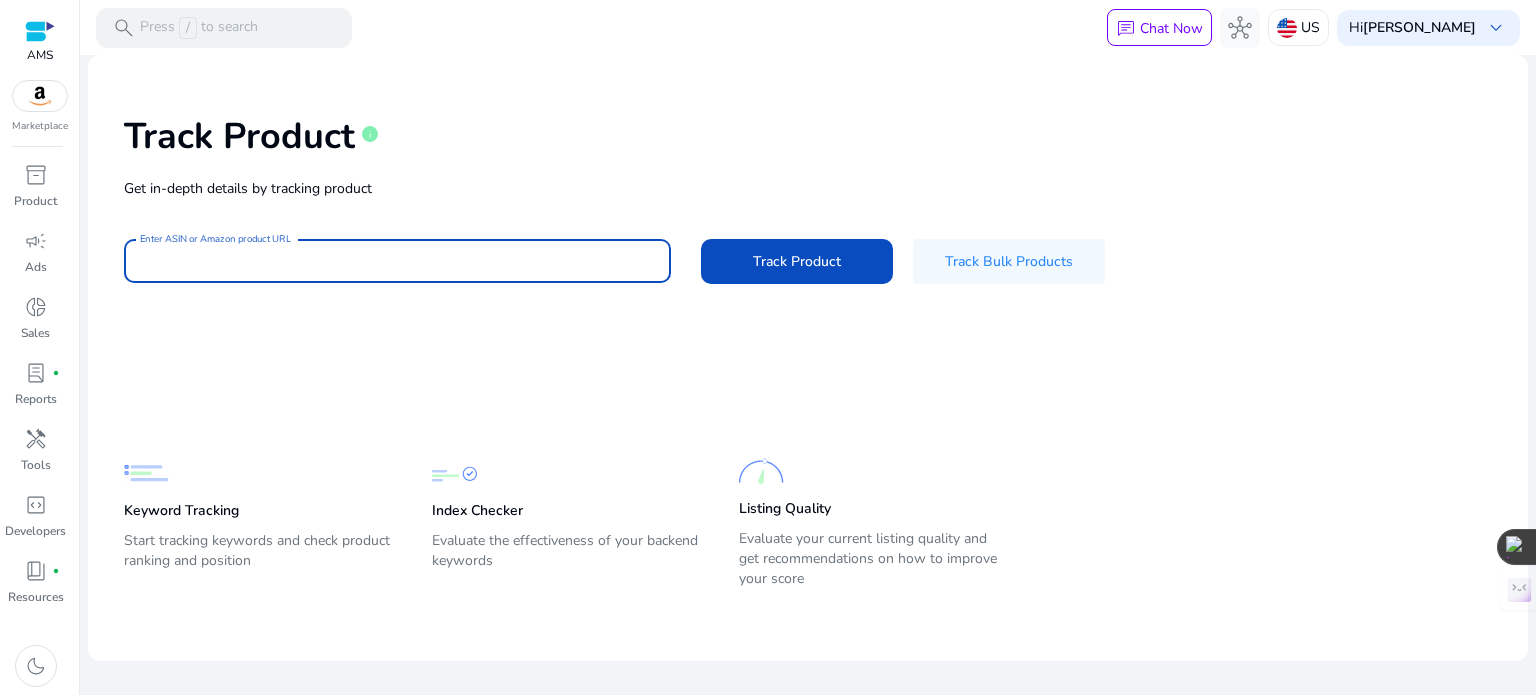 click on "Enter ASIN or Amazon product URL" at bounding box center [397, 261] 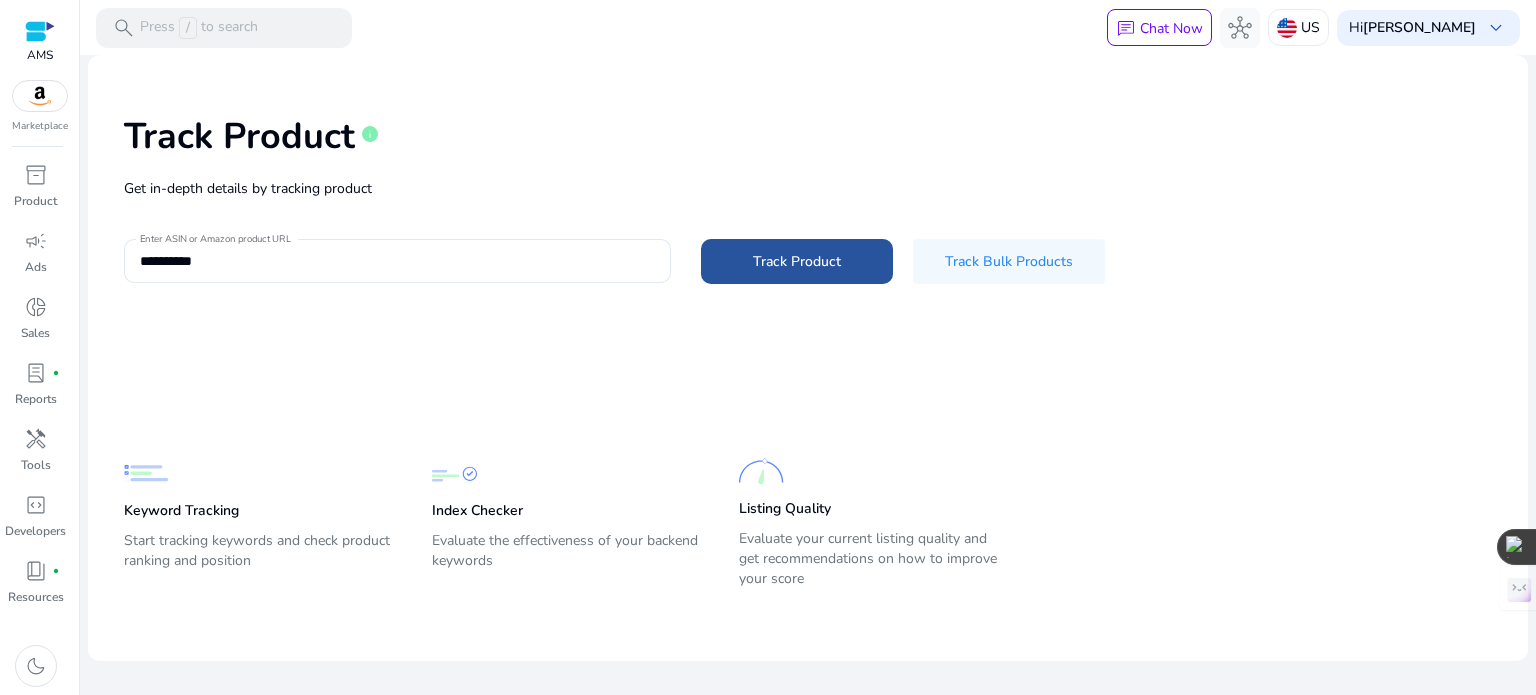 drag, startPoint x: 826, startPoint y: 267, endPoint x: 813, endPoint y: 267, distance: 13 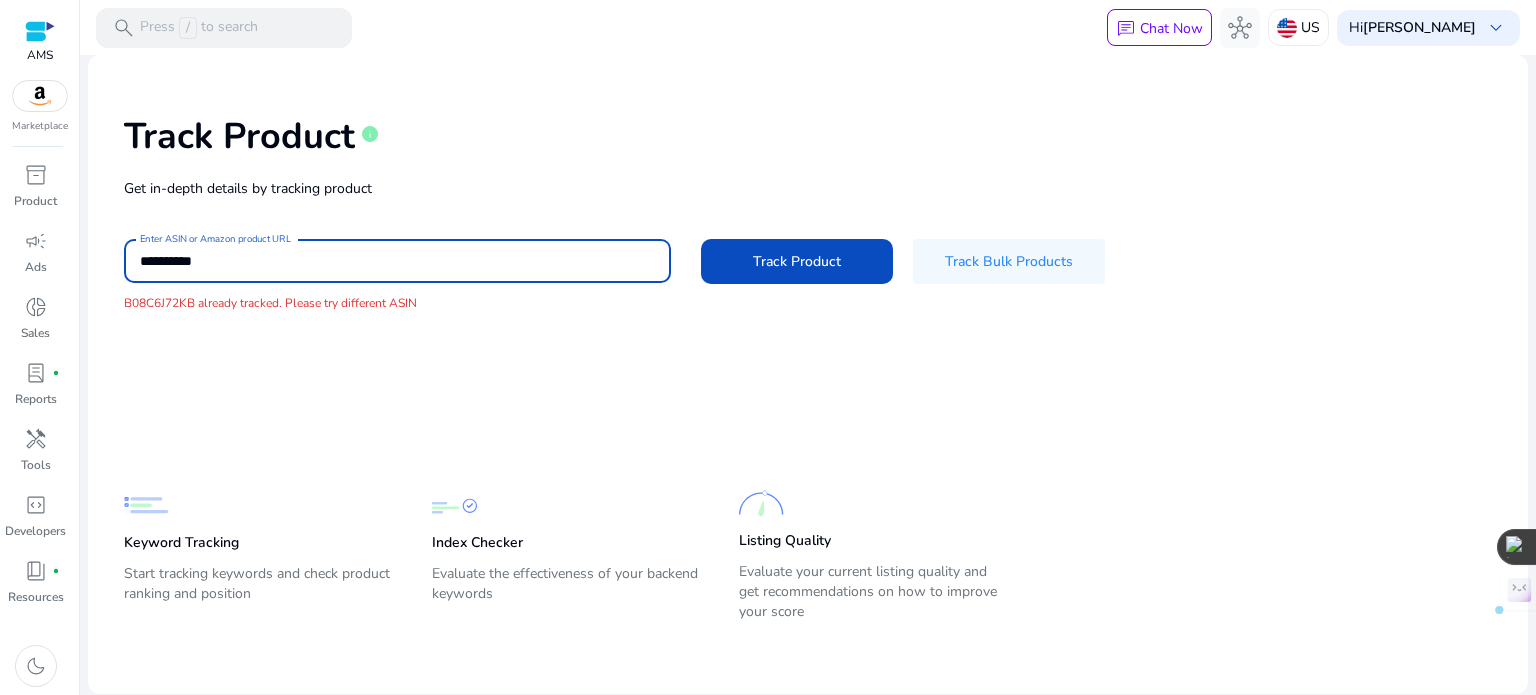 drag, startPoint x: 236, startPoint y: 249, endPoint x: 114, endPoint y: 205, distance: 129.69194 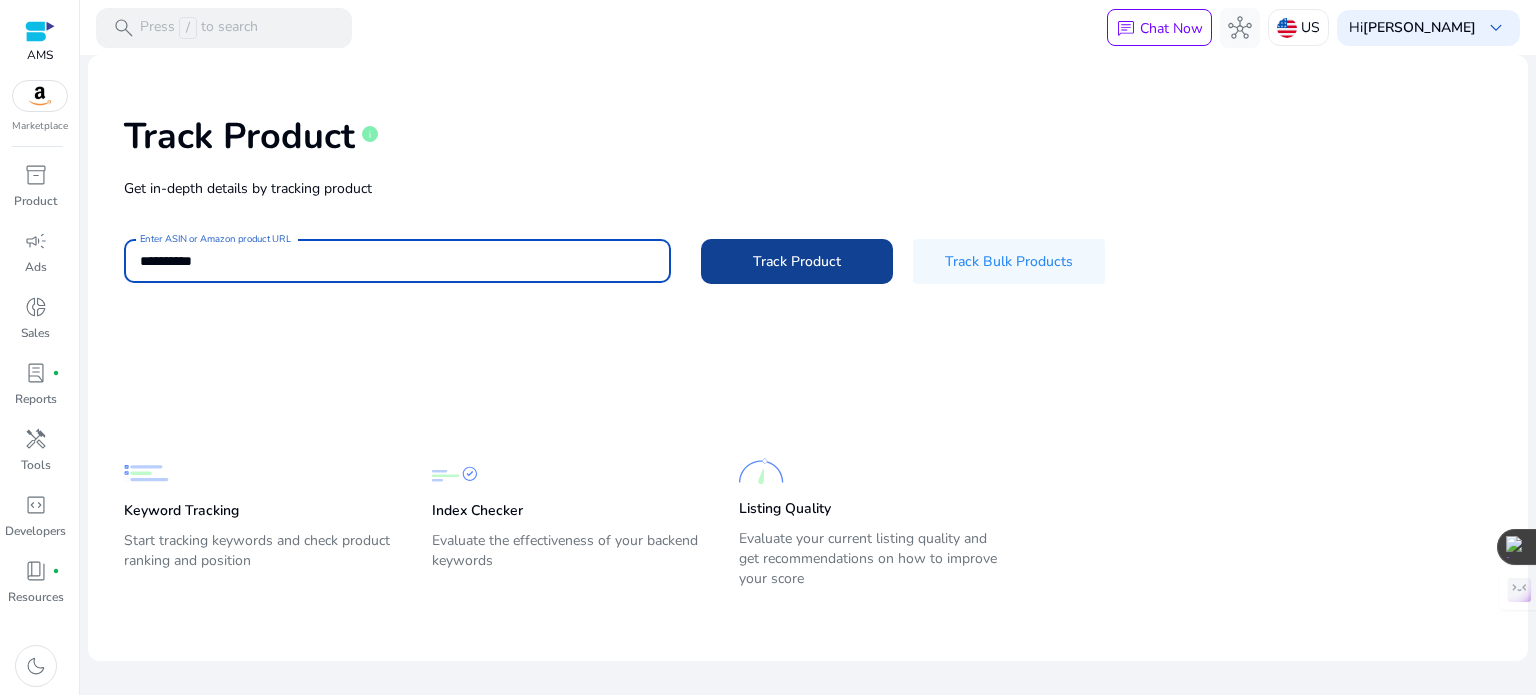 type on "**********" 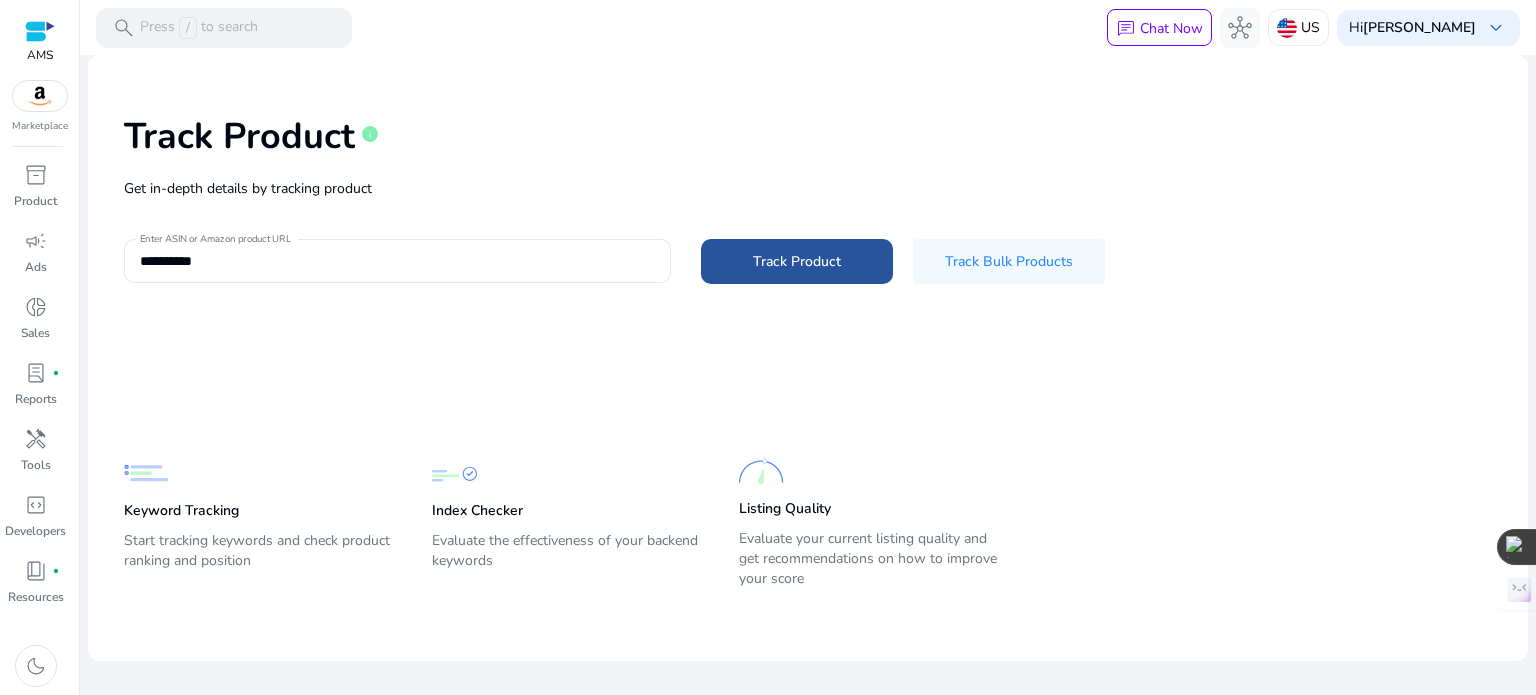 click on "Track Product" 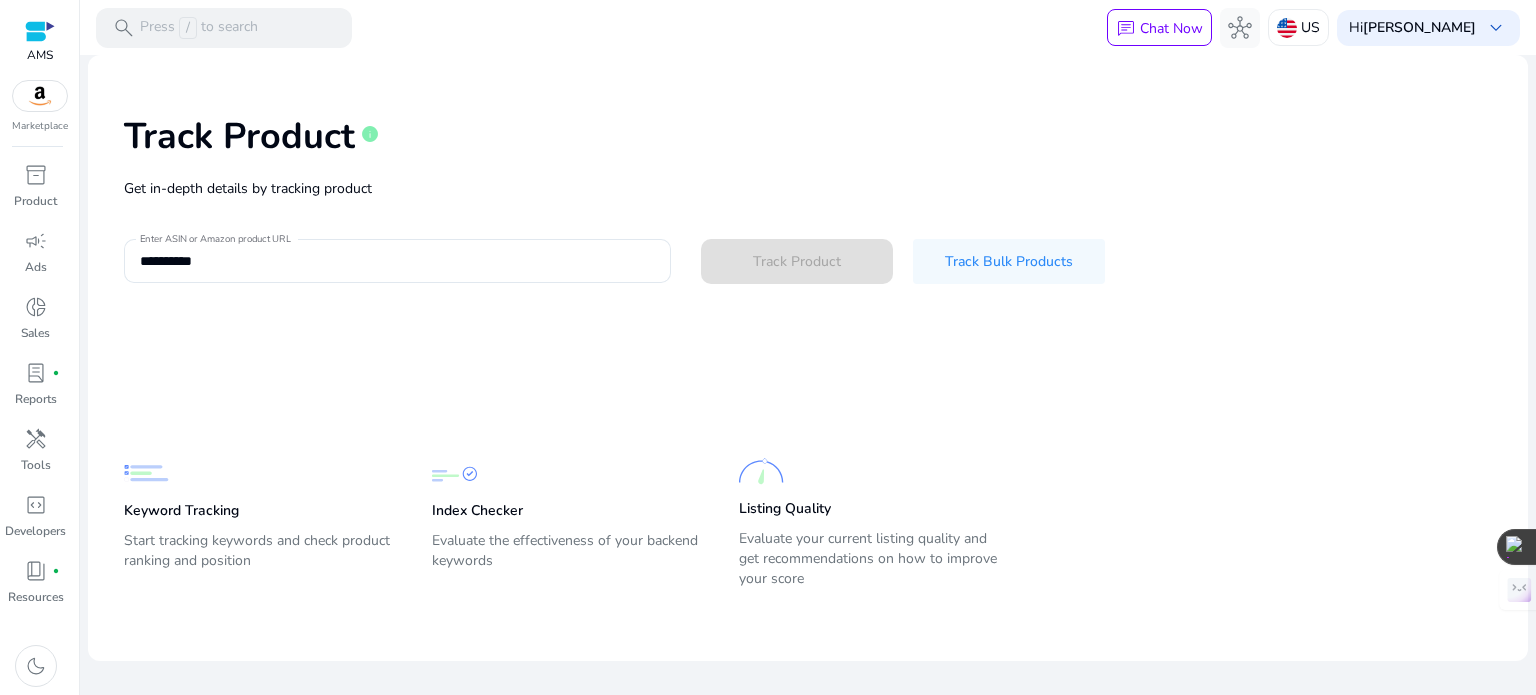 type 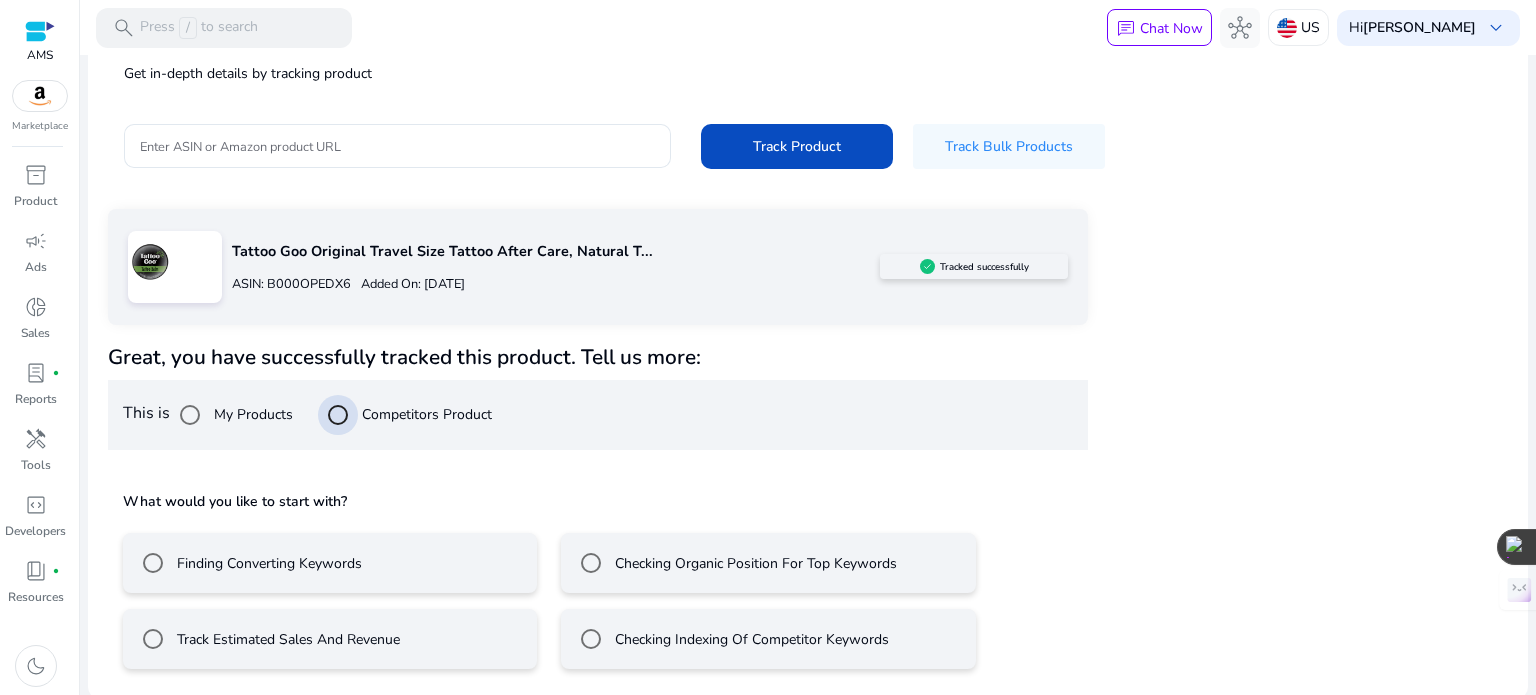 scroll, scrollTop: 117, scrollLeft: 0, axis: vertical 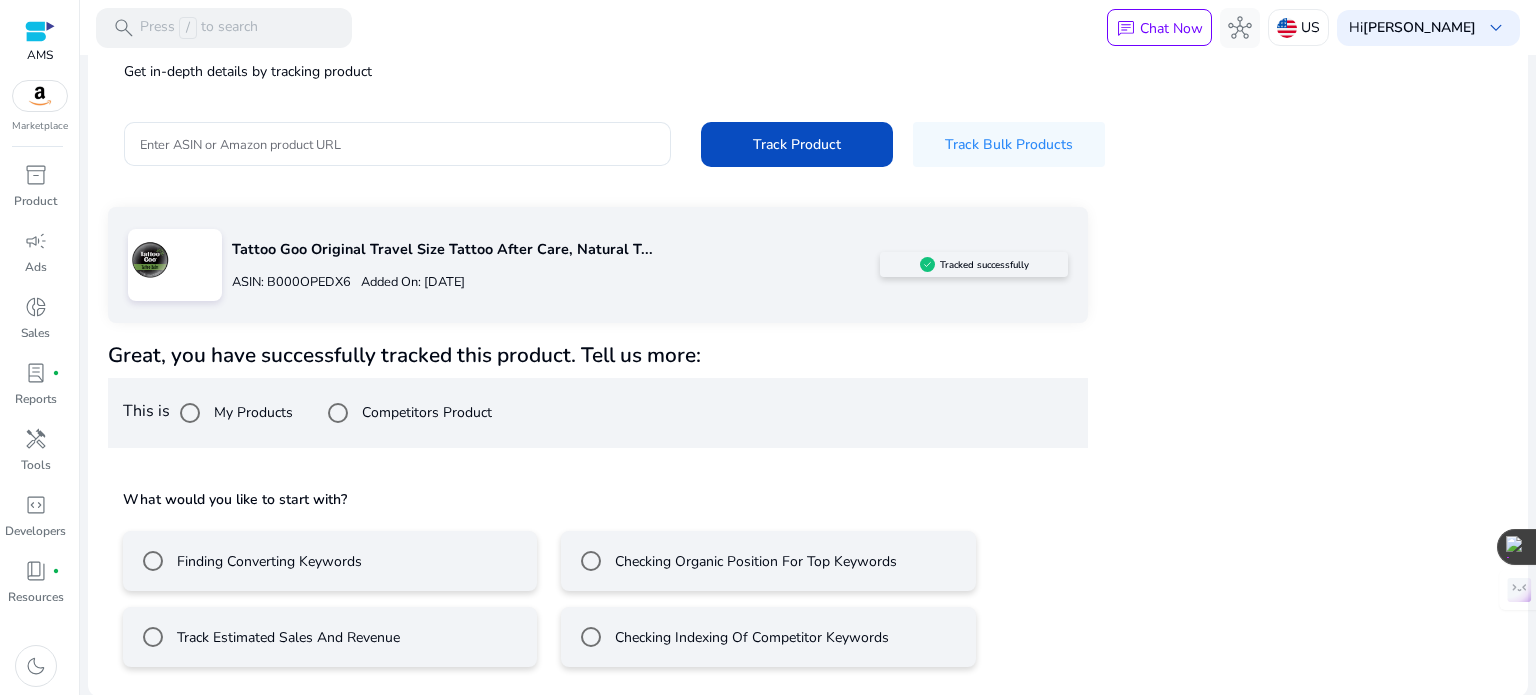 click on "Finding Converting Keywords" at bounding box center (267, 561) 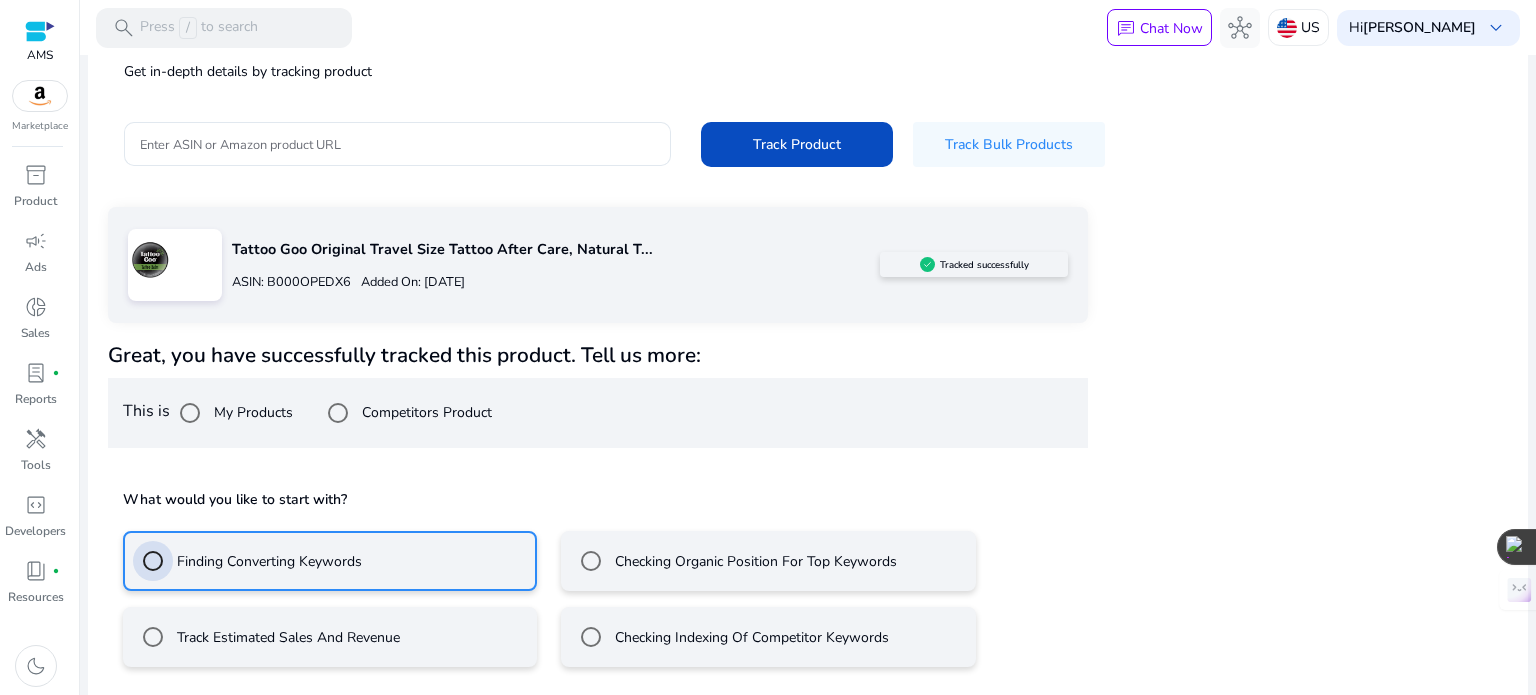 scroll, scrollTop: 206, scrollLeft: 0, axis: vertical 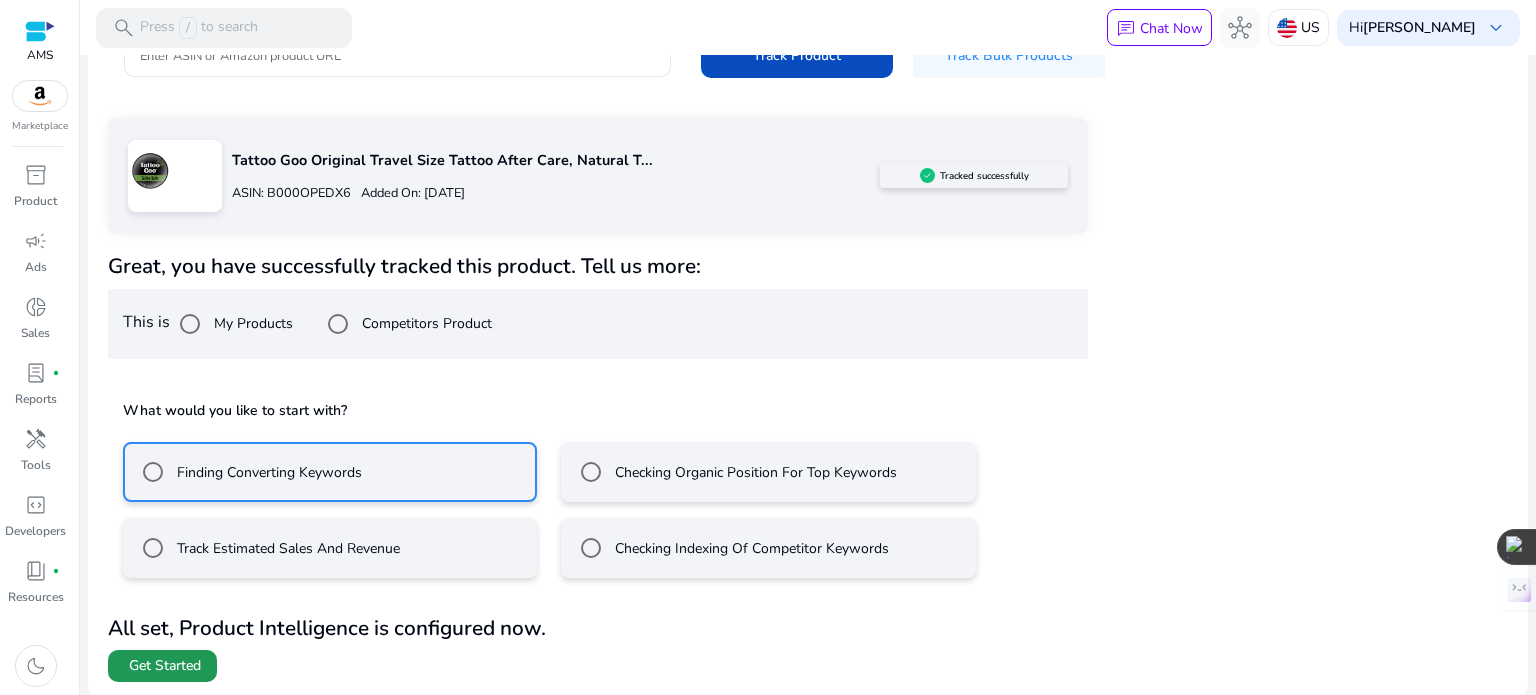 click on "Get Started" at bounding box center (165, 666) 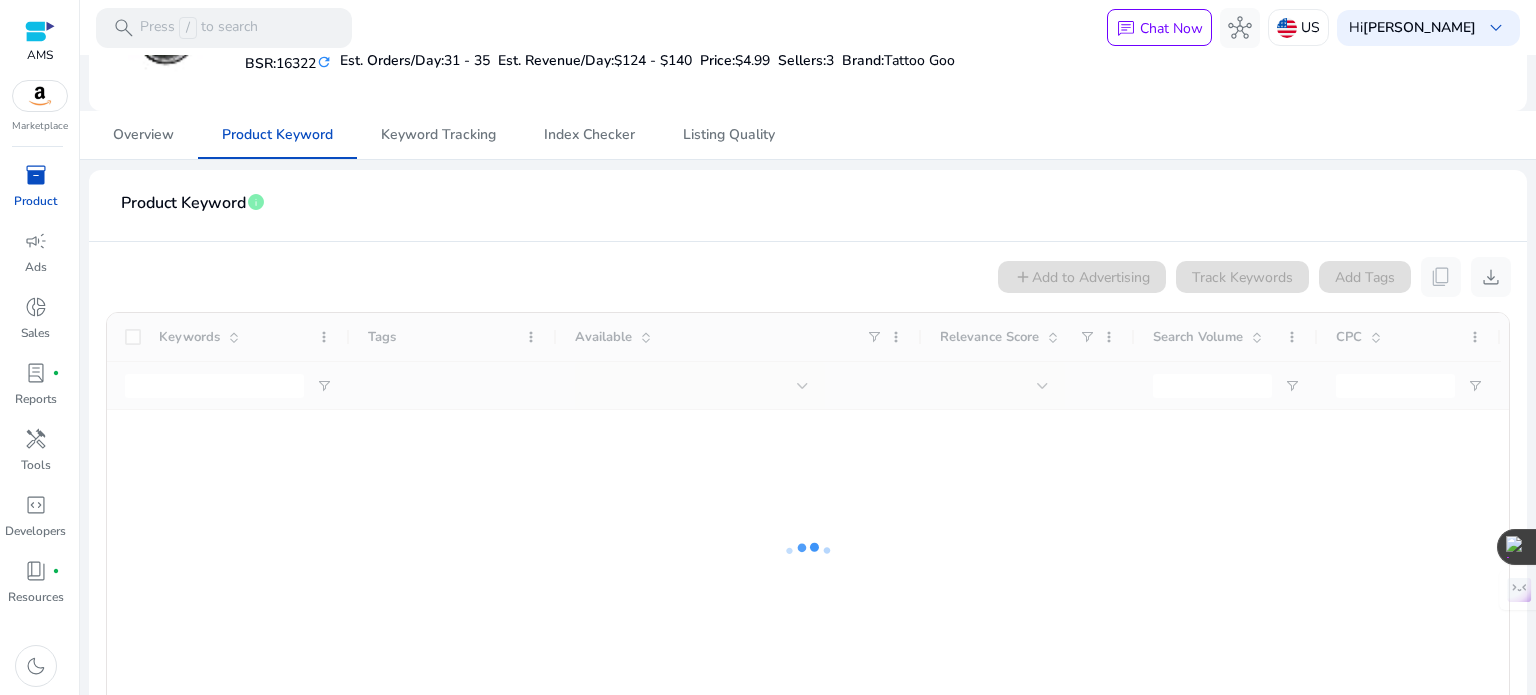 scroll, scrollTop: 0, scrollLeft: 0, axis: both 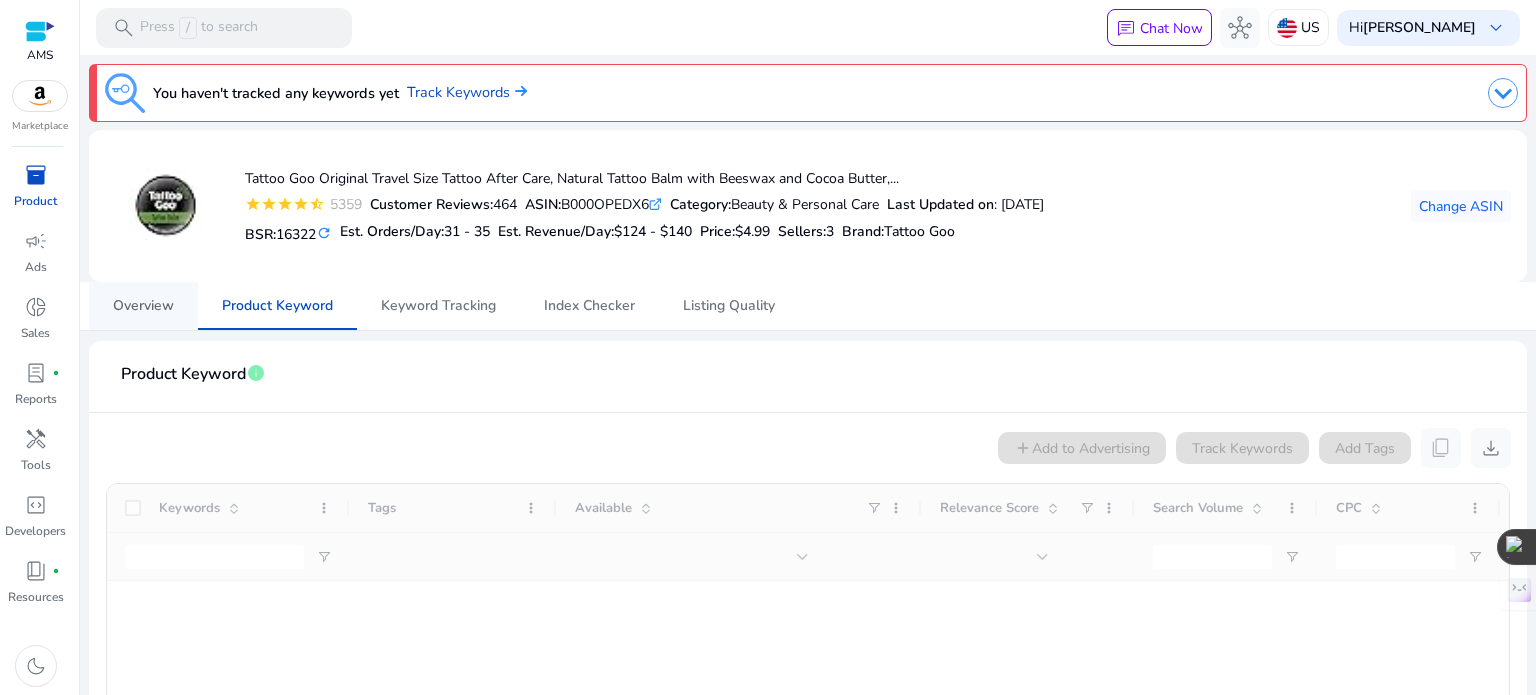 click on "Overview" at bounding box center (143, 306) 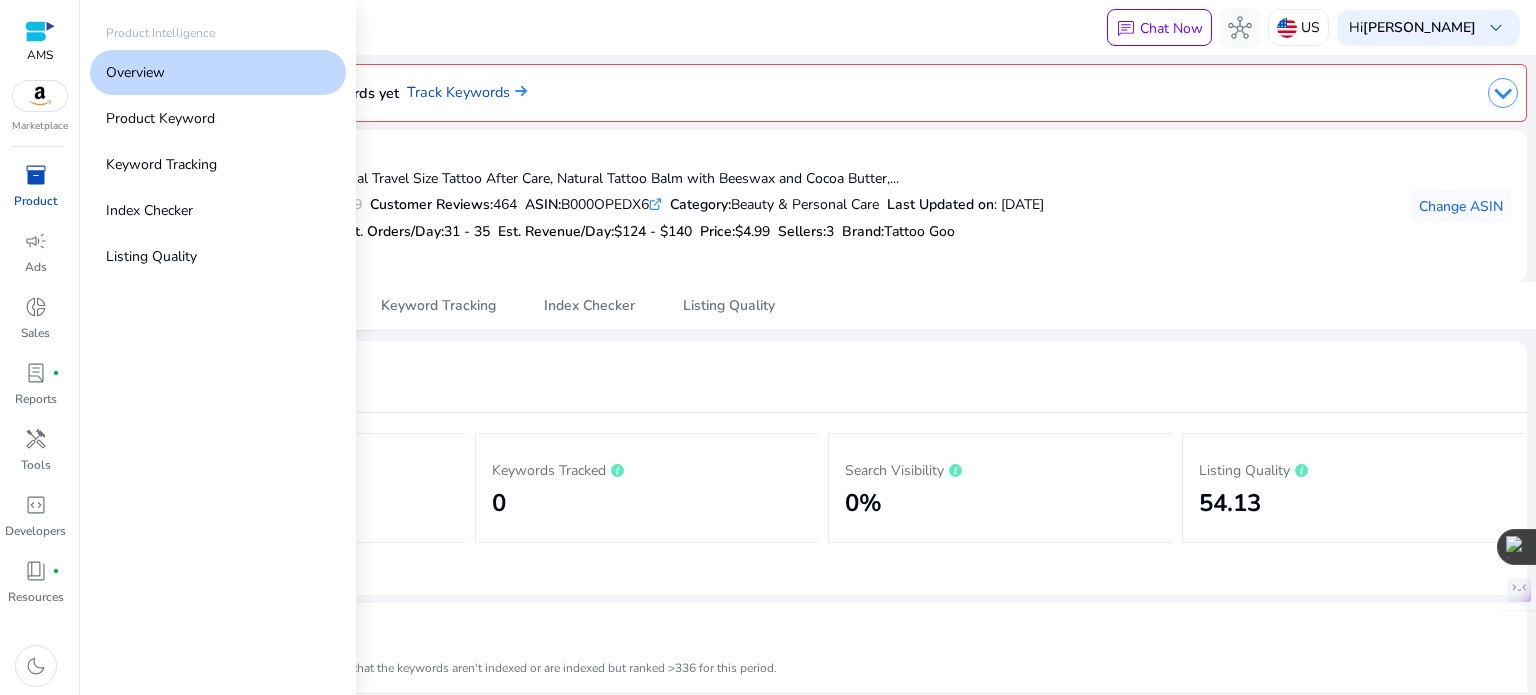 click on "inventory_2" at bounding box center [36, 175] 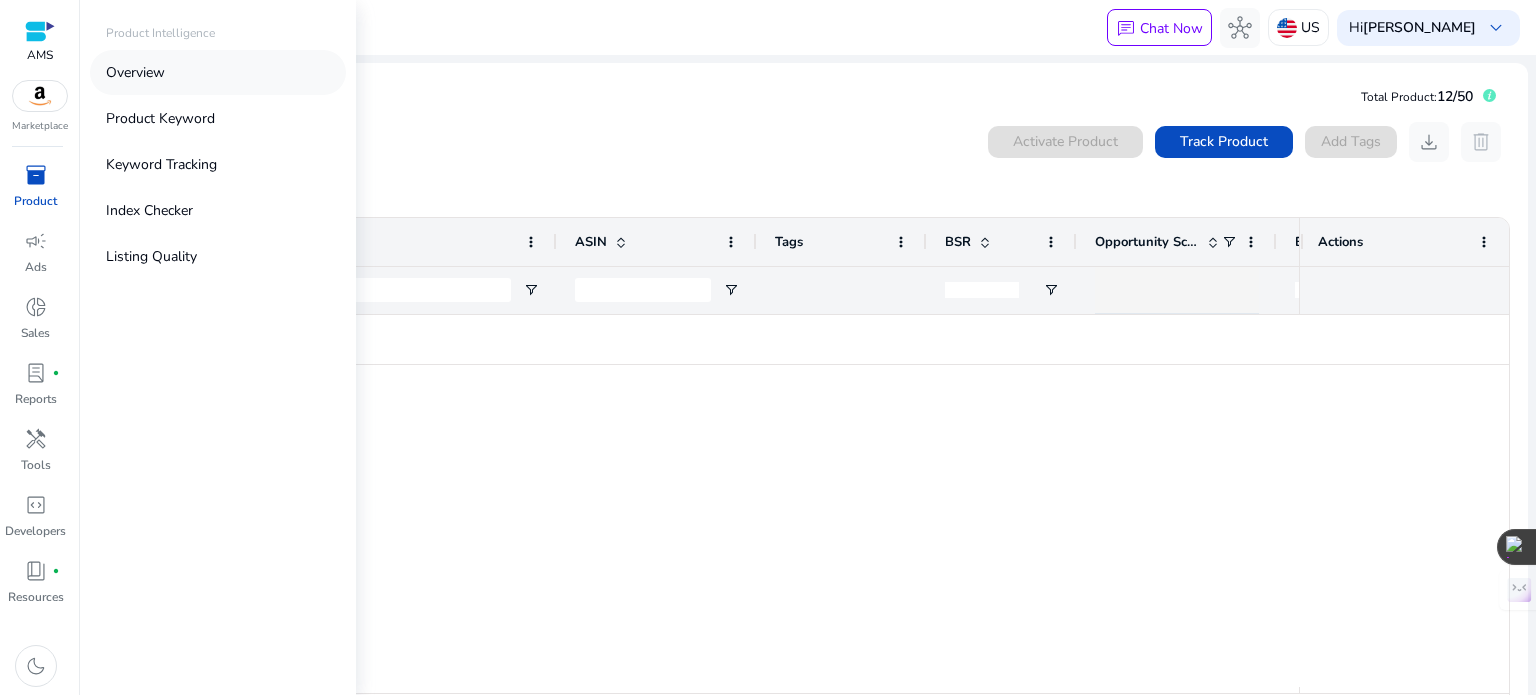 click on "Overview" at bounding box center (135, 72) 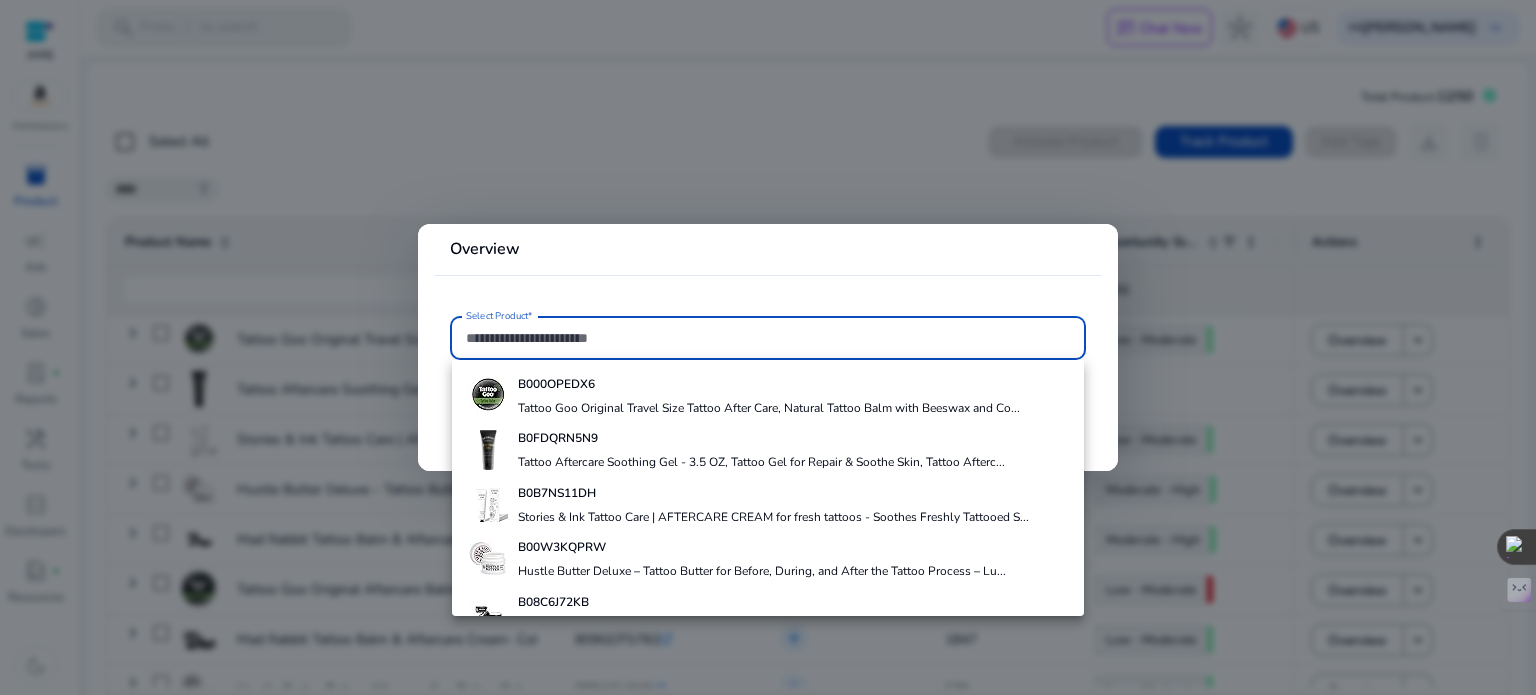 drag, startPoint x: 844, startPoint y: 164, endPoint x: 1127, endPoint y: 132, distance: 284.80344 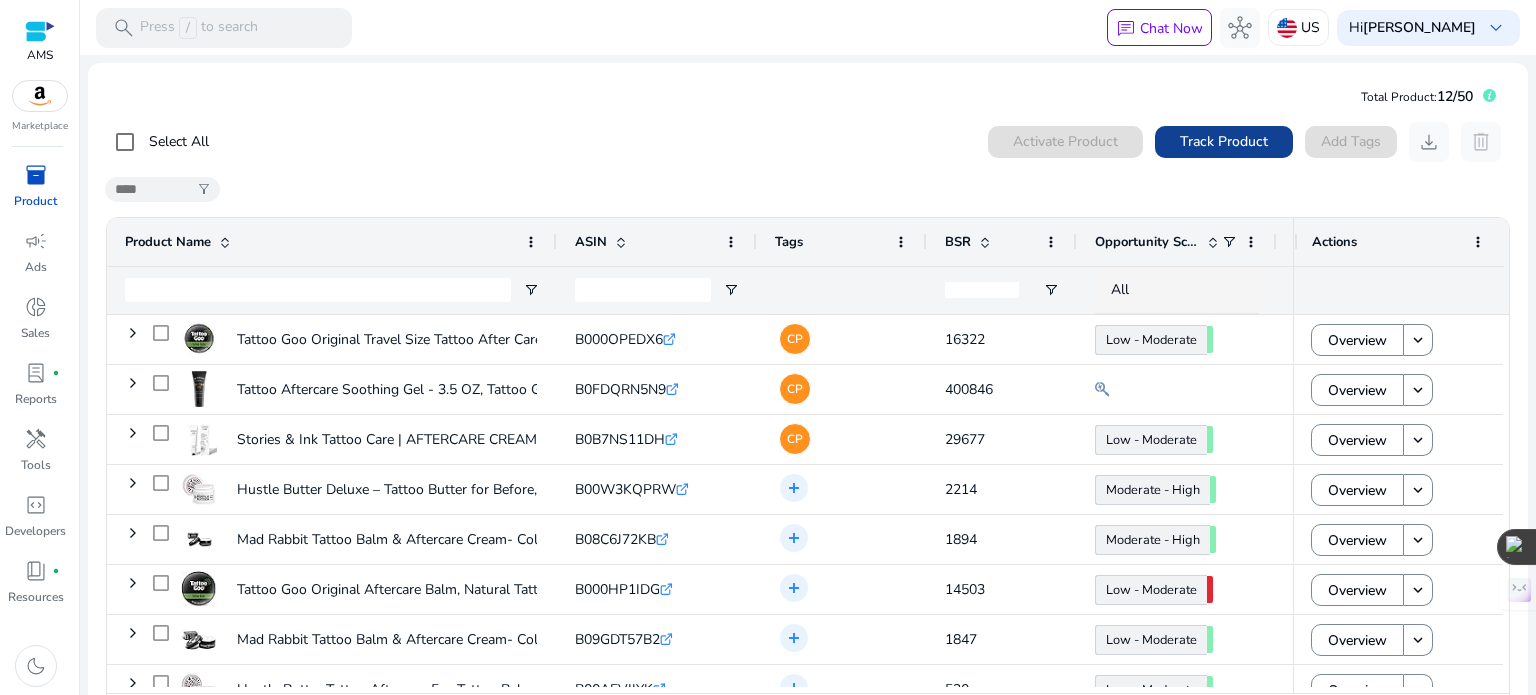 click on "Track Product" 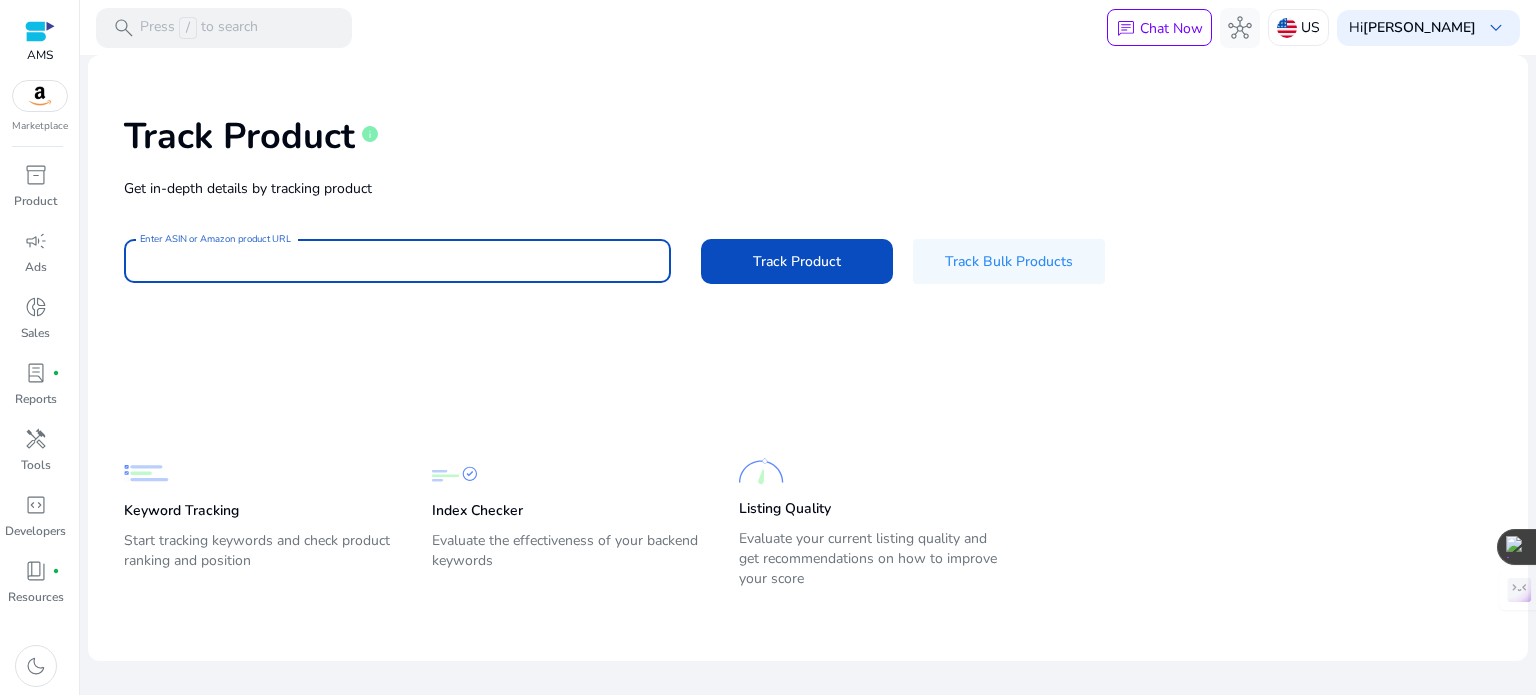 click on "Enter ASIN or Amazon product URL" at bounding box center (397, 261) 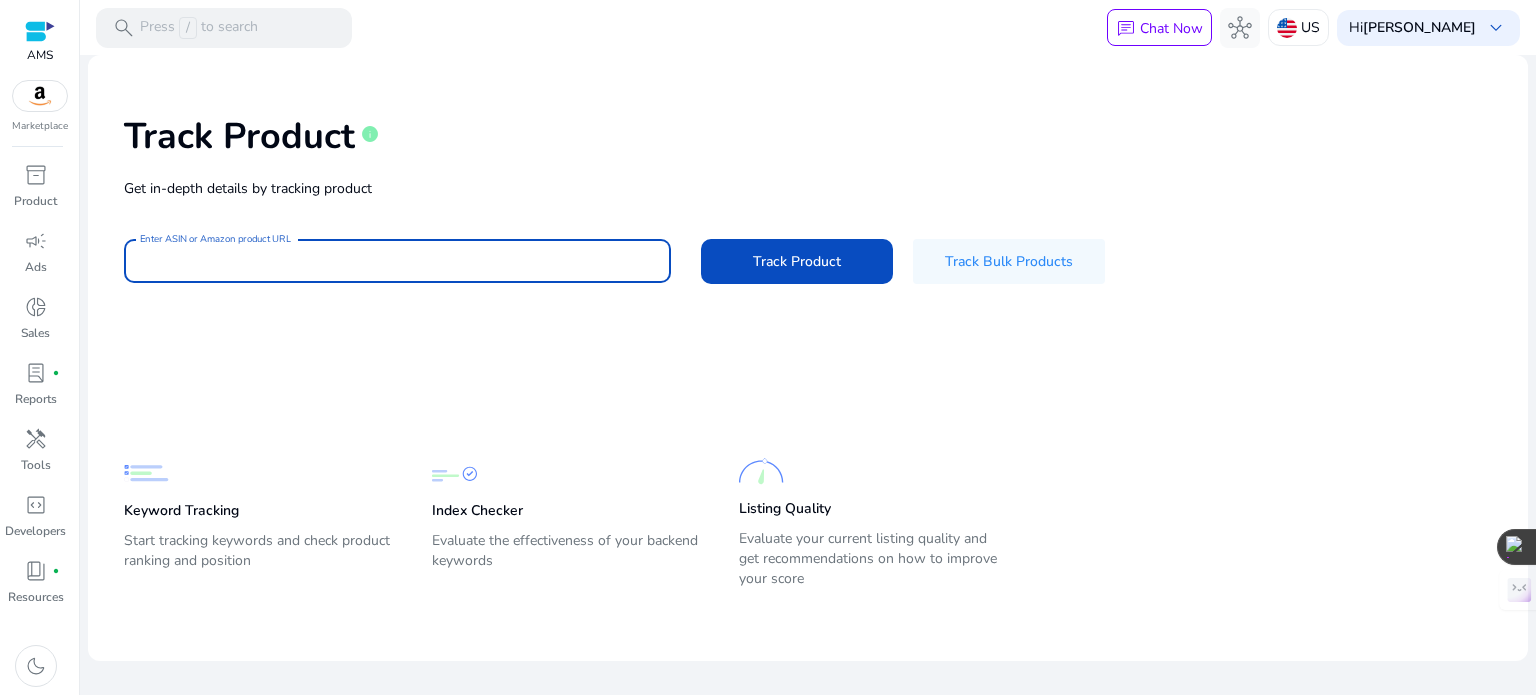 paste on "**********" 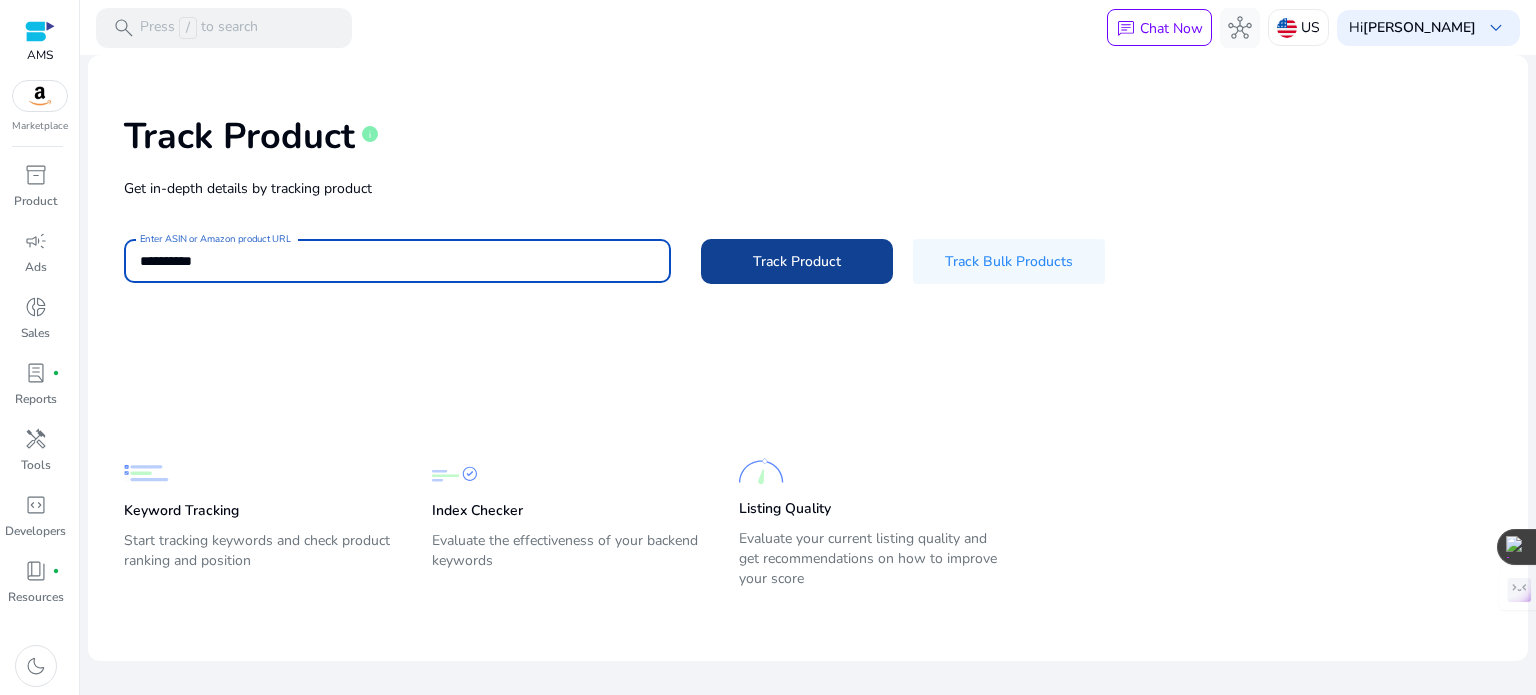 type on "**********" 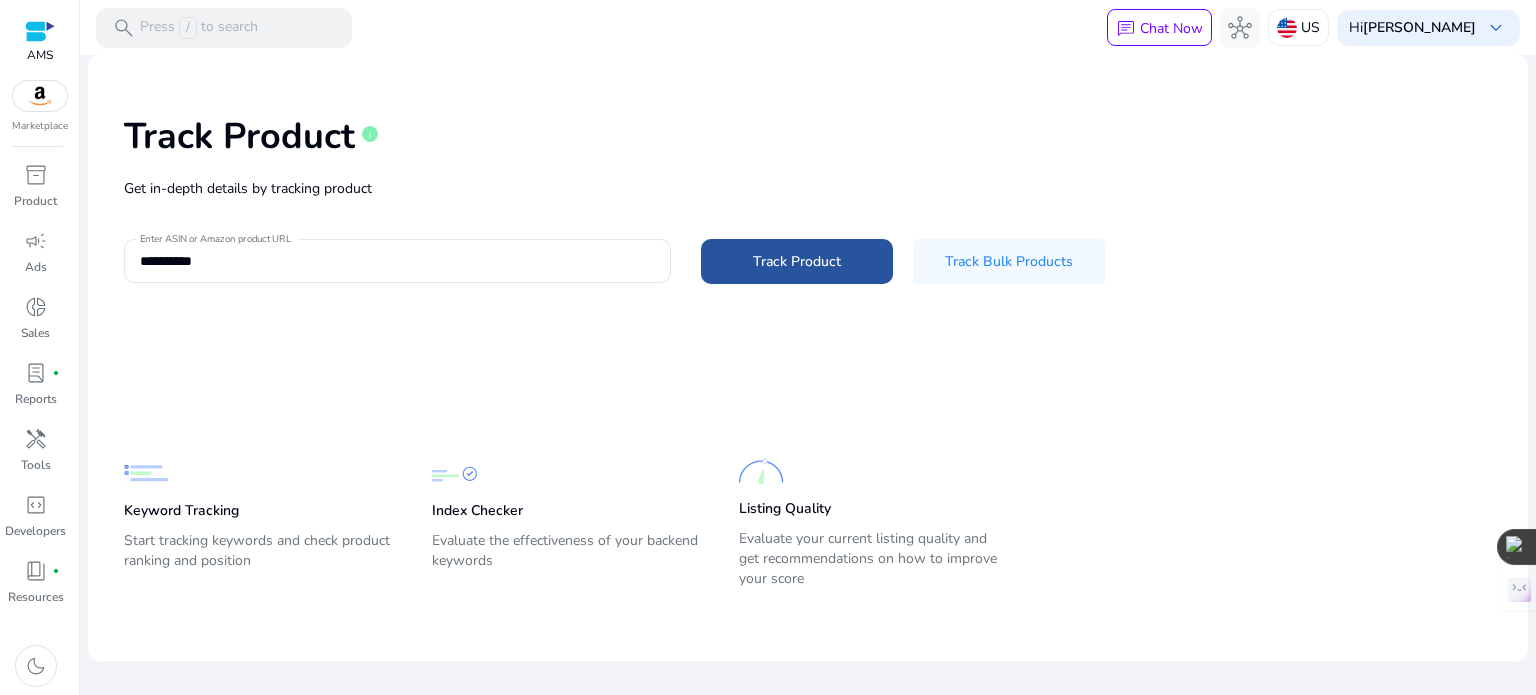 click on "Track Product" 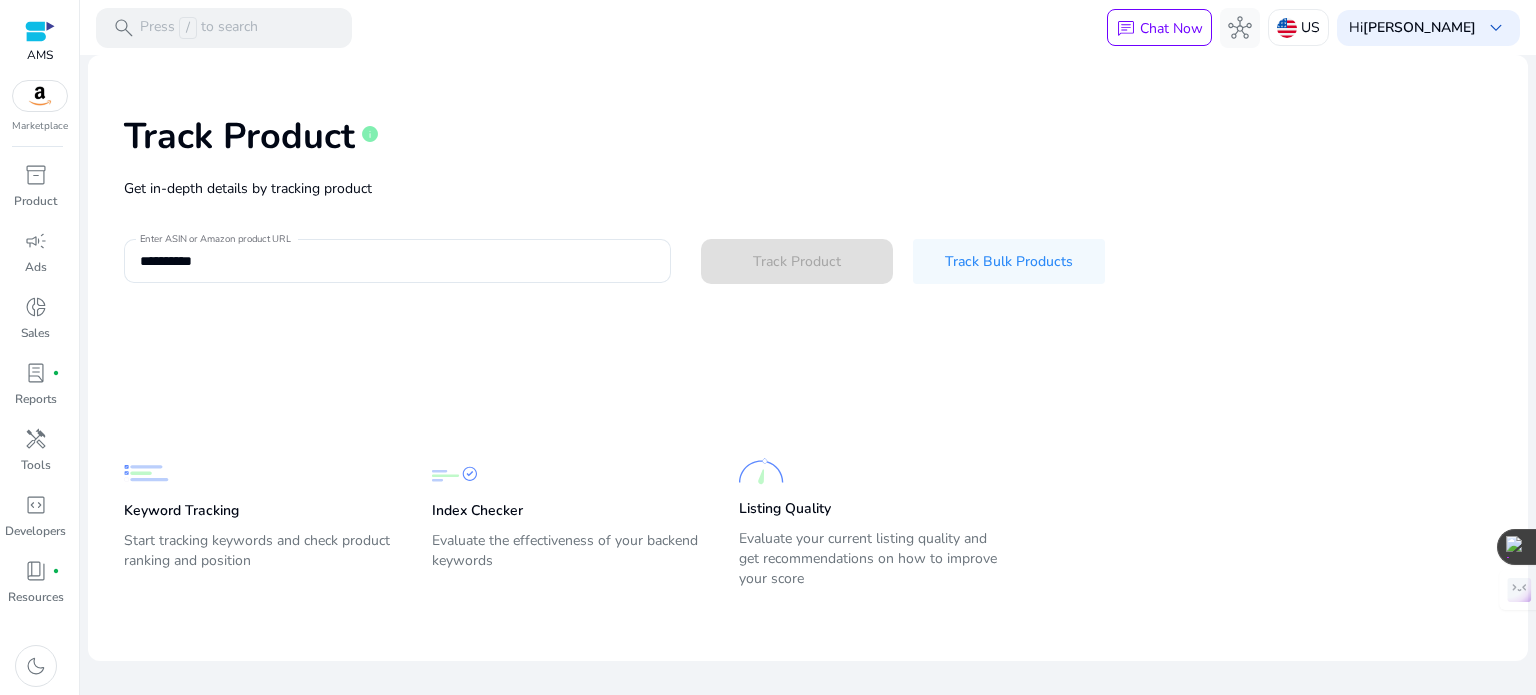 type 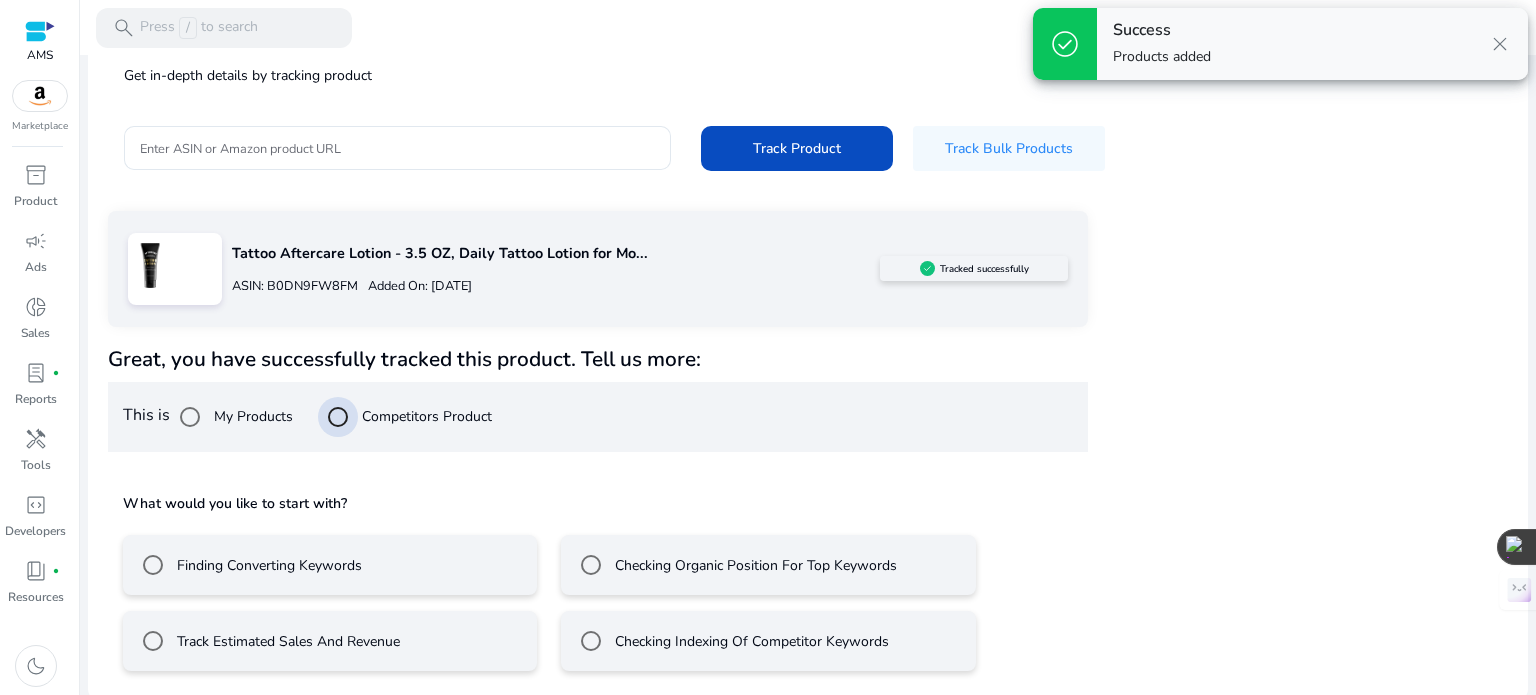 scroll, scrollTop: 117, scrollLeft: 0, axis: vertical 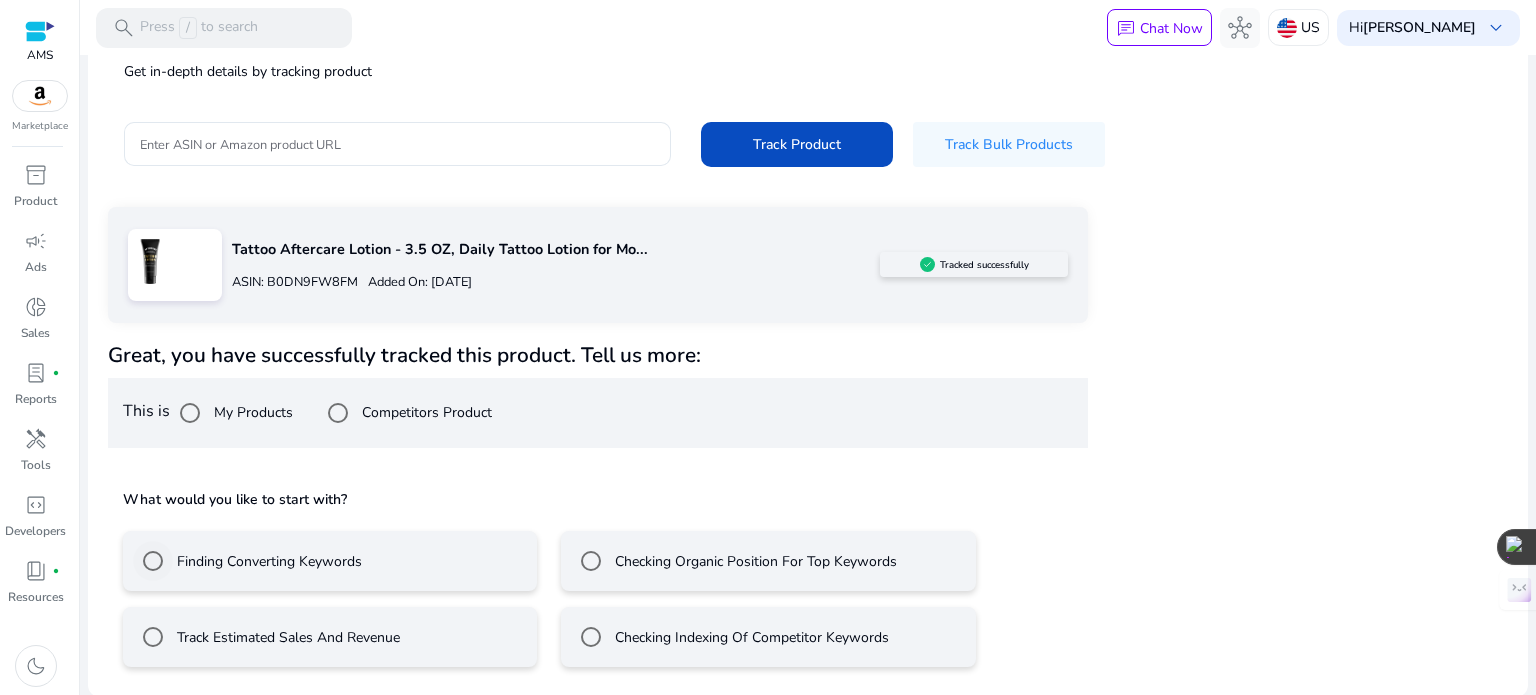 click on "Finding Converting Keywords" at bounding box center (267, 561) 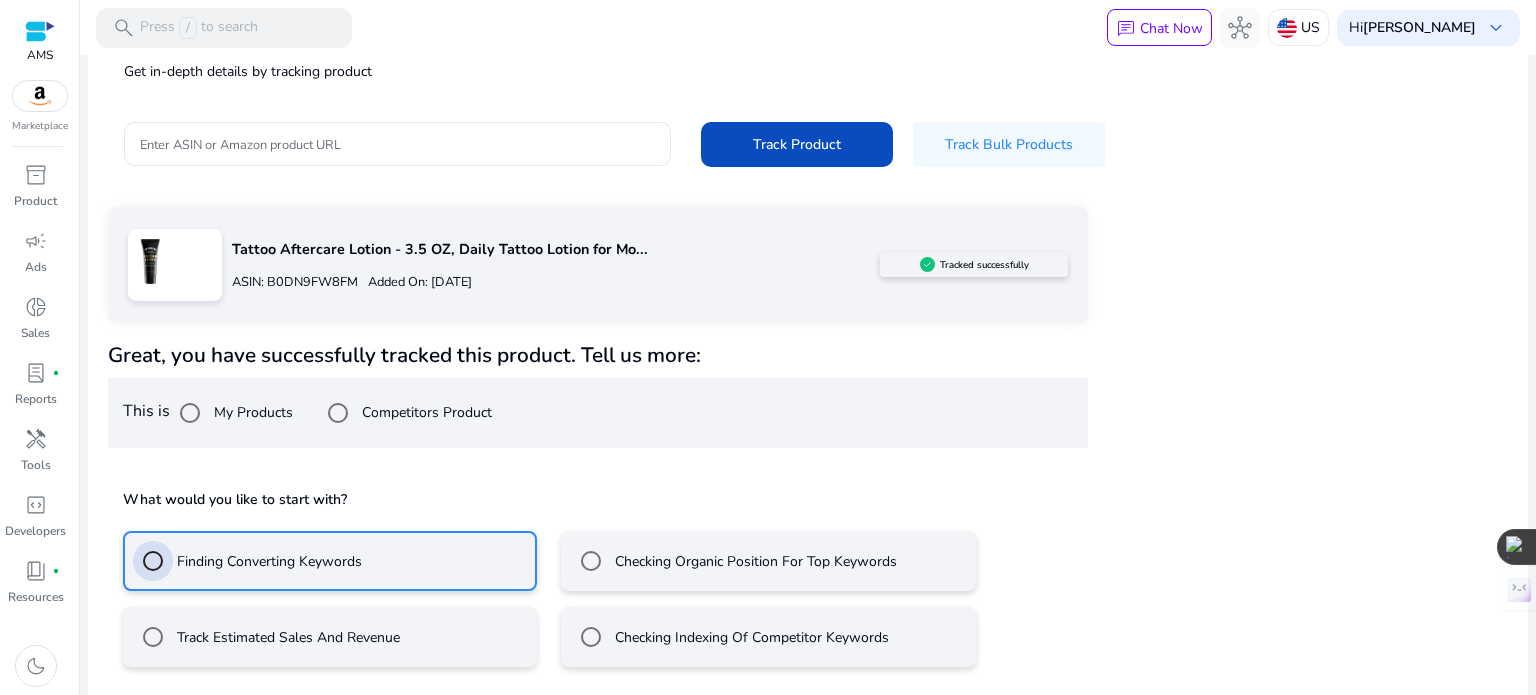 scroll, scrollTop: 206, scrollLeft: 0, axis: vertical 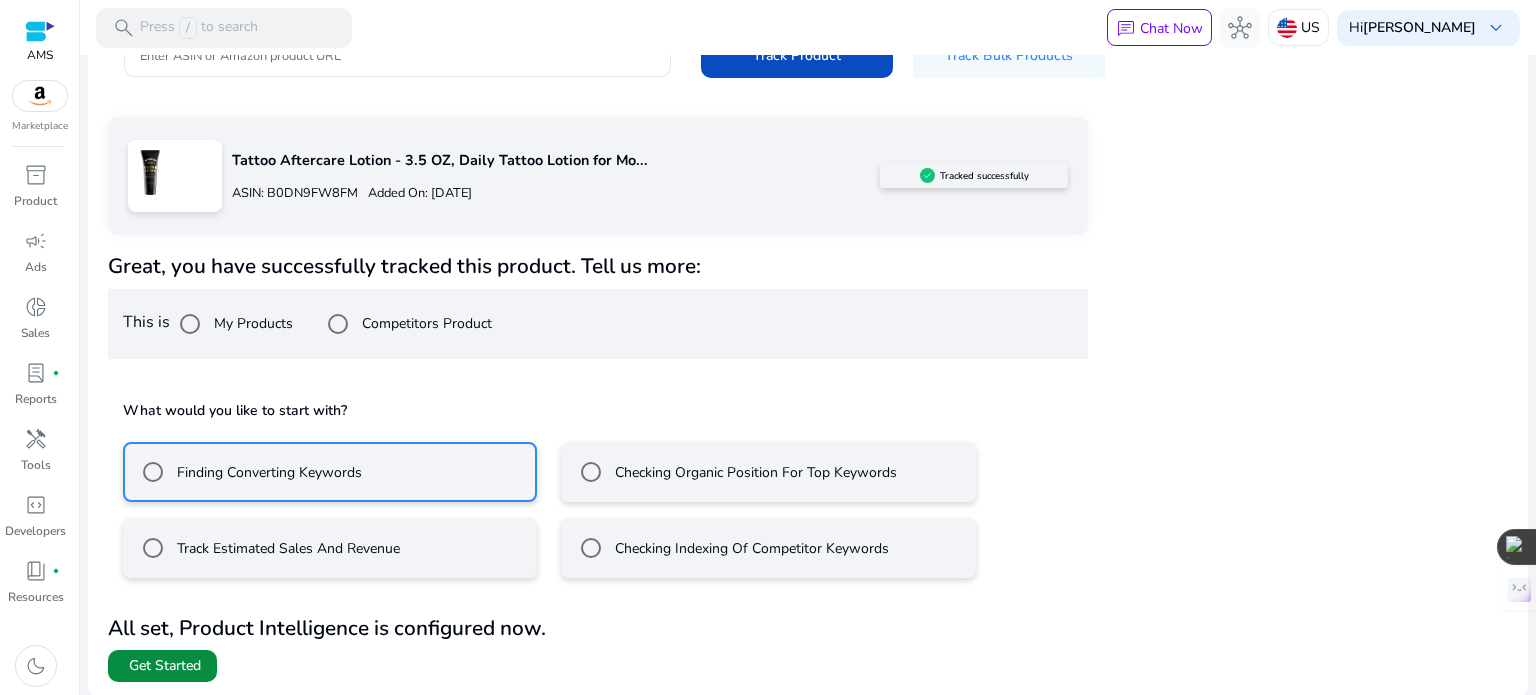 click on "Get Started" at bounding box center [165, 666] 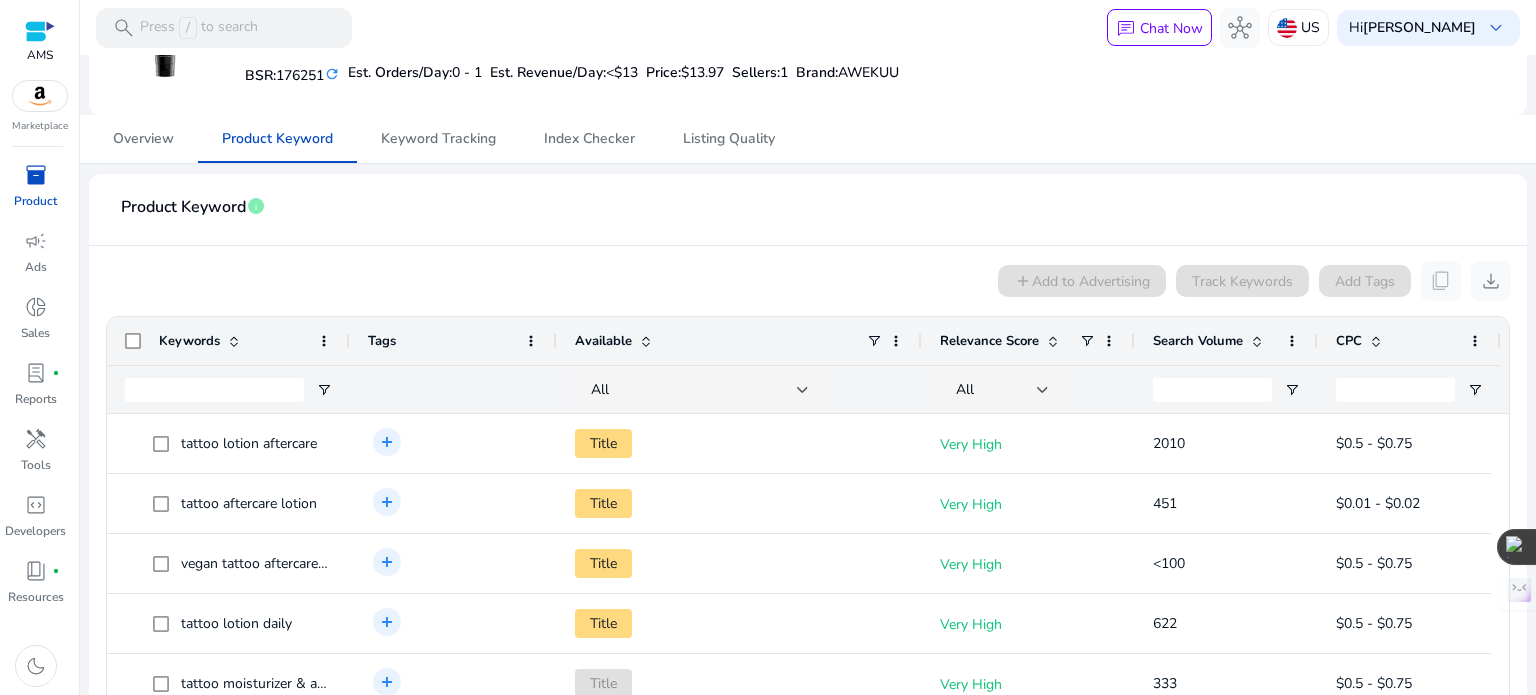 scroll, scrollTop: 0, scrollLeft: 0, axis: both 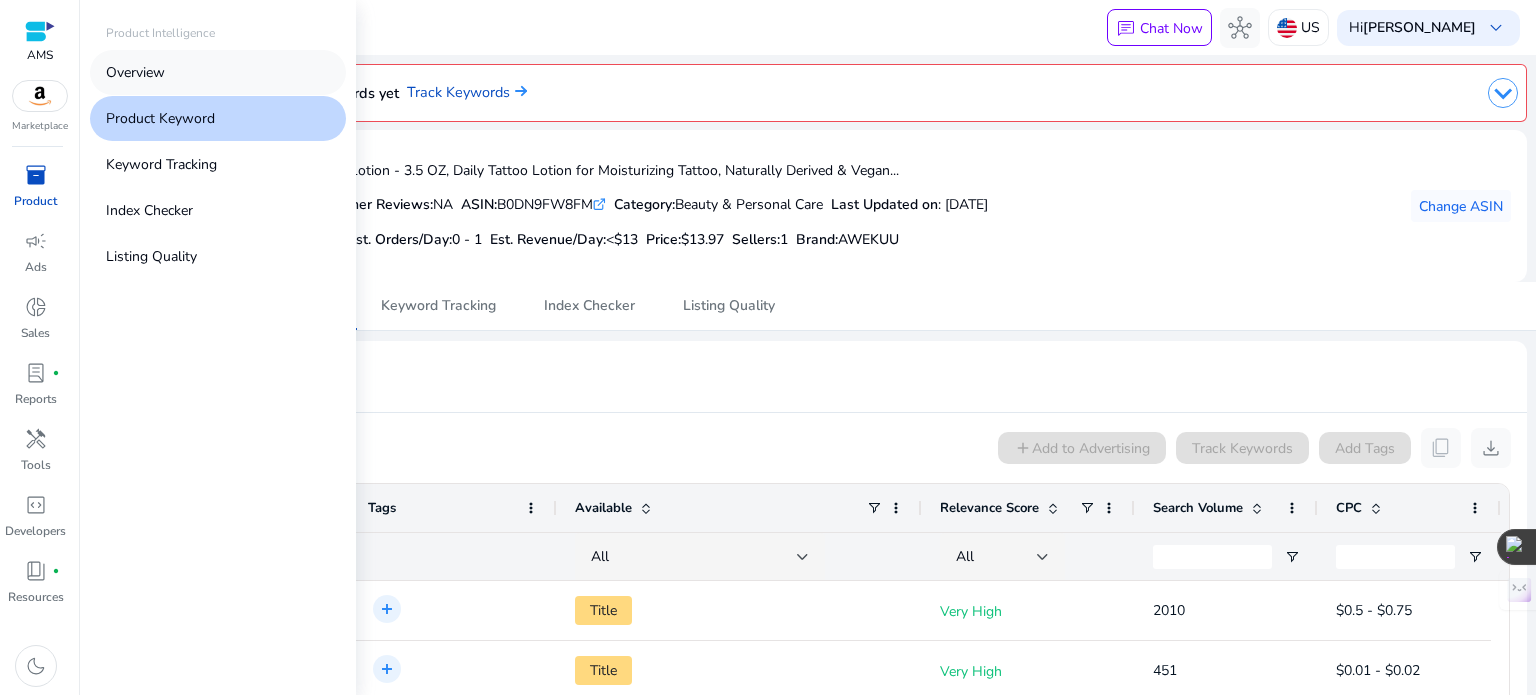 click on "Overview" at bounding box center (135, 72) 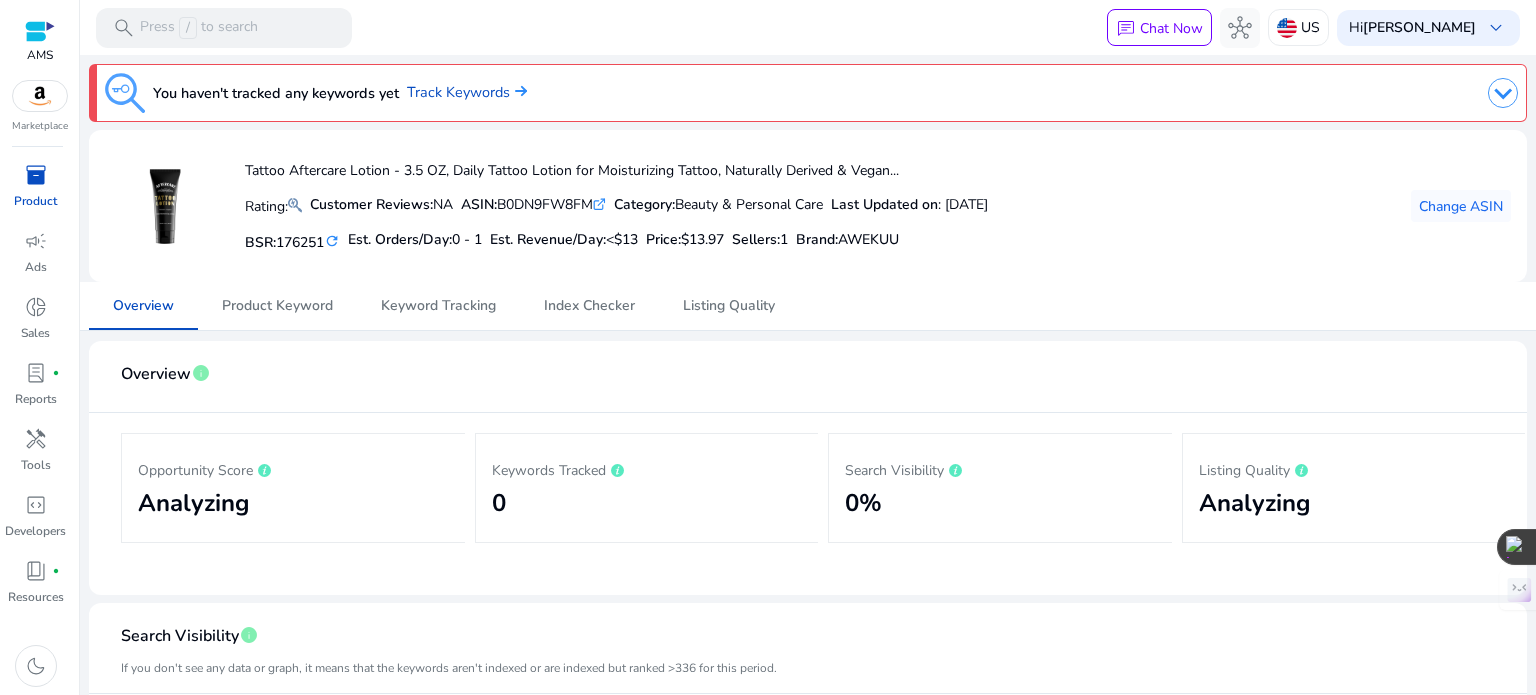click on "inventory_2" at bounding box center (36, 175) 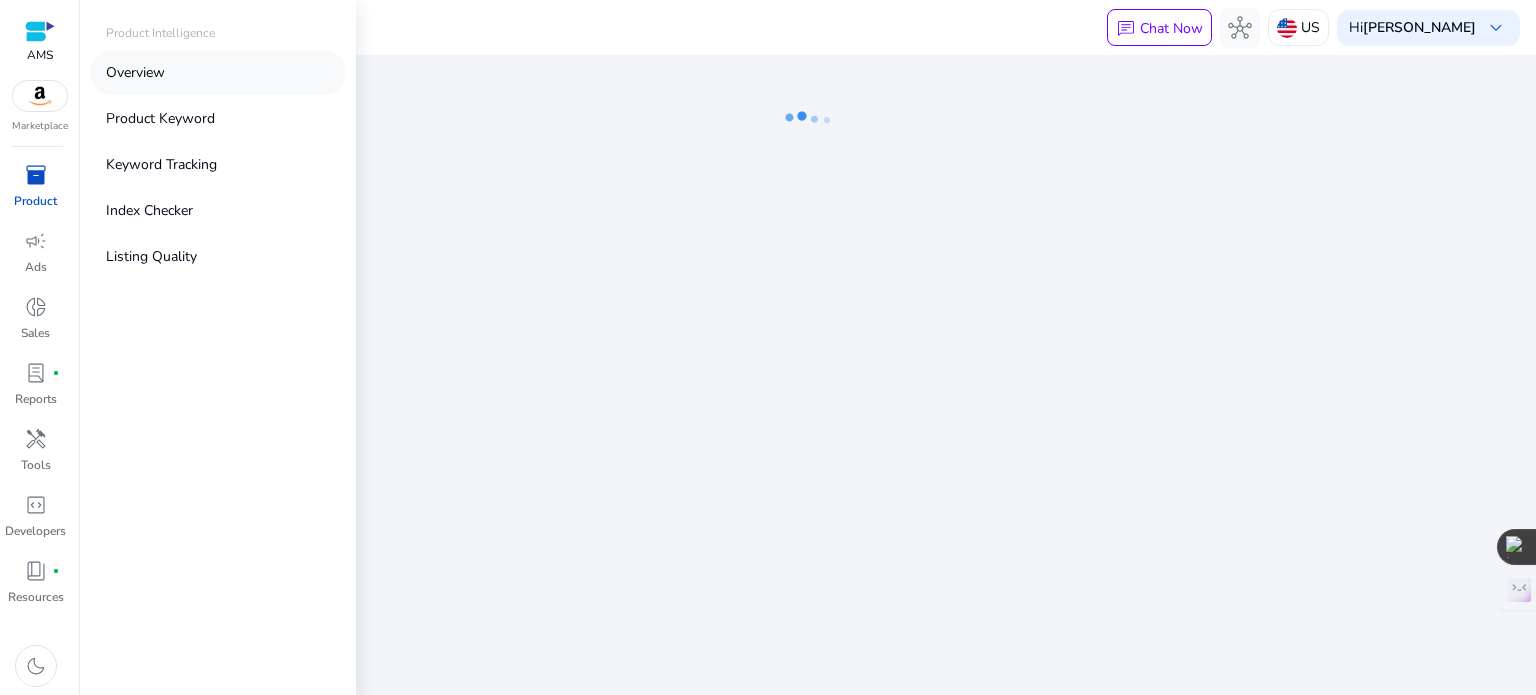 click on "Overview" at bounding box center [135, 72] 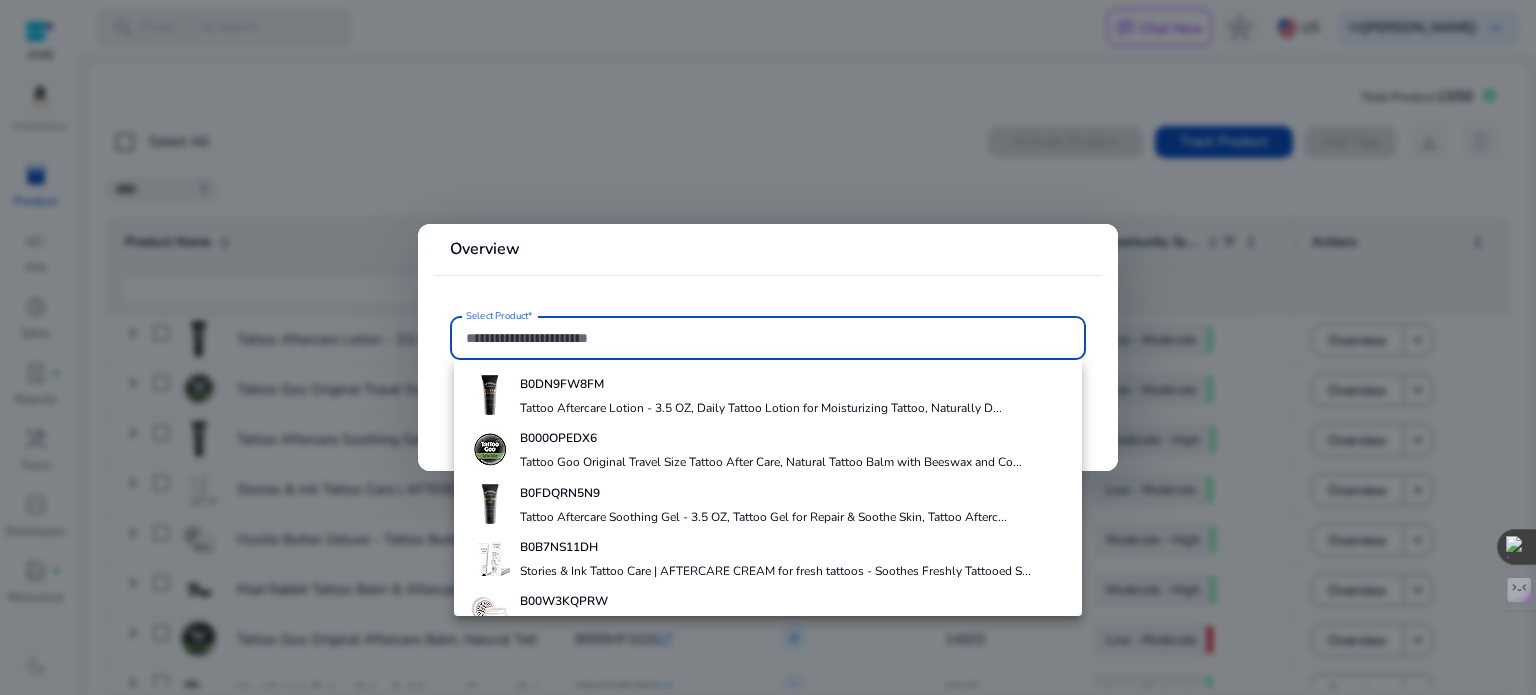 click at bounding box center (768, 347) 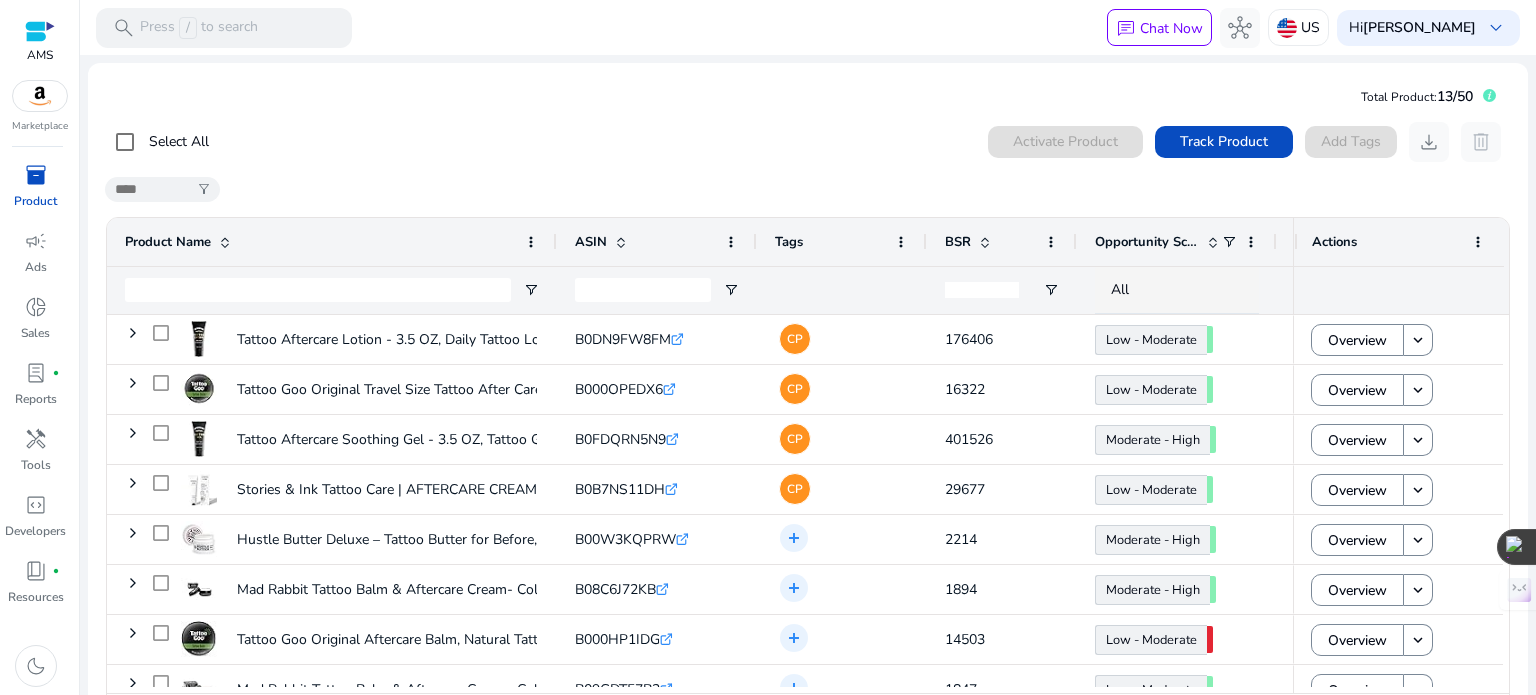 scroll, scrollTop: 75, scrollLeft: 0, axis: vertical 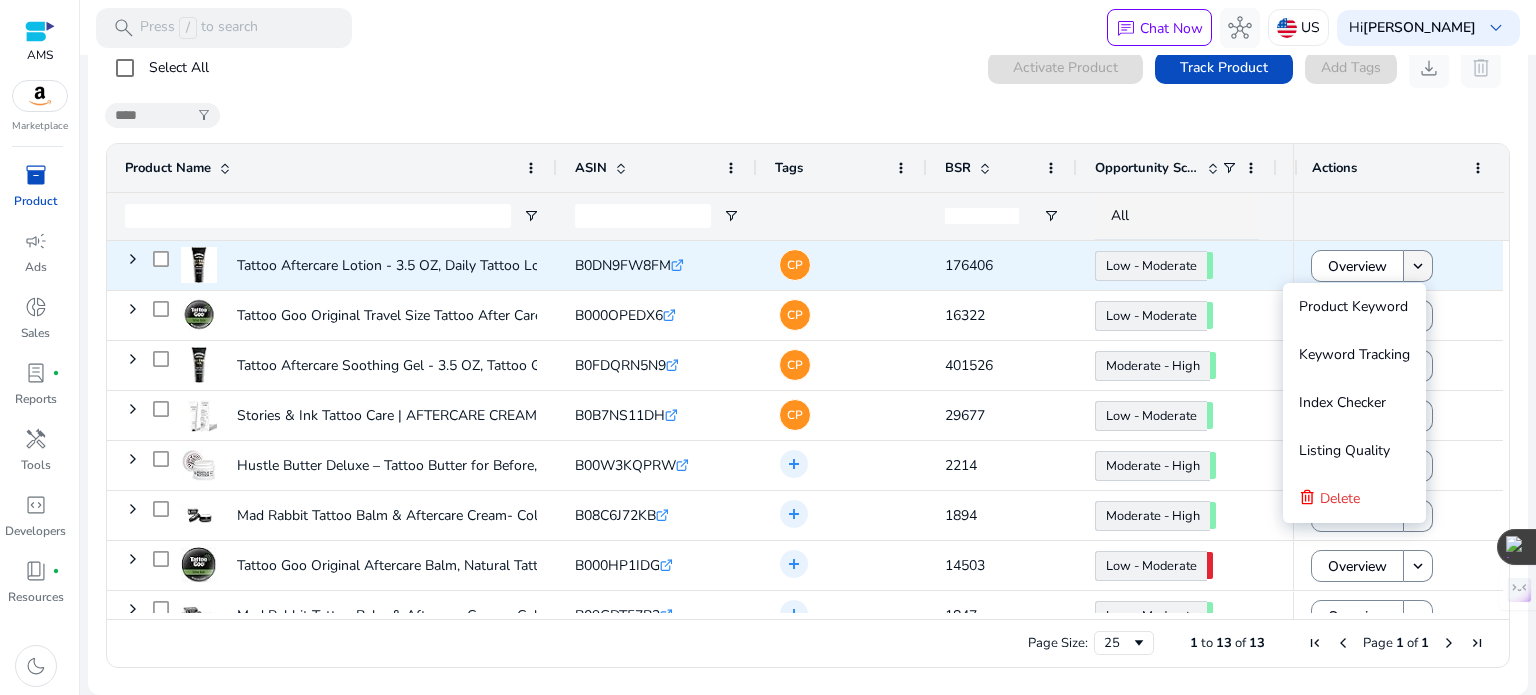 click on "keyboard_arrow_down" 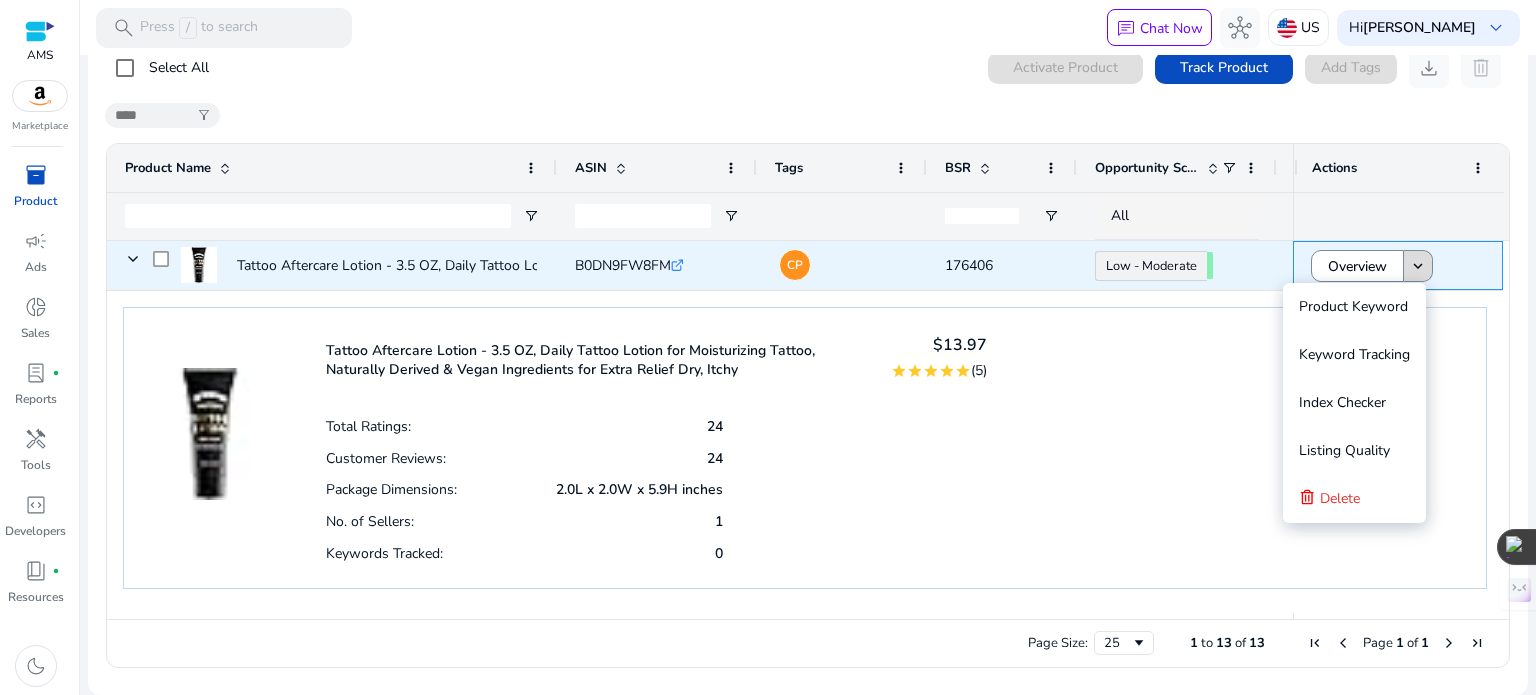 click on "keyboard_arrow_down" 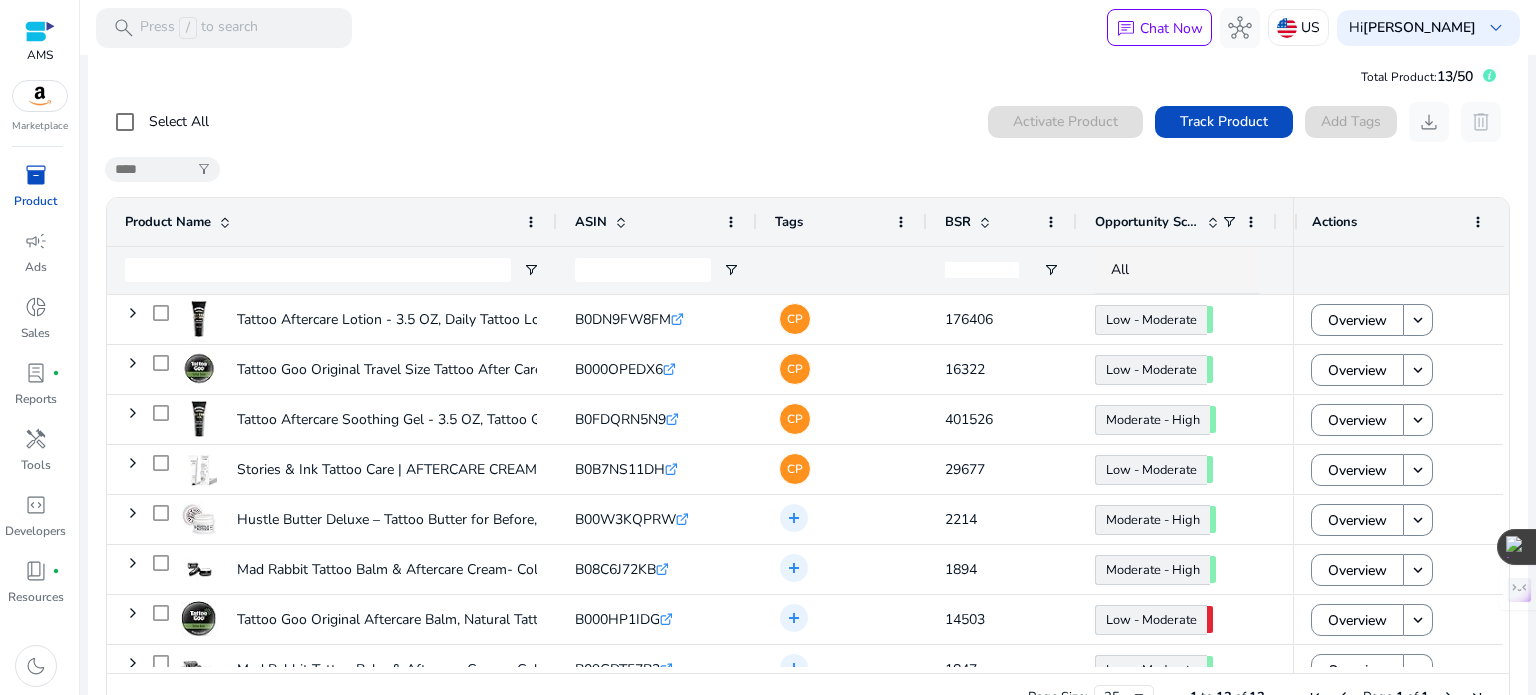 scroll, scrollTop: 0, scrollLeft: 0, axis: both 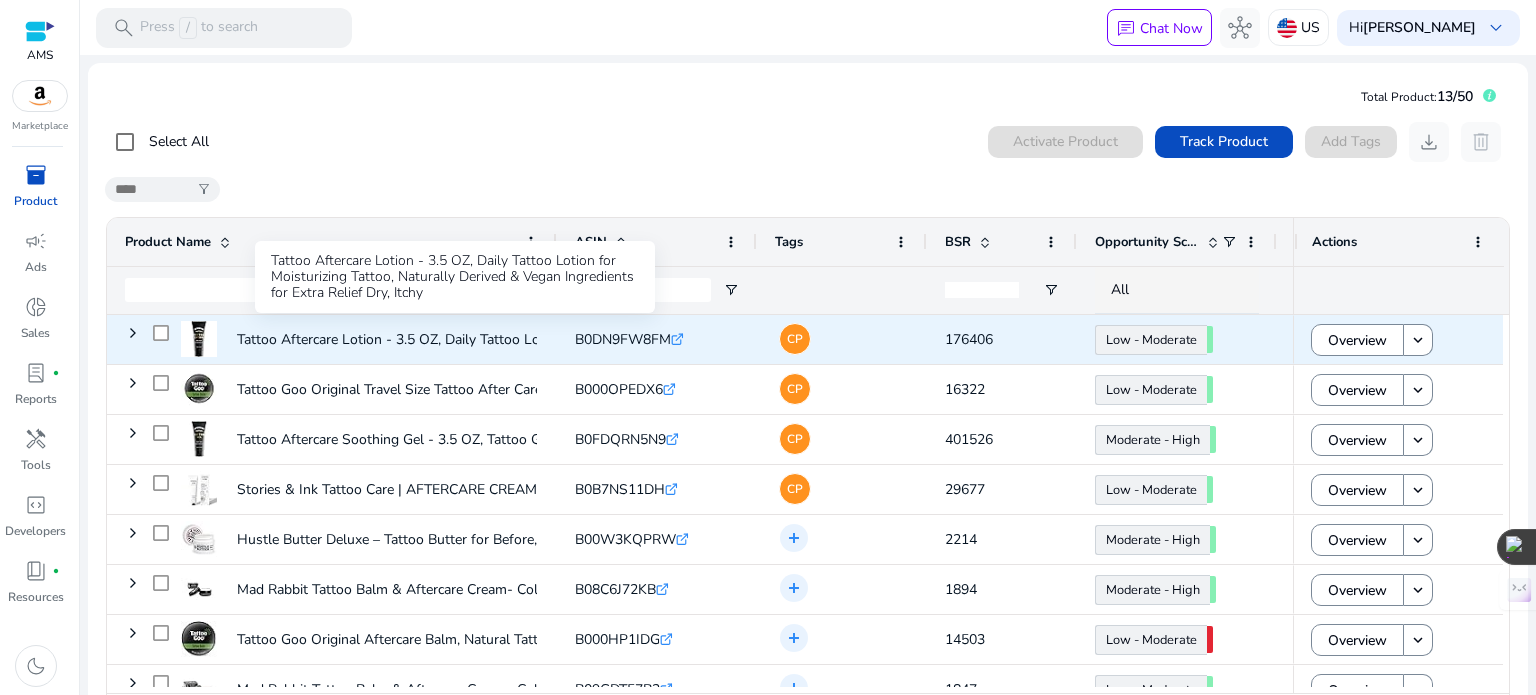 click on "Tattoo Aftercare Lotion - 3.5 OZ, Daily Tattoo Lotion for Moisturizing..." 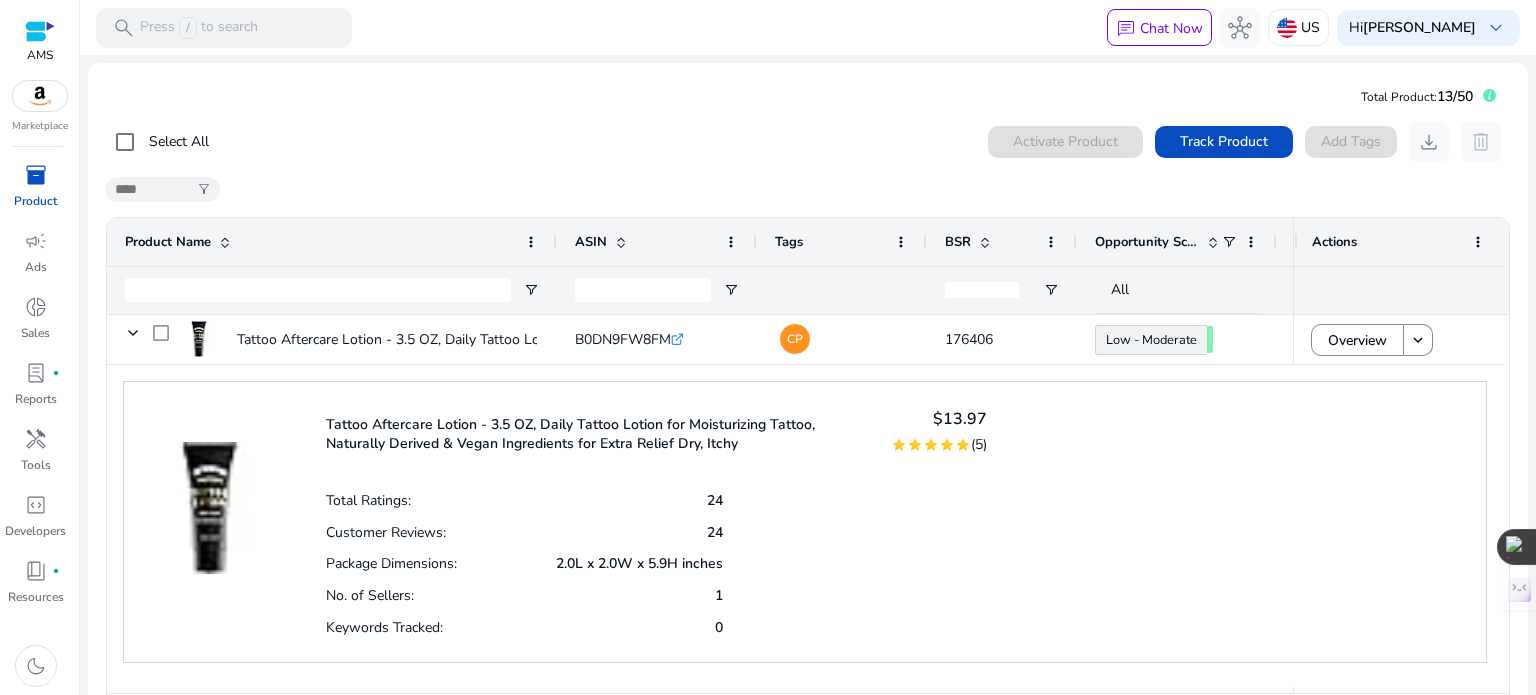 scroll, scrollTop: 101, scrollLeft: 0, axis: vertical 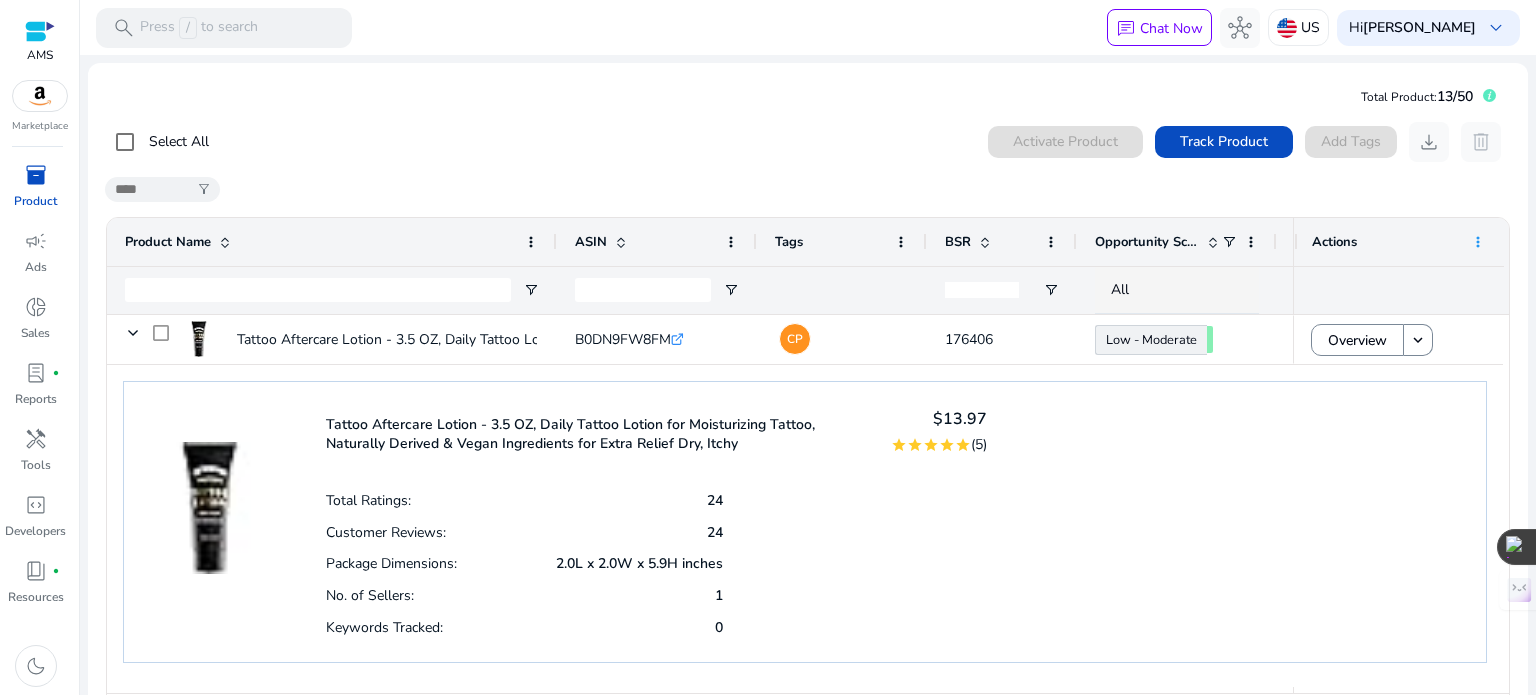 click 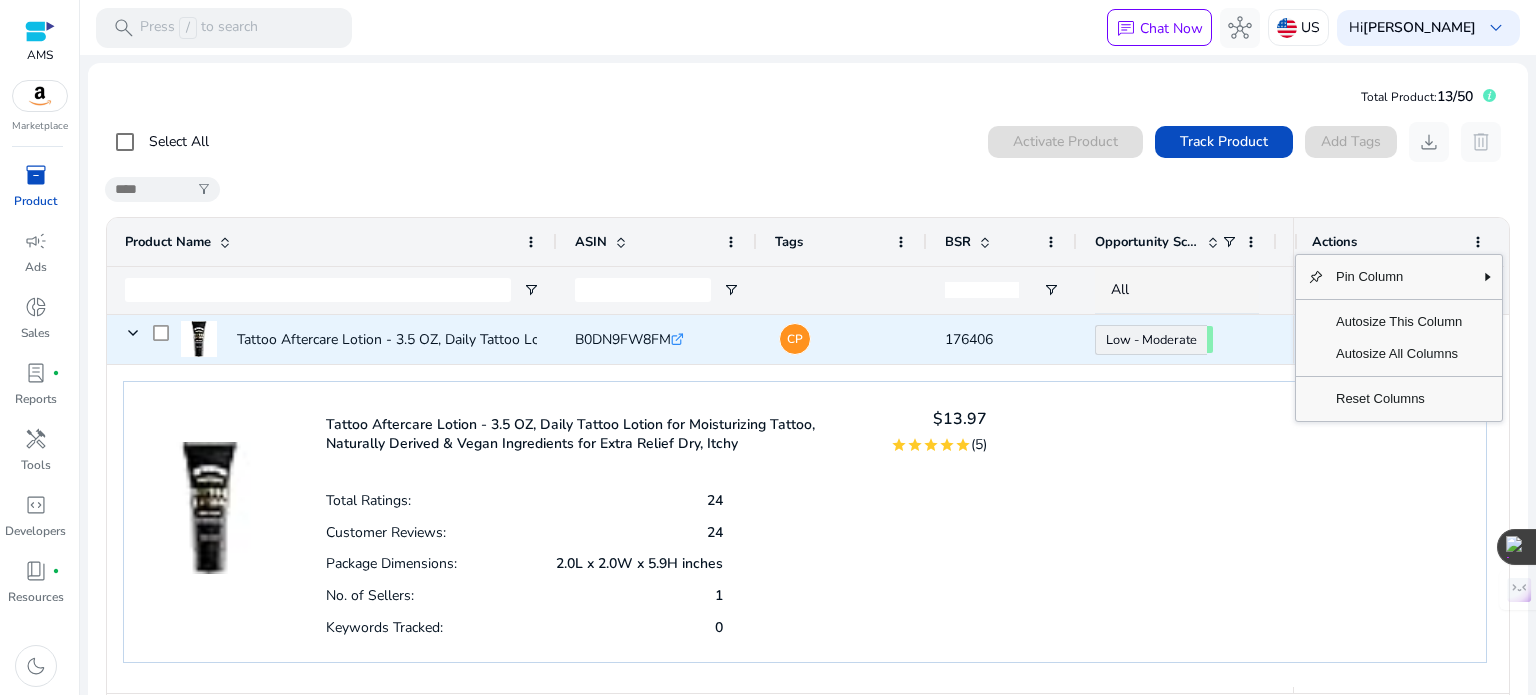 click on ".st0{fill:#2c8af8}" 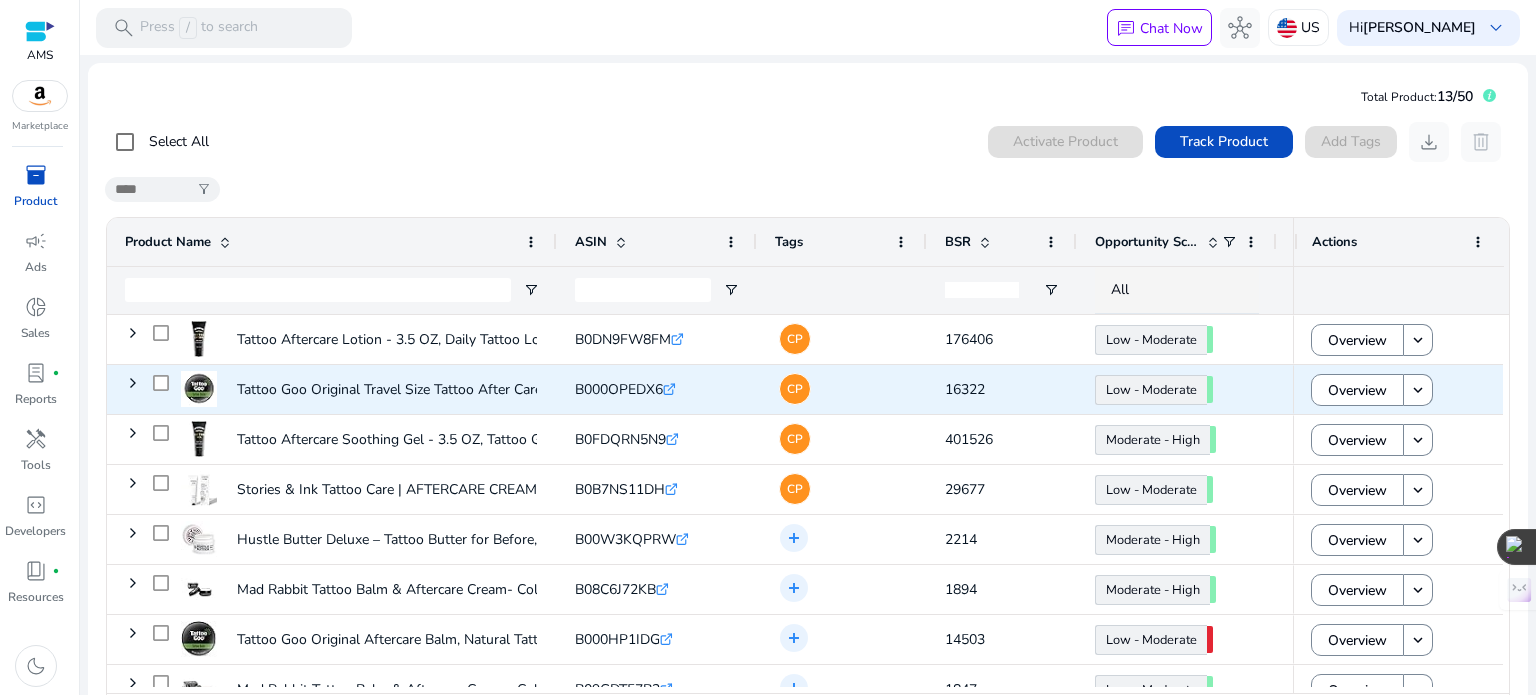 click on ".st0{fill:#2c8af8}" 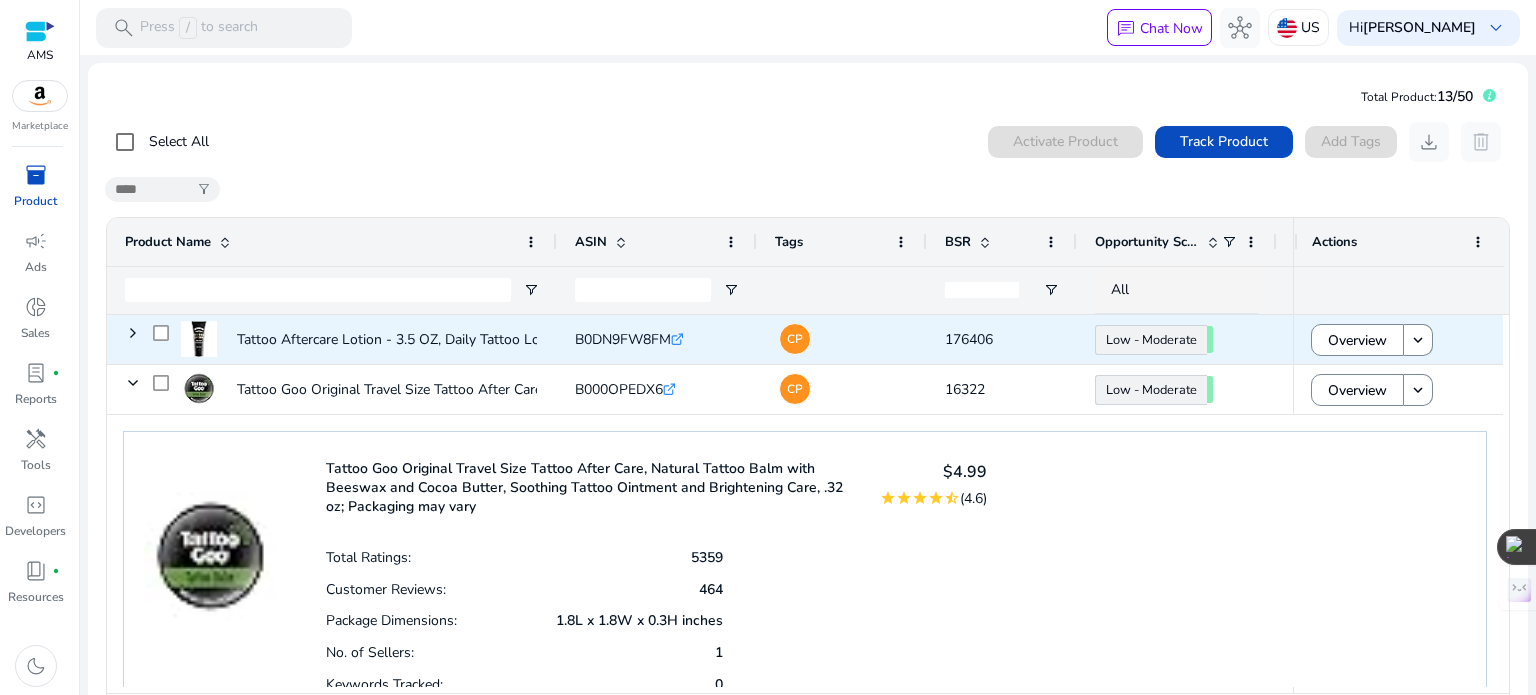 scroll, scrollTop: 68, scrollLeft: 0, axis: vertical 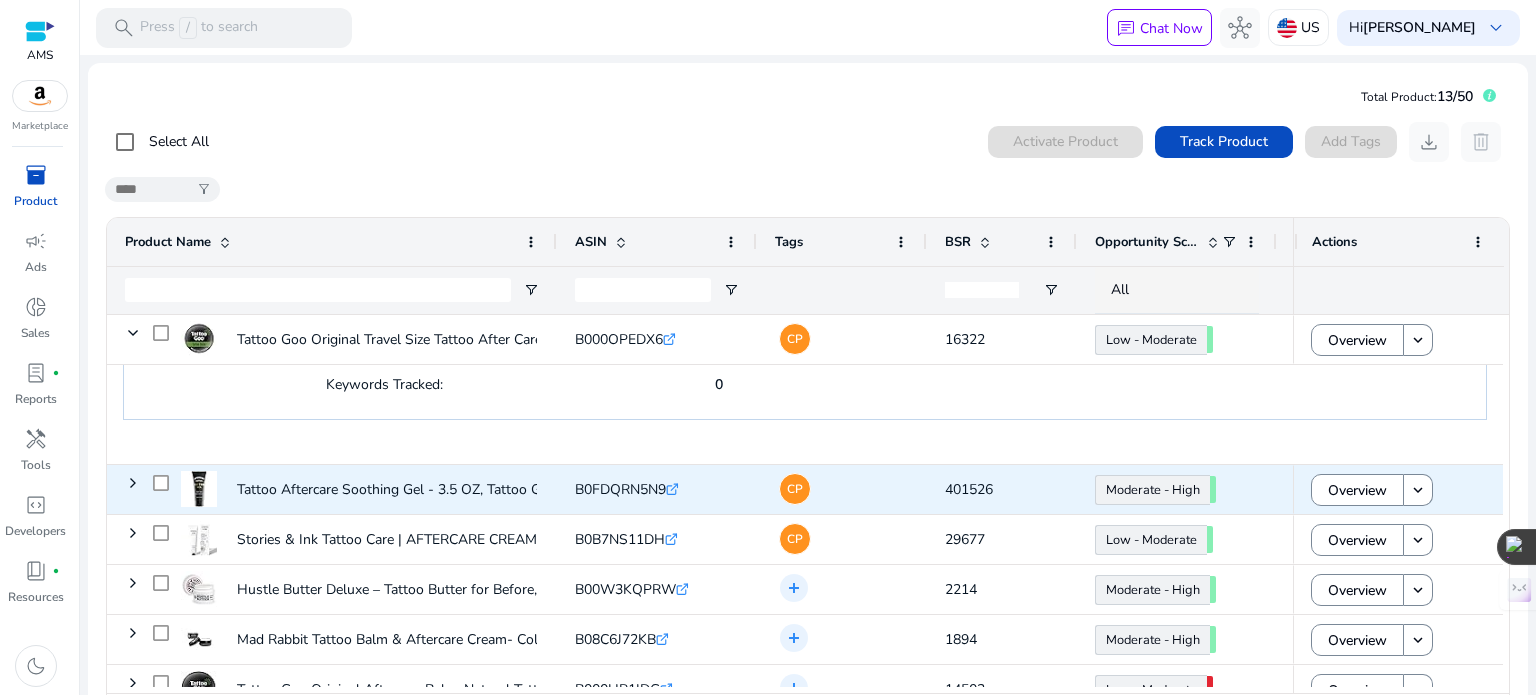 click on ".st0{fill:#2c8af8}" 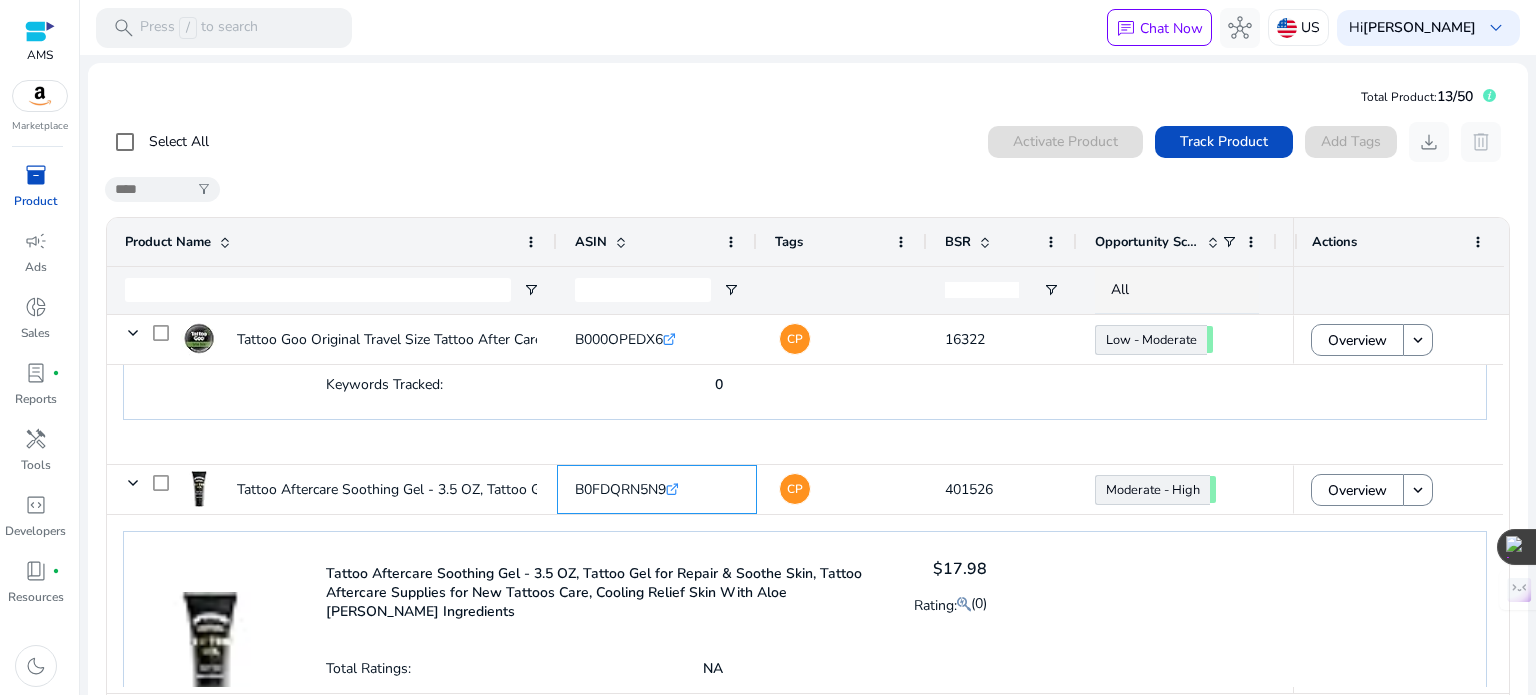 scroll, scrollTop: 374, scrollLeft: 0, axis: vertical 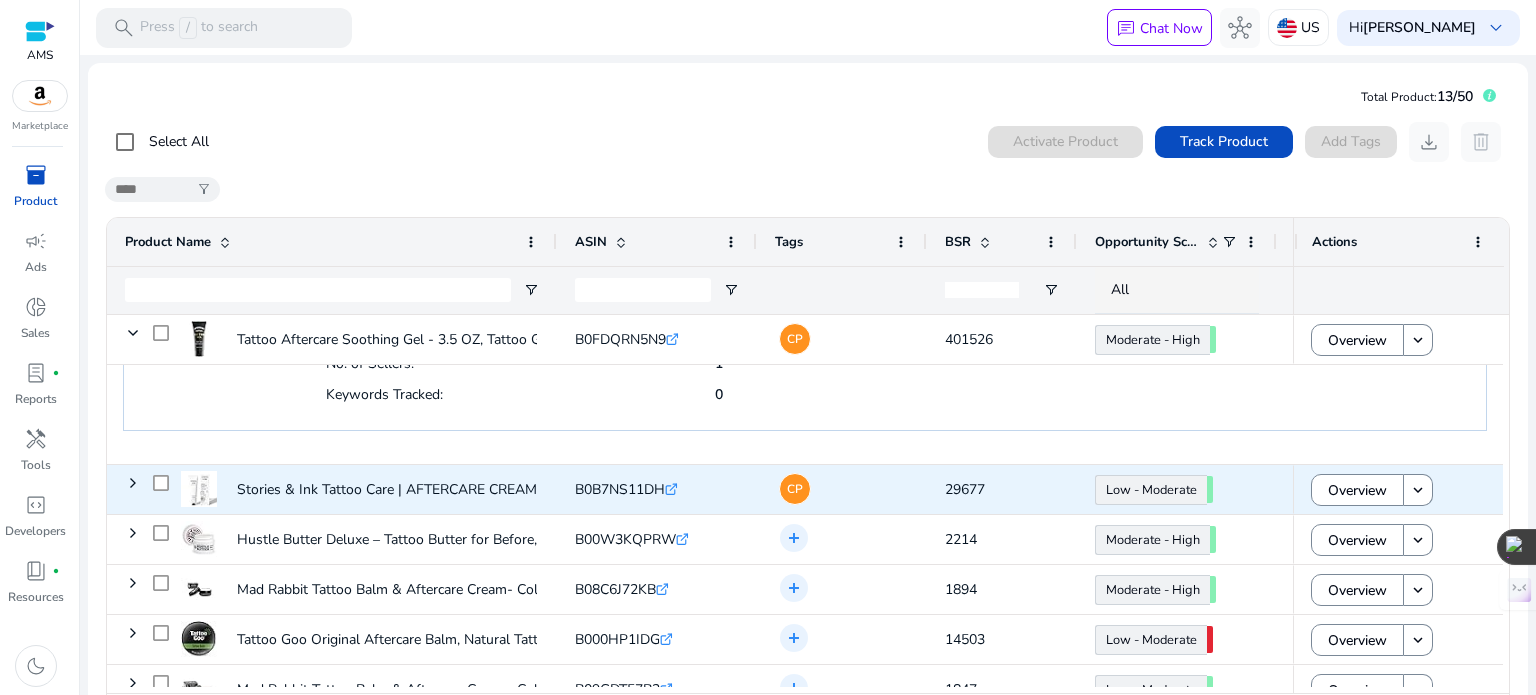 click on ".st0{fill:#2c8af8}" 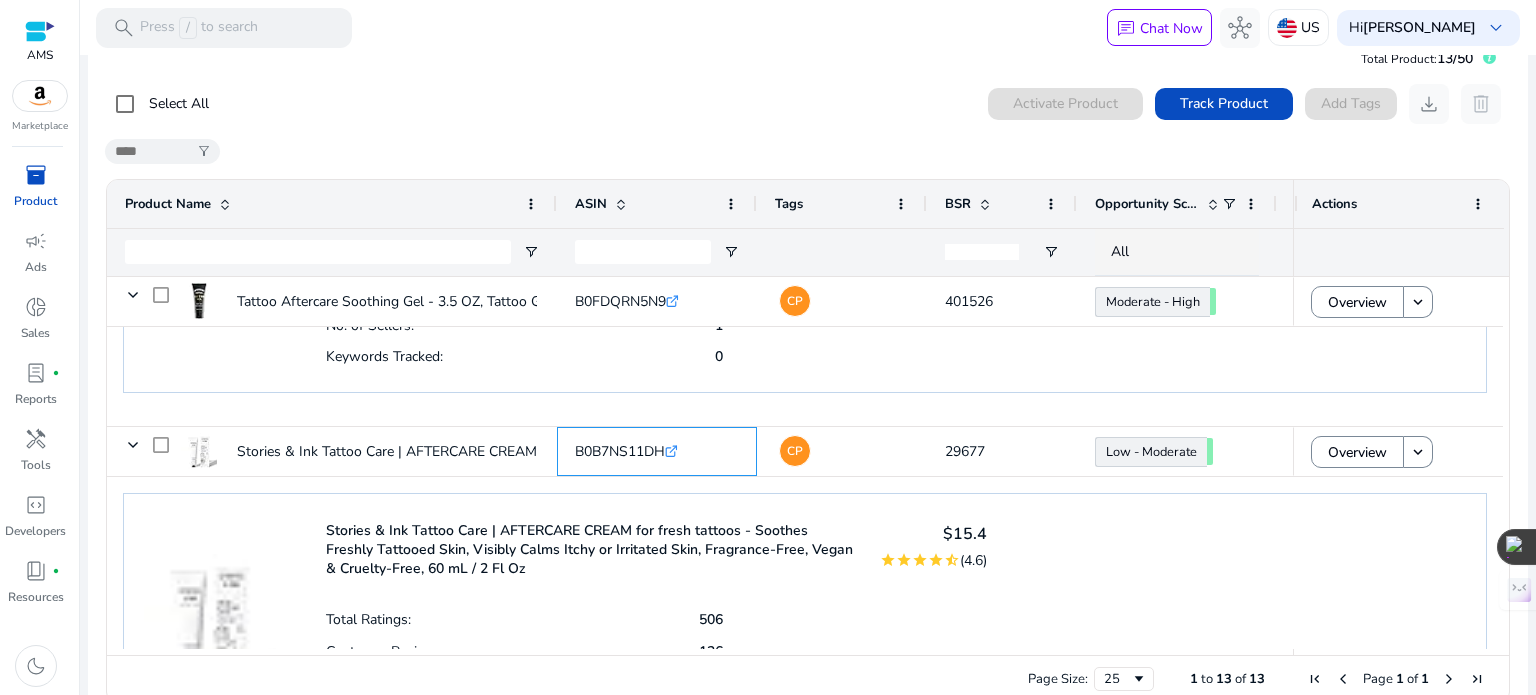 scroll, scrollTop: 75, scrollLeft: 0, axis: vertical 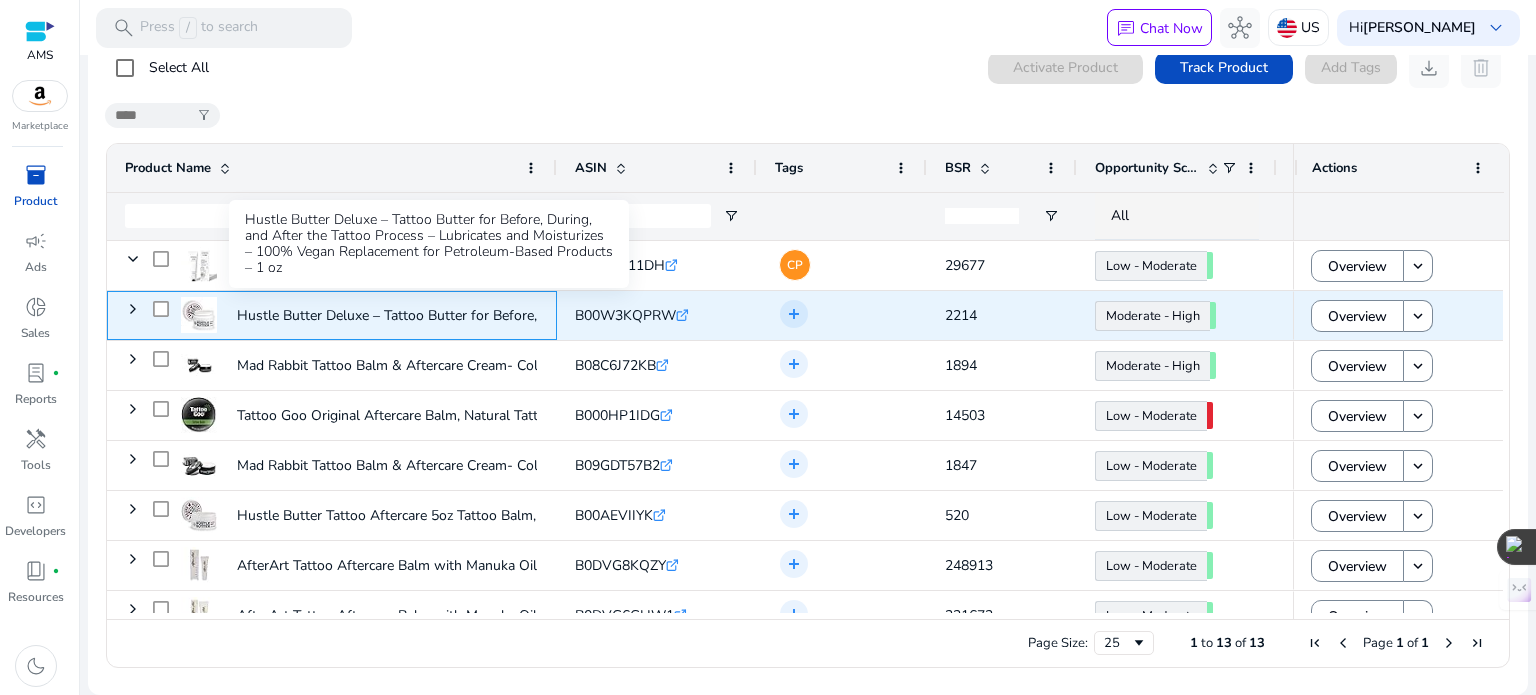 click on "Hustle Butter Deluxe – Tattoo Butter for Before, During, and..." 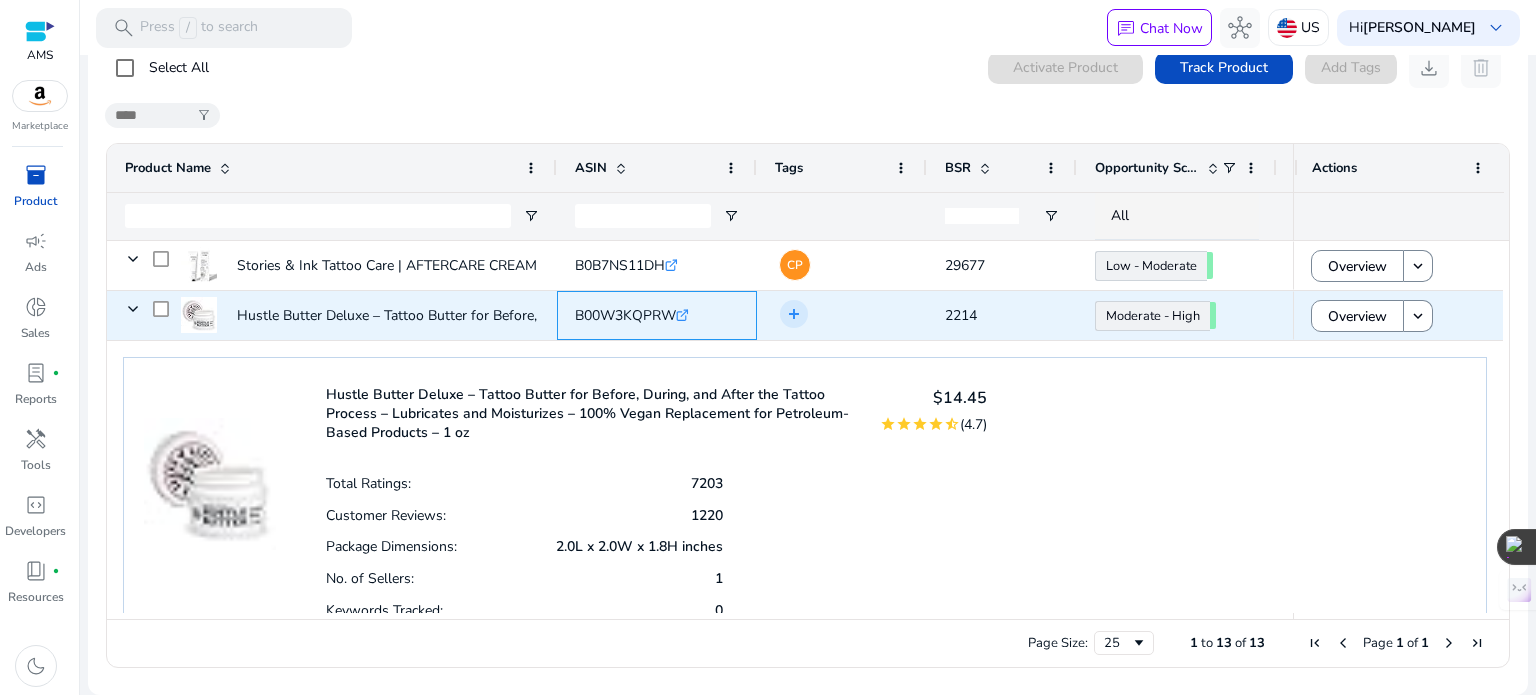 click 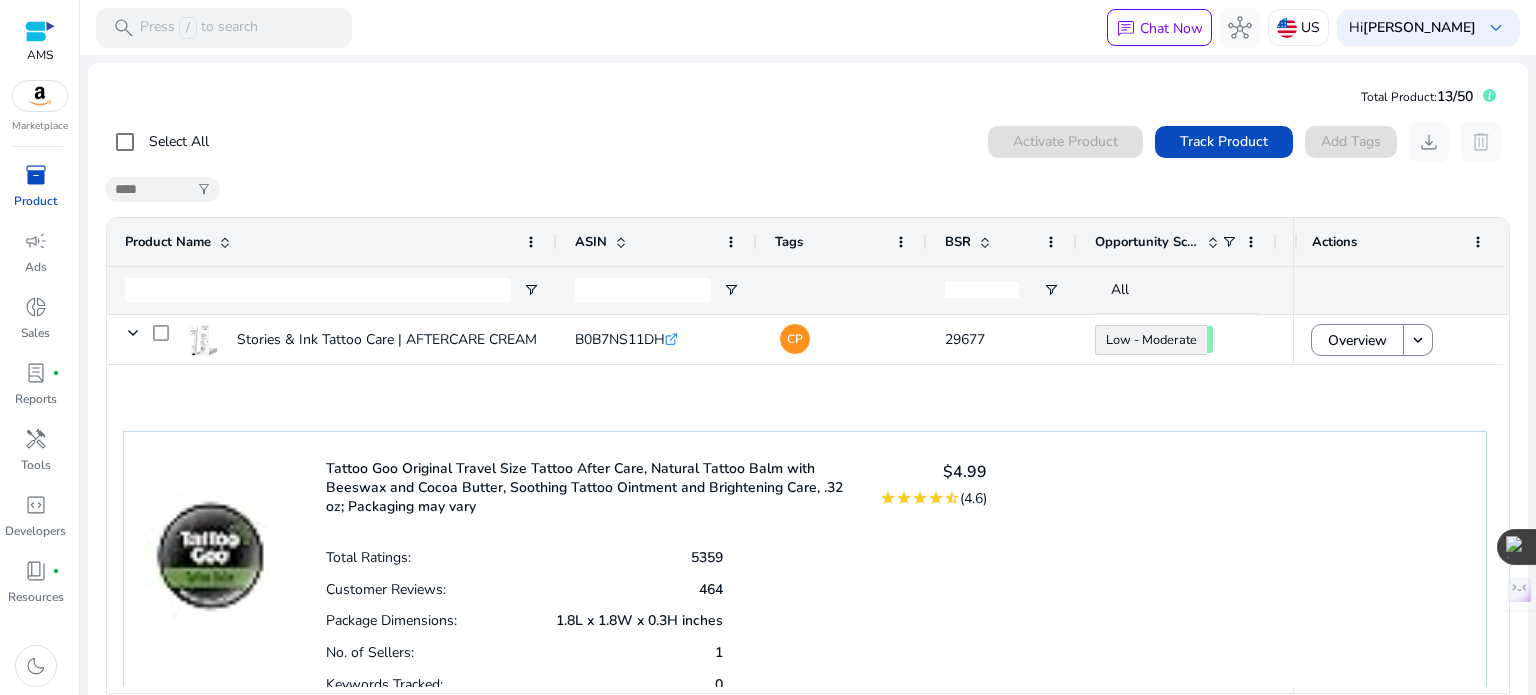 scroll, scrollTop: 0, scrollLeft: 0, axis: both 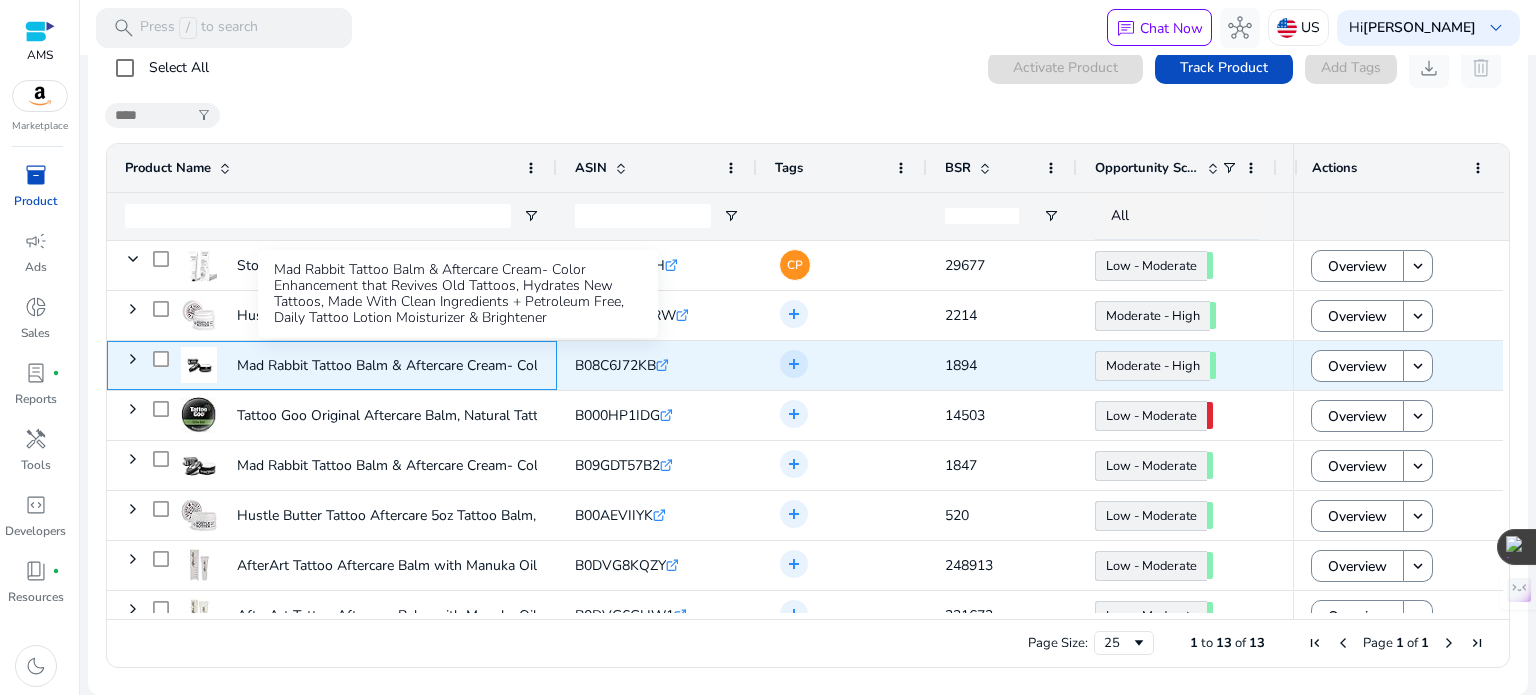 click on "Mad Rabbit Tattoo Balm & Aftercare Cream- Color Enhancement that..." 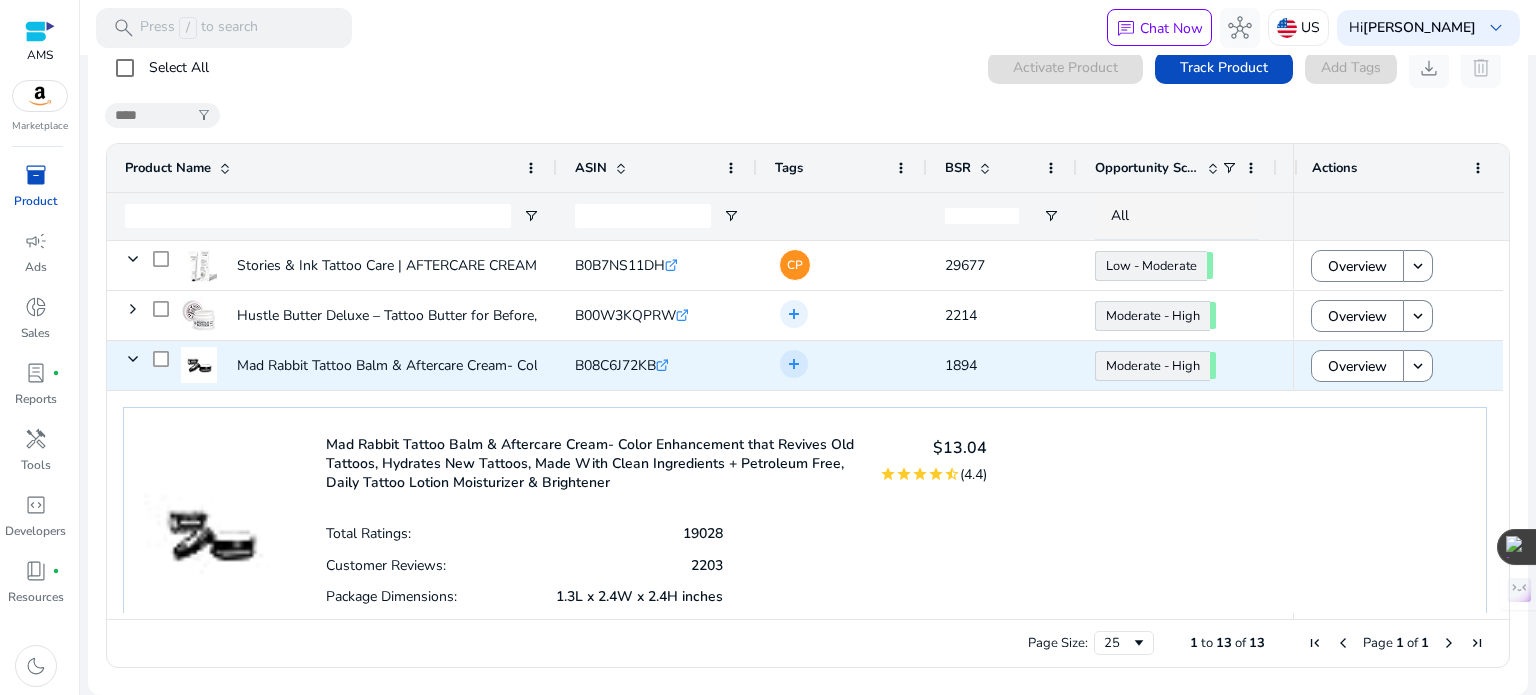 click 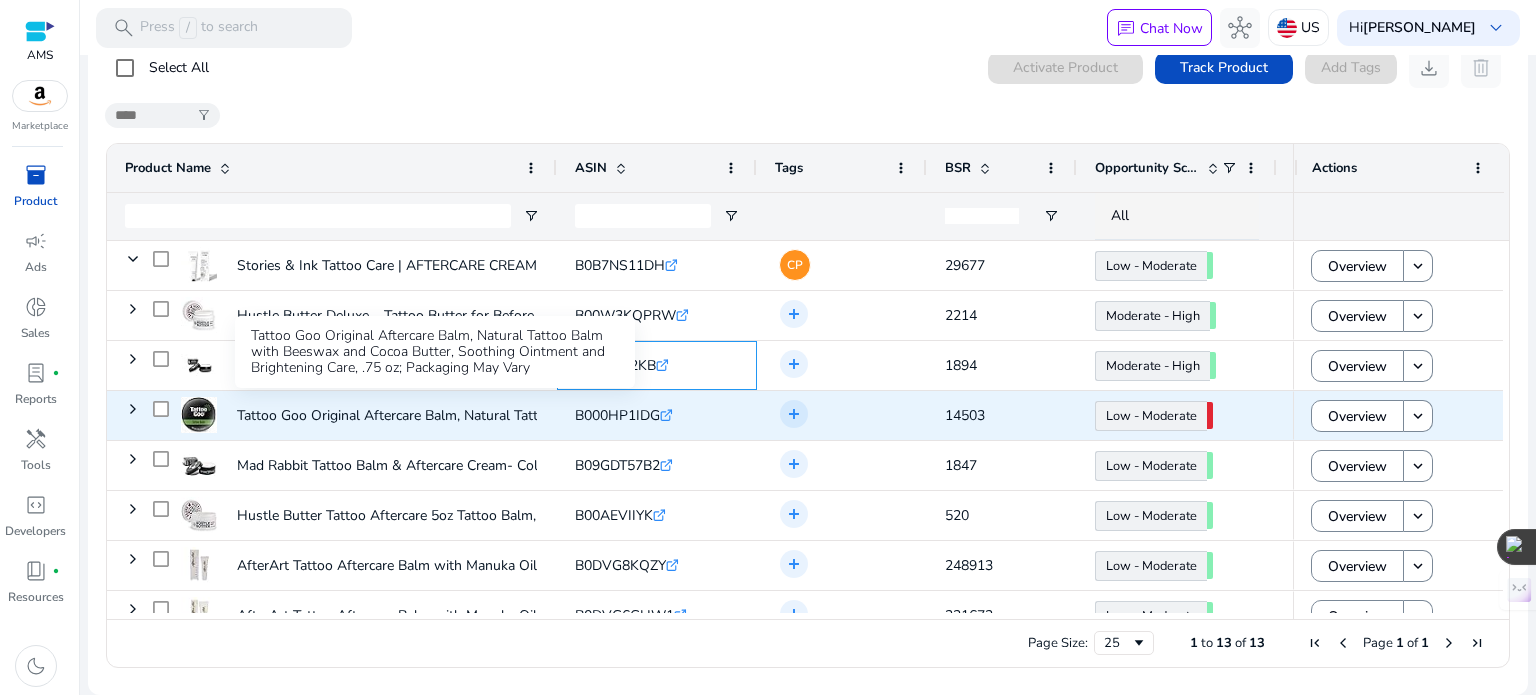 scroll, scrollTop: 1272, scrollLeft: 0, axis: vertical 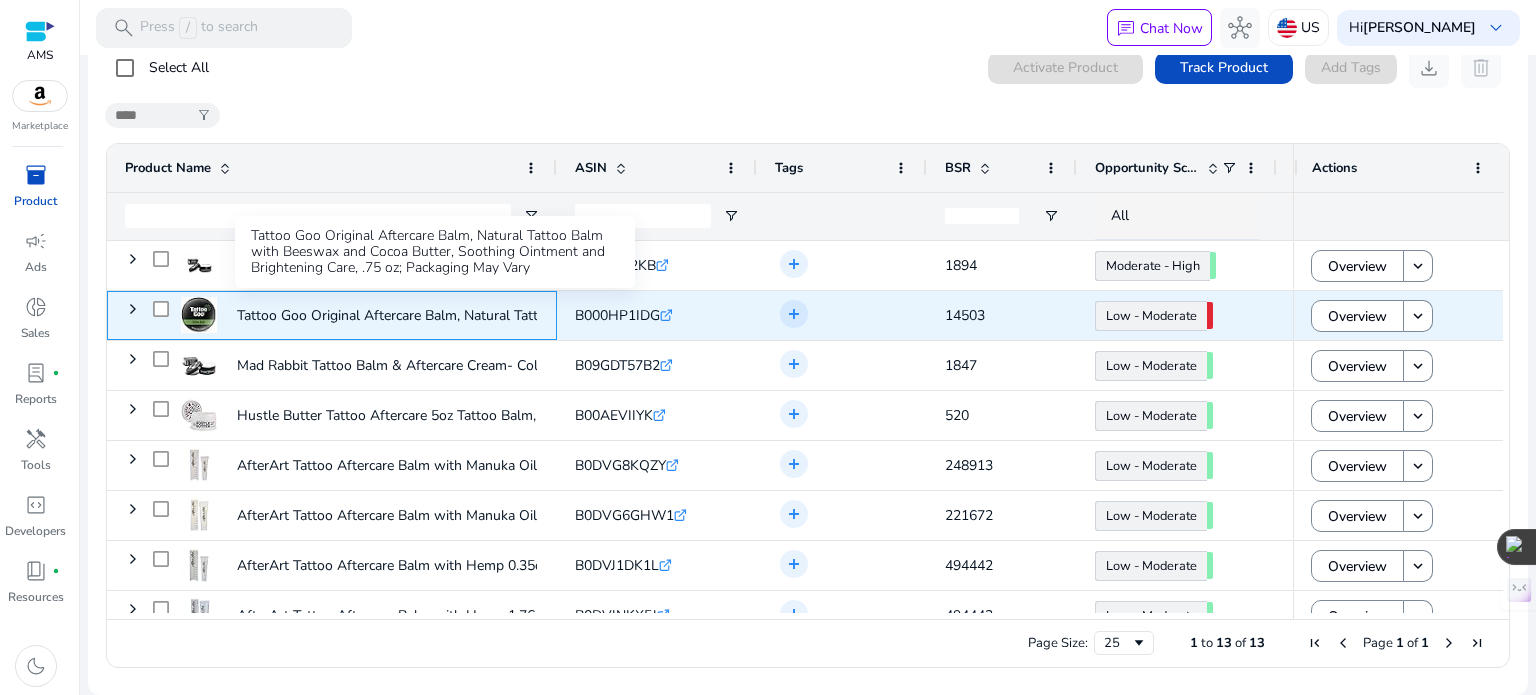 click on "Tattoo Goo Original Aftercare Balm, Natural Tattoo Balm with..." 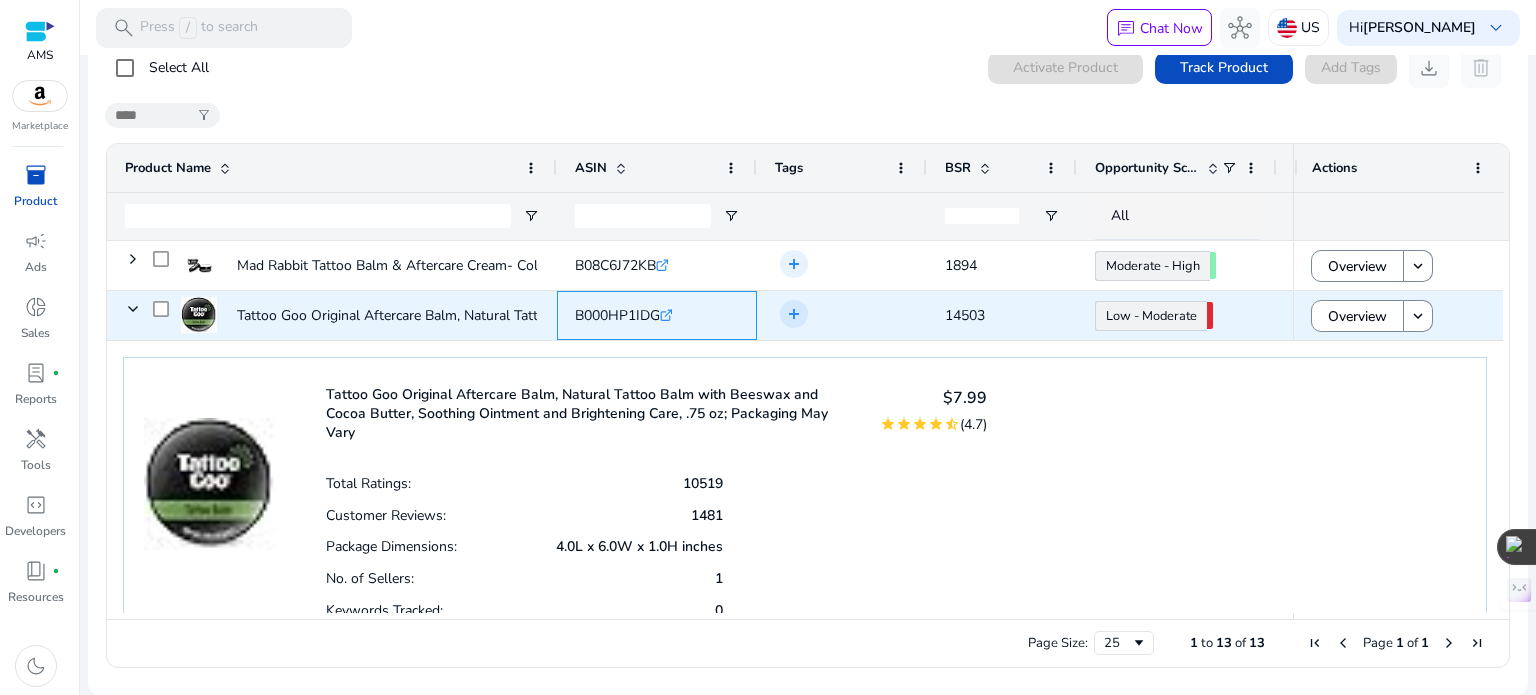 click on ".st0{fill:#2c8af8}" 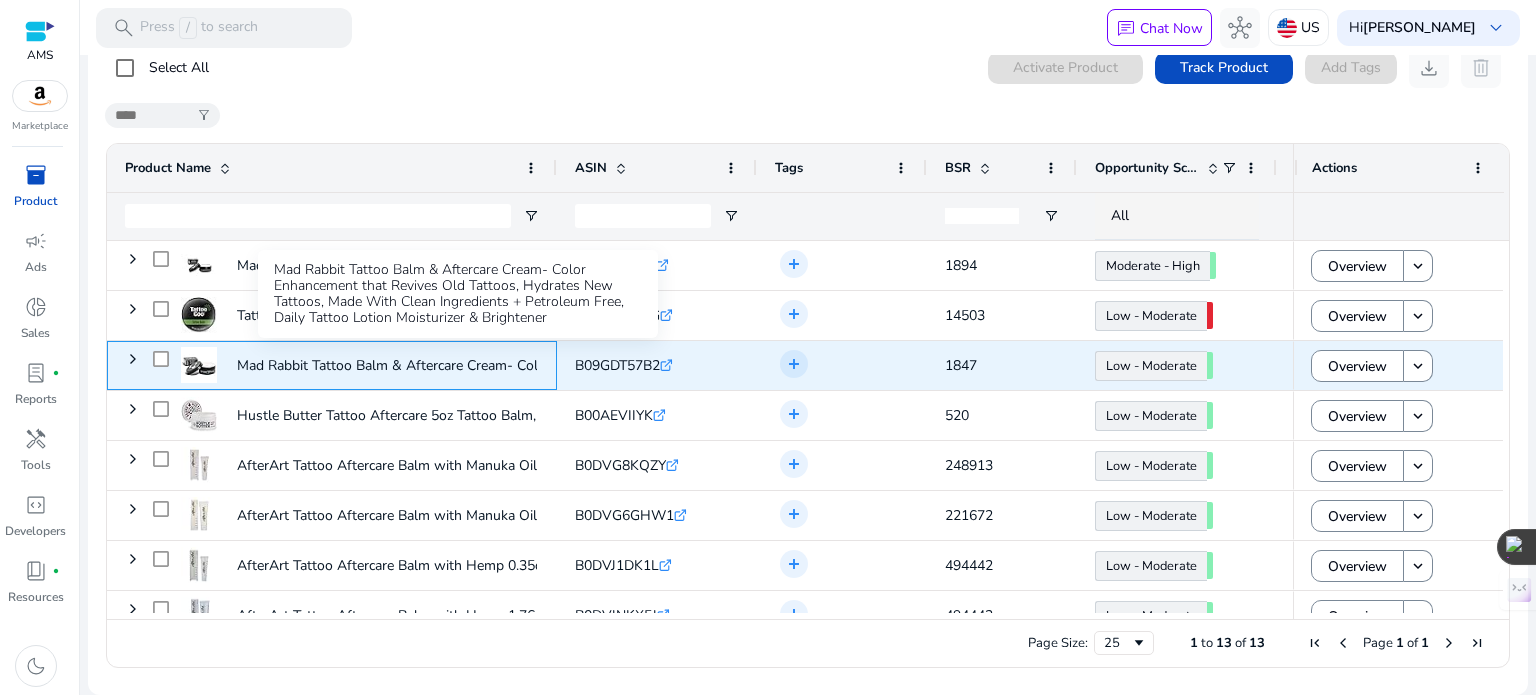 click on "Mad Rabbit Tattoo Balm & Aftercare Cream- Color Enhancement that..." 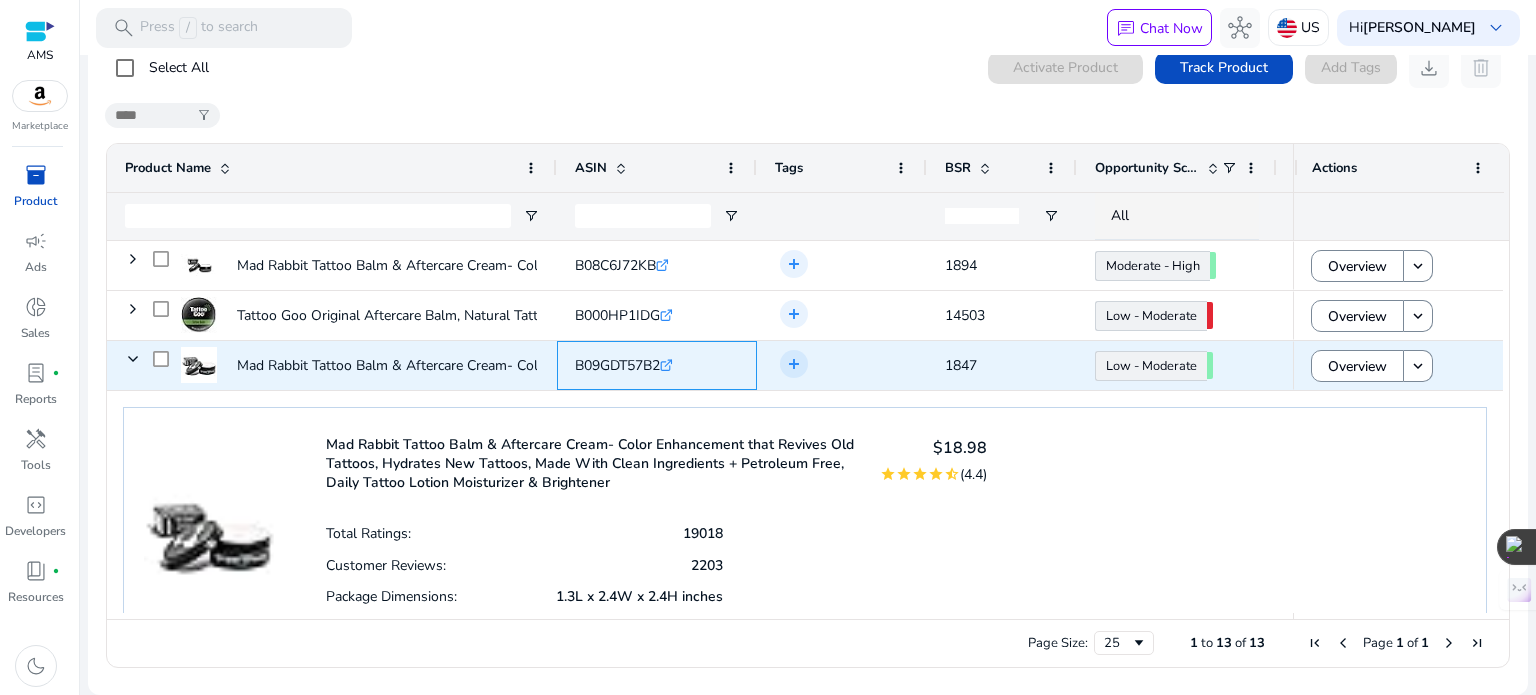 click on ".st0{fill:#2c8af8}" 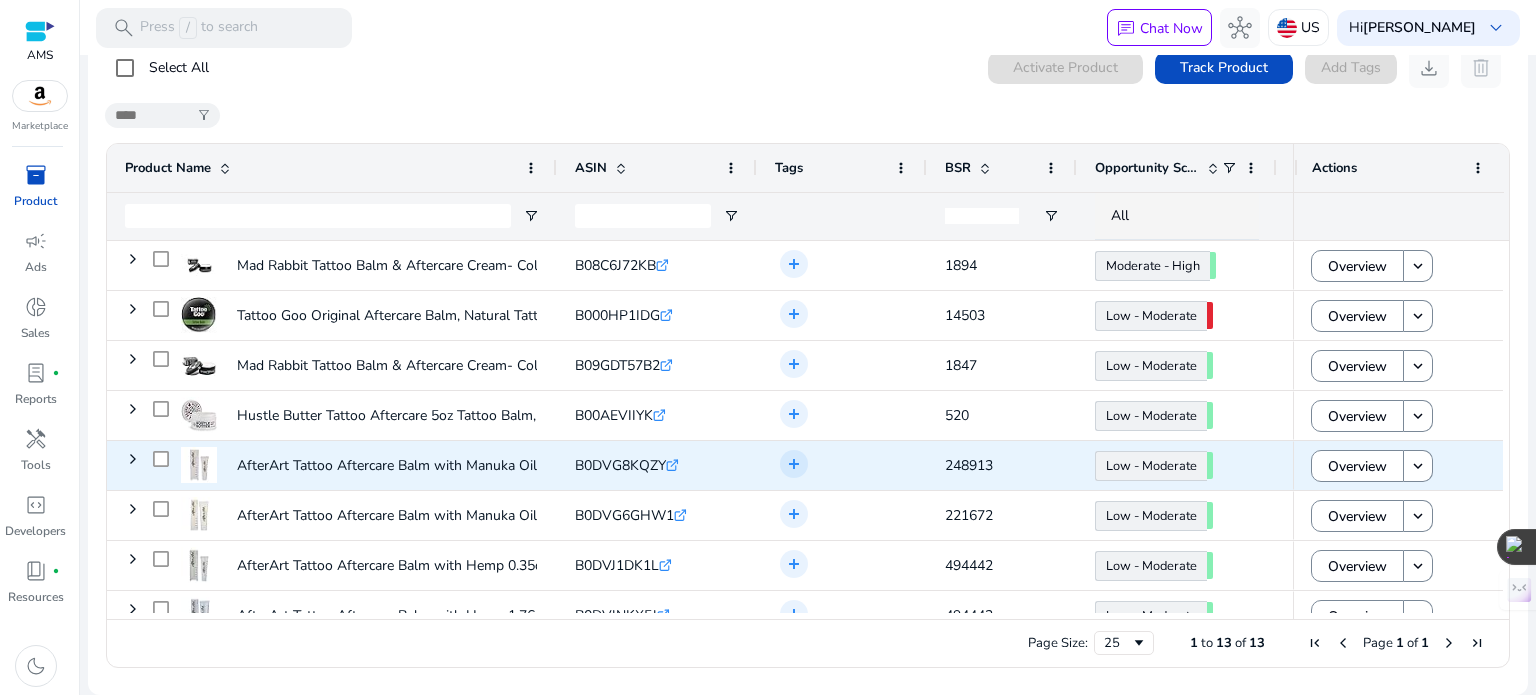 click on ".st0{fill:#2c8af8}" 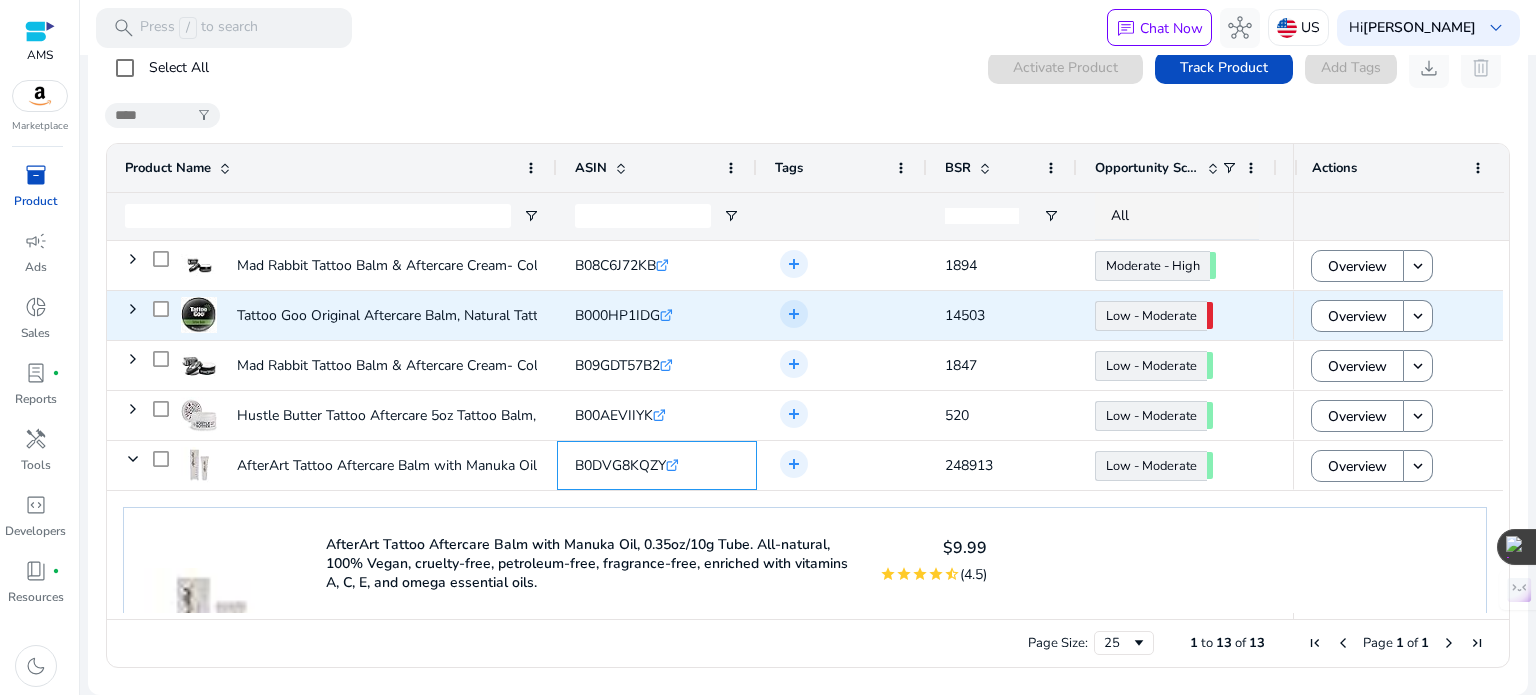 scroll, scrollTop: 590, scrollLeft: 0, axis: vertical 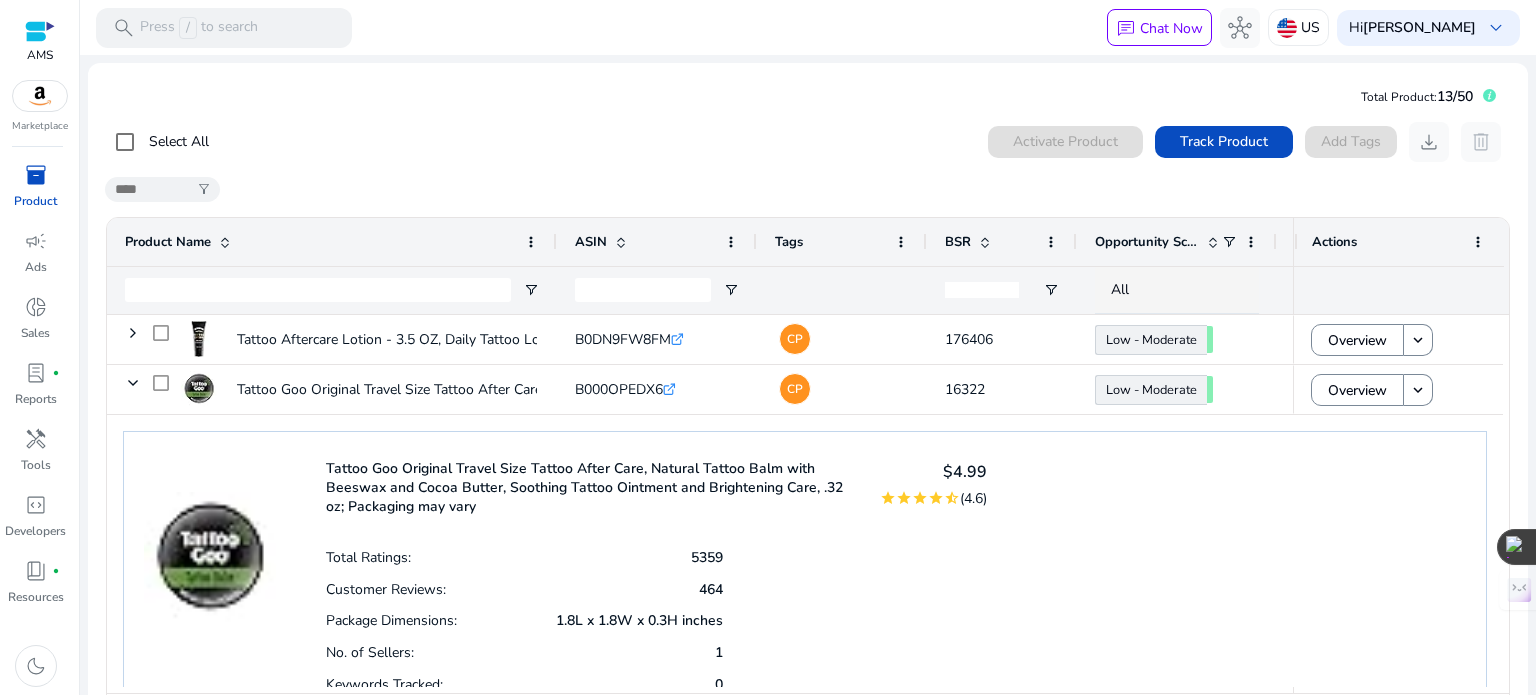 click at bounding box center [40, 31] 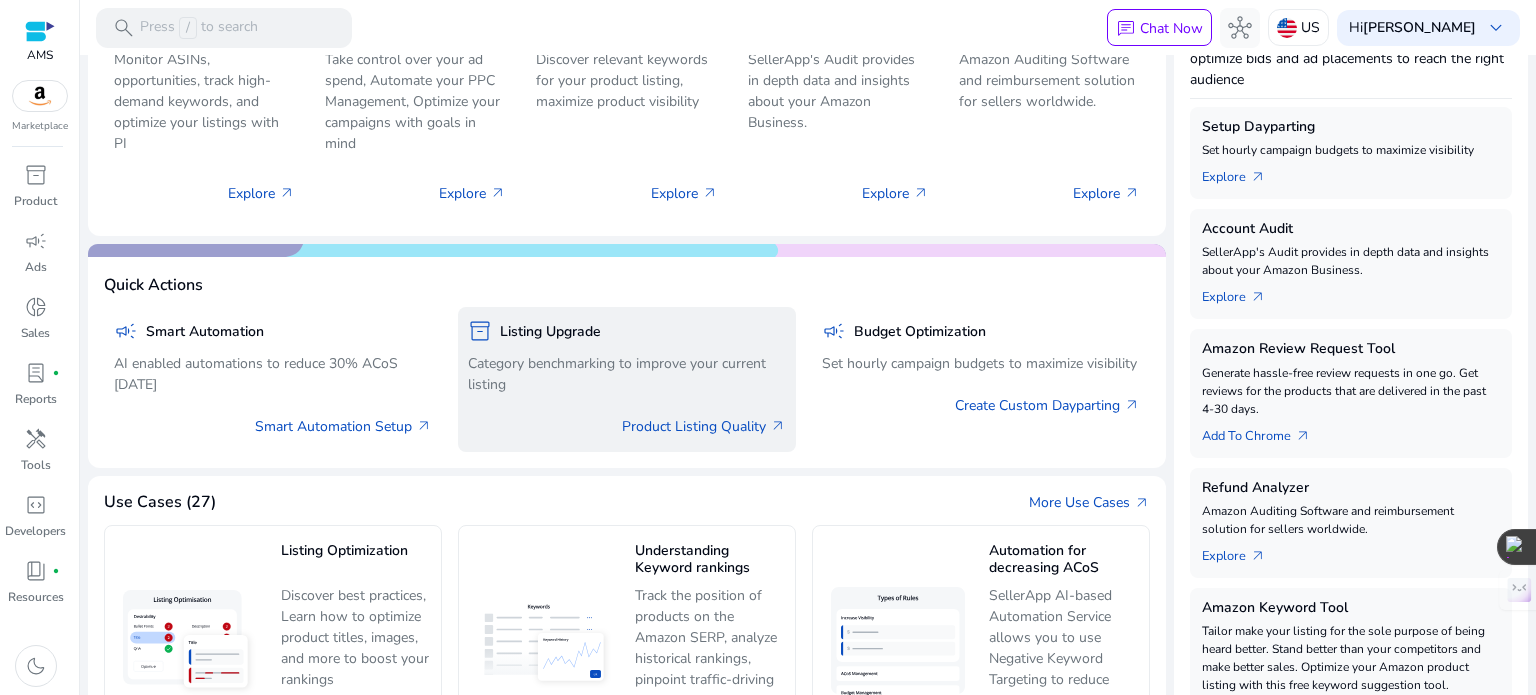 scroll, scrollTop: 0, scrollLeft: 0, axis: both 